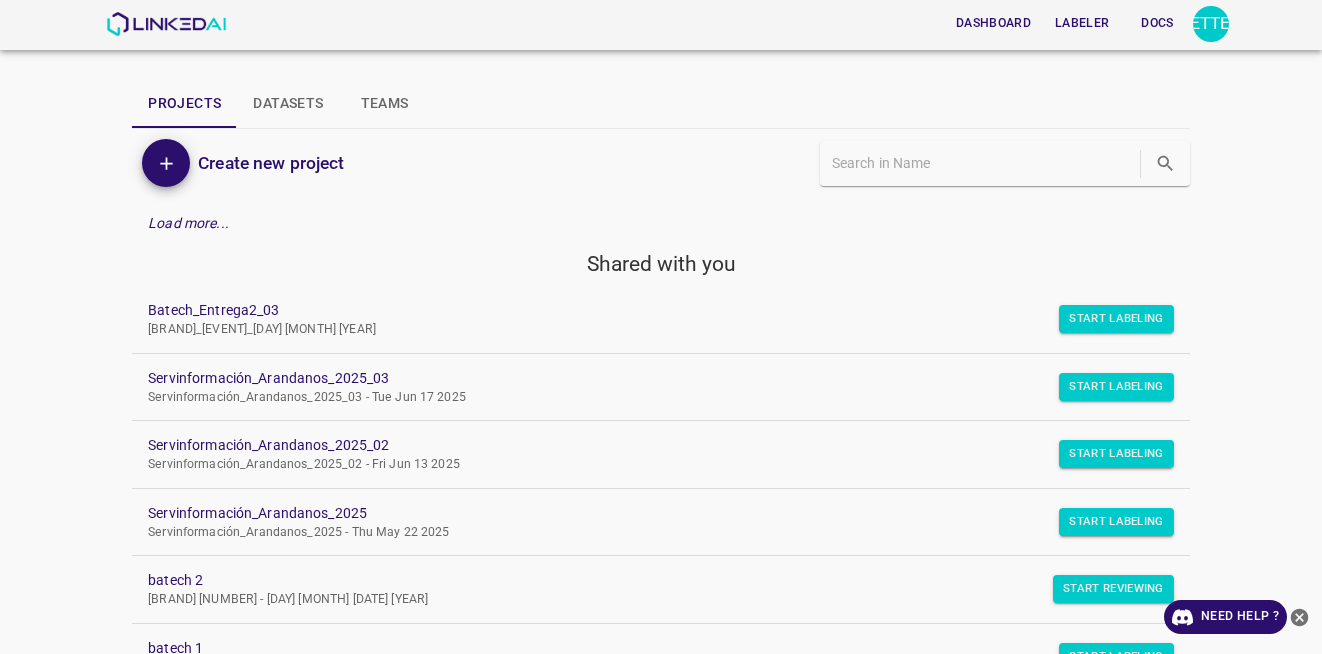 scroll, scrollTop: 0, scrollLeft: 0, axis: both 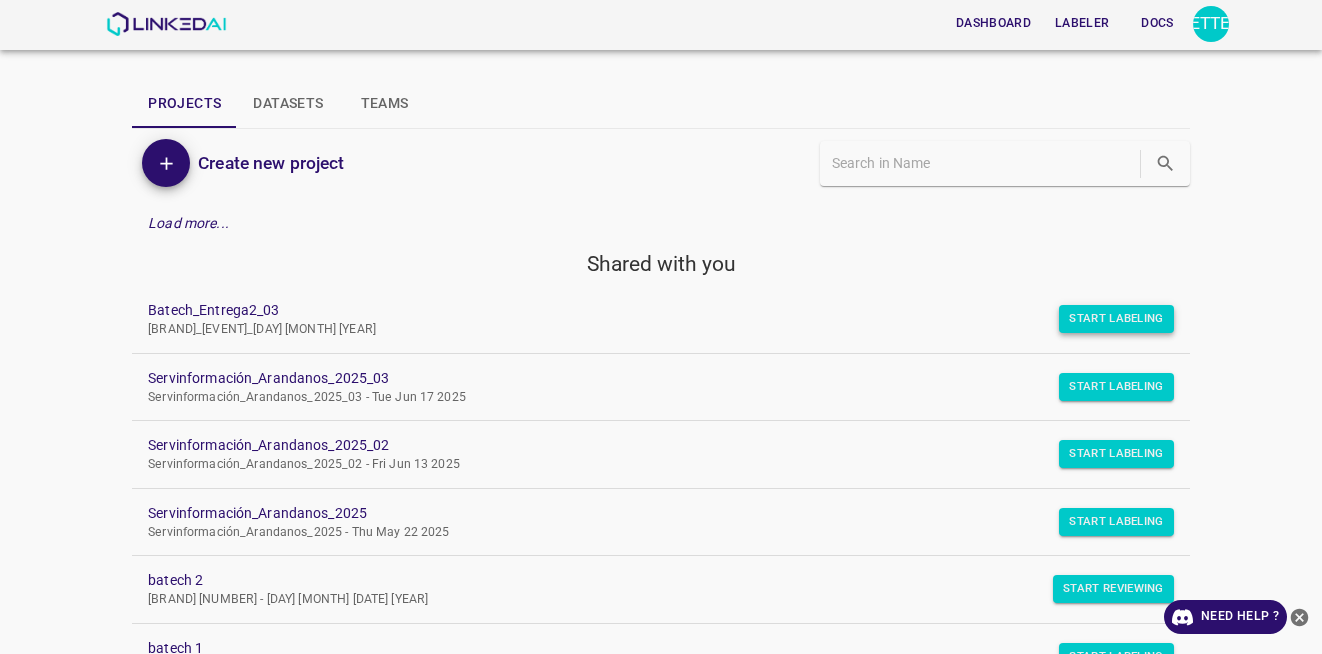 click on "Start Labeling" at bounding box center (1116, 319) 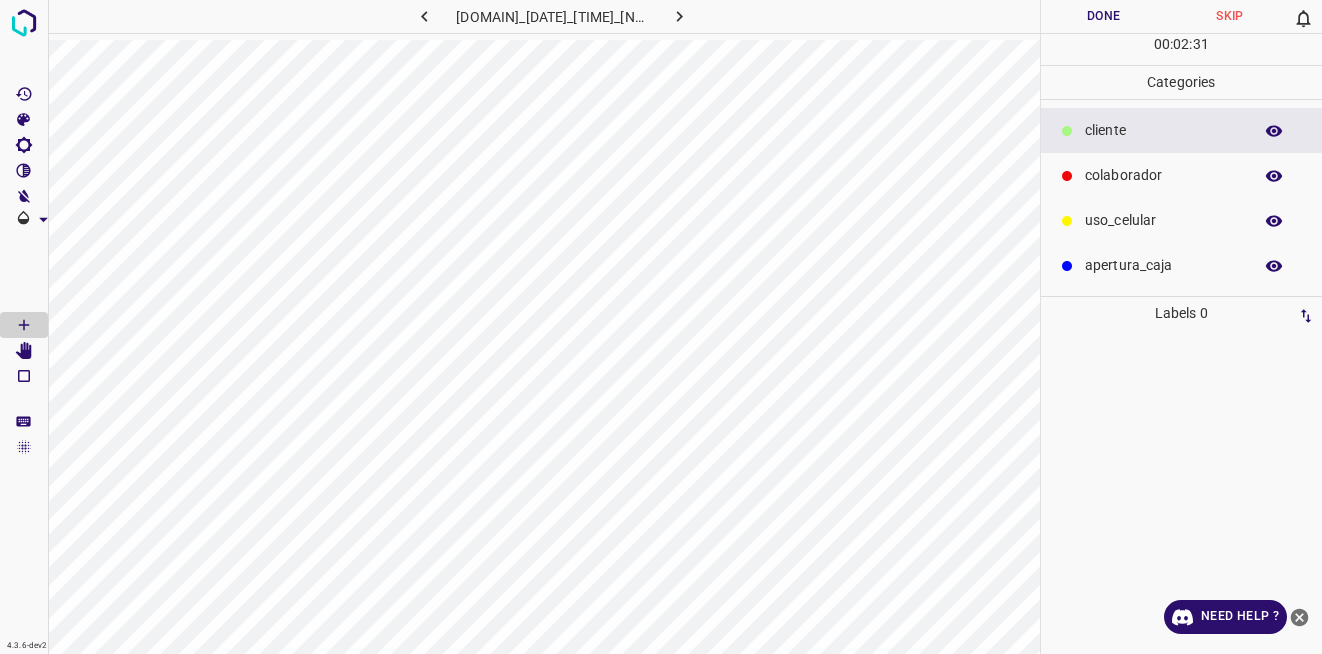 click on "colaborador" at bounding box center (1163, 130) 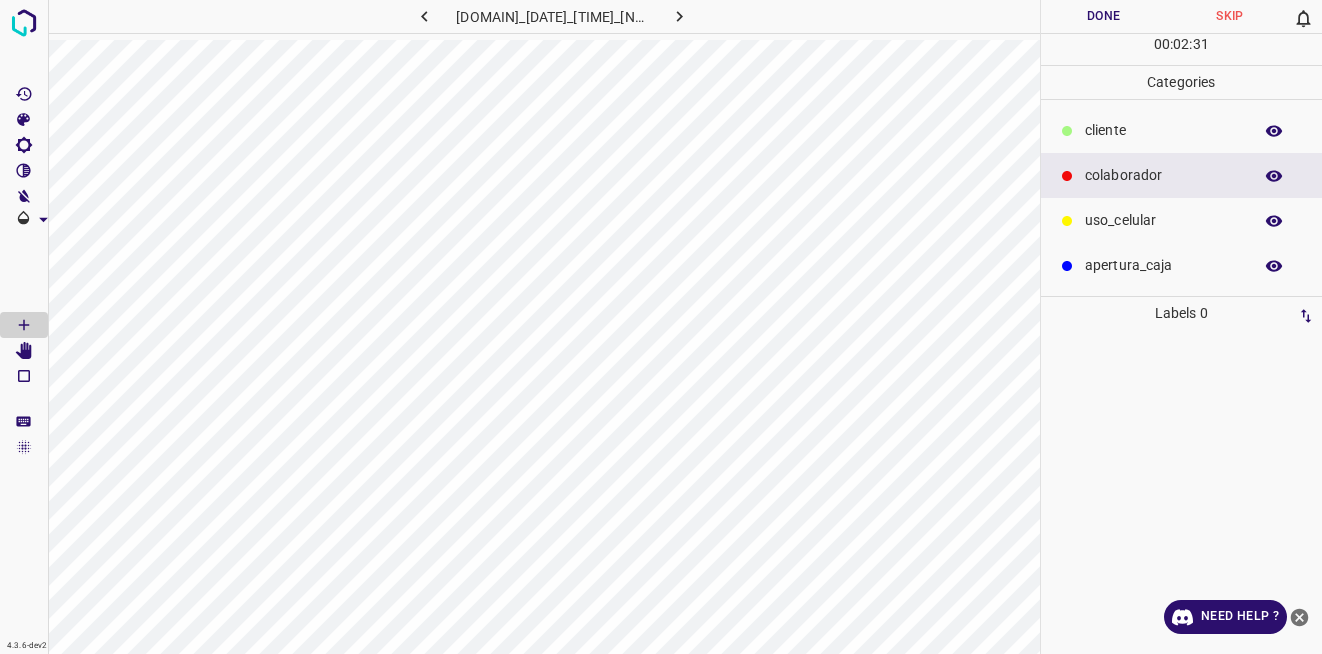 click on "colaborador" at bounding box center (1182, 175) 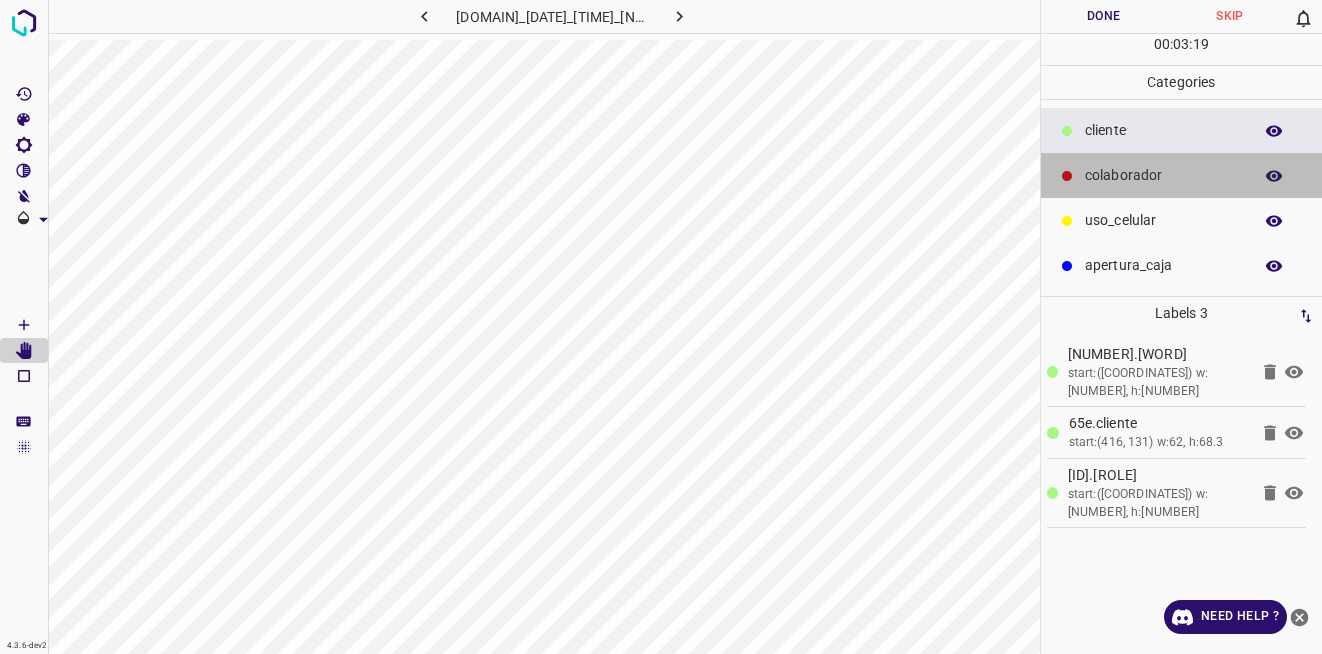 click on "colaborador" at bounding box center (1163, 130) 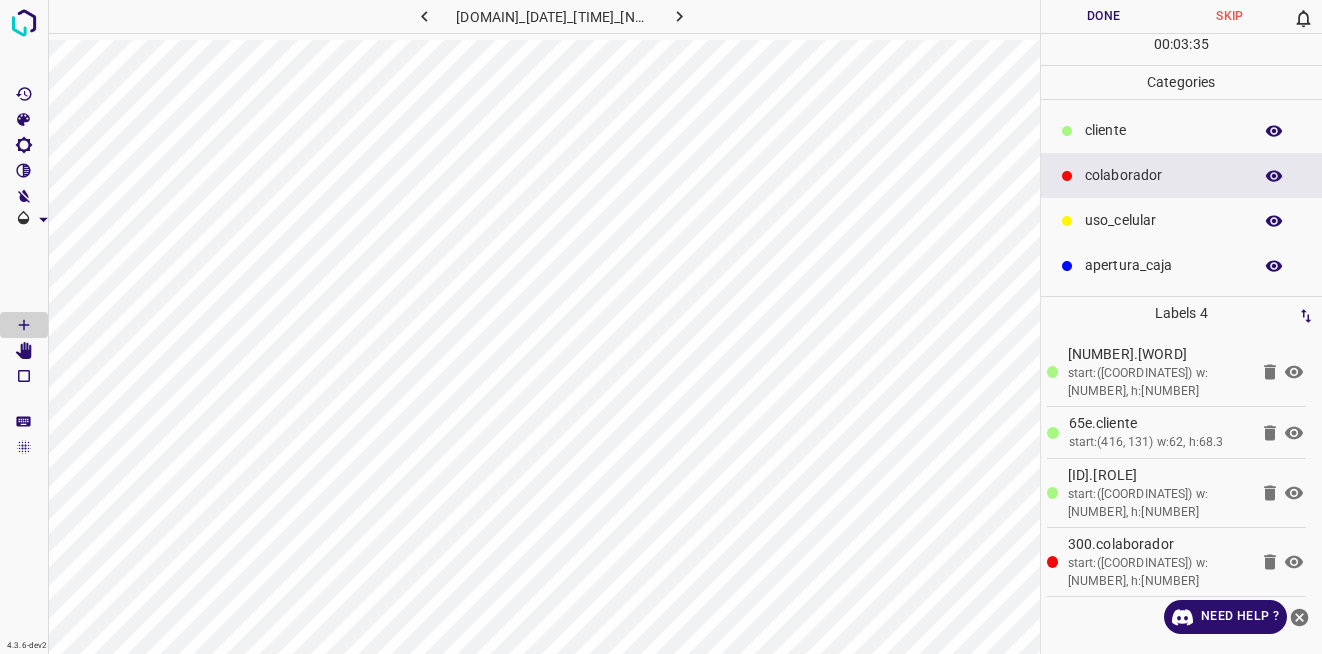 click on "Done" at bounding box center [1104, 16] 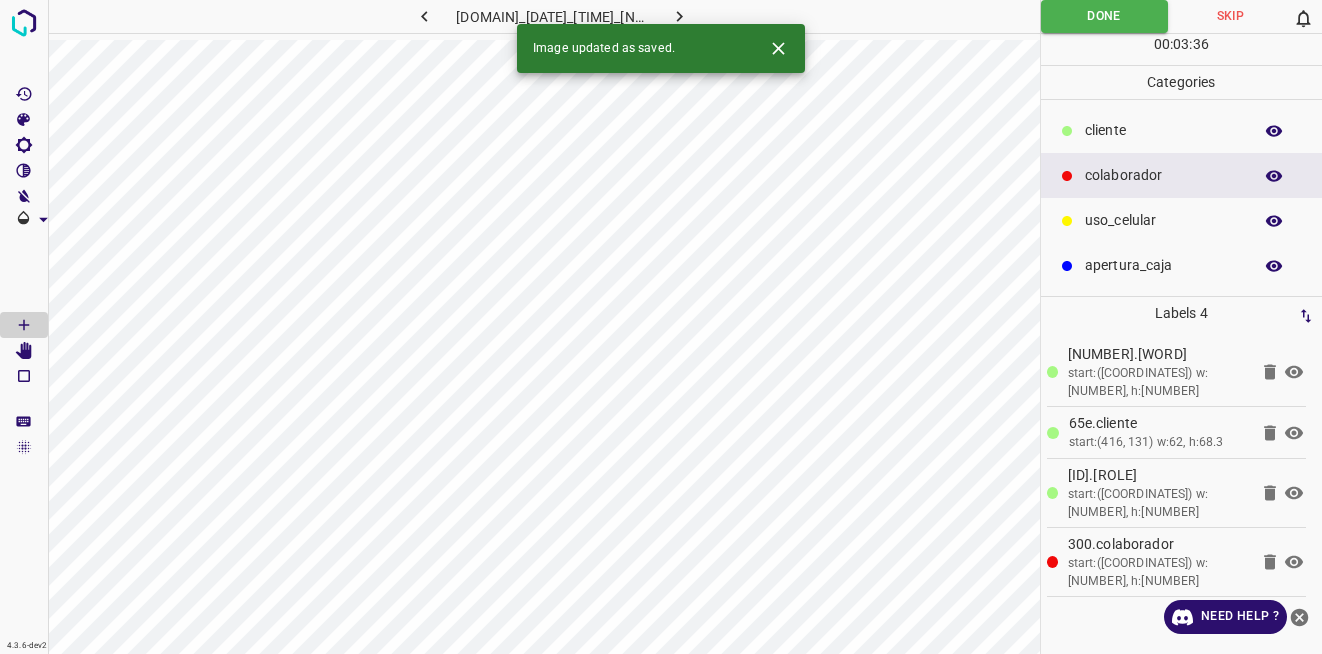 click at bounding box center [679, 16] 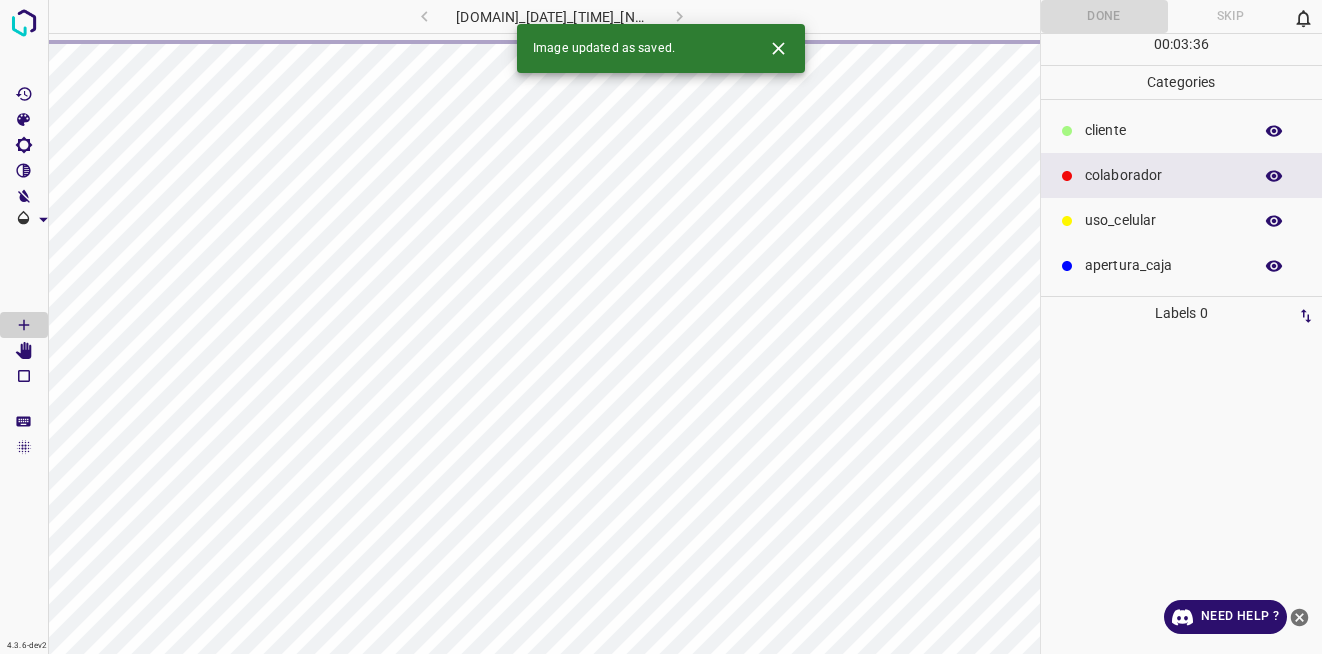 click at bounding box center [778, 48] 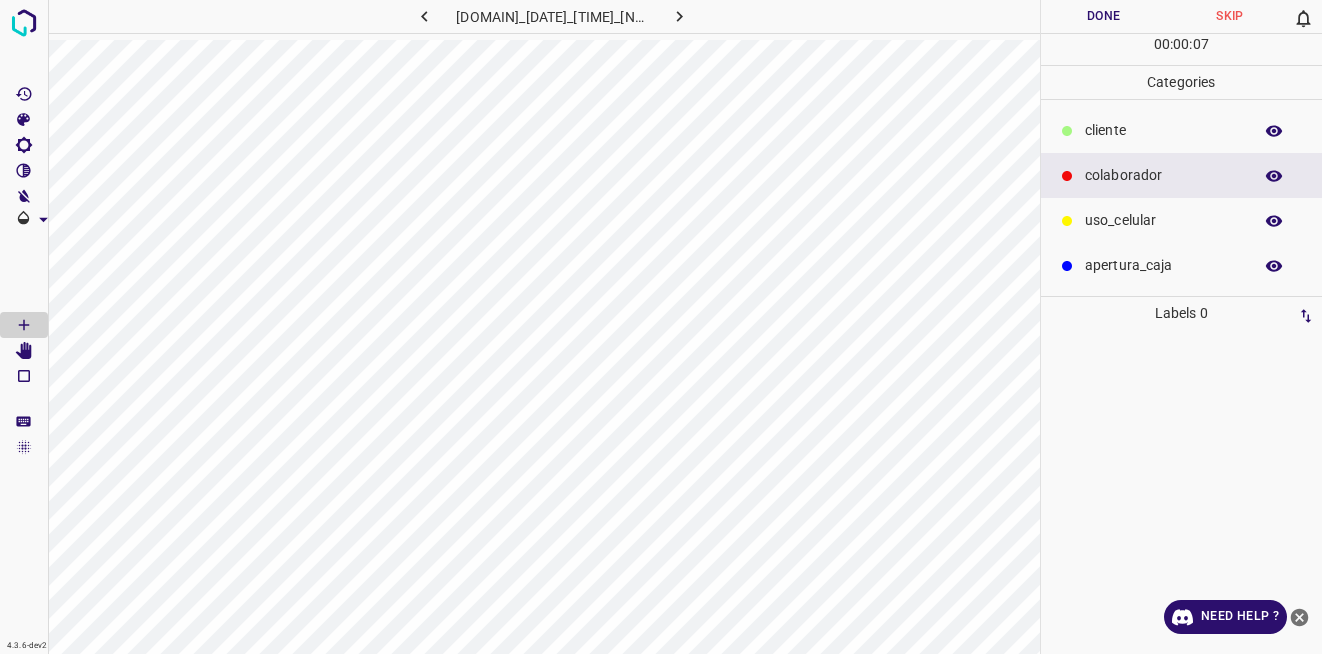 click on "​​cliente" at bounding box center [1163, 130] 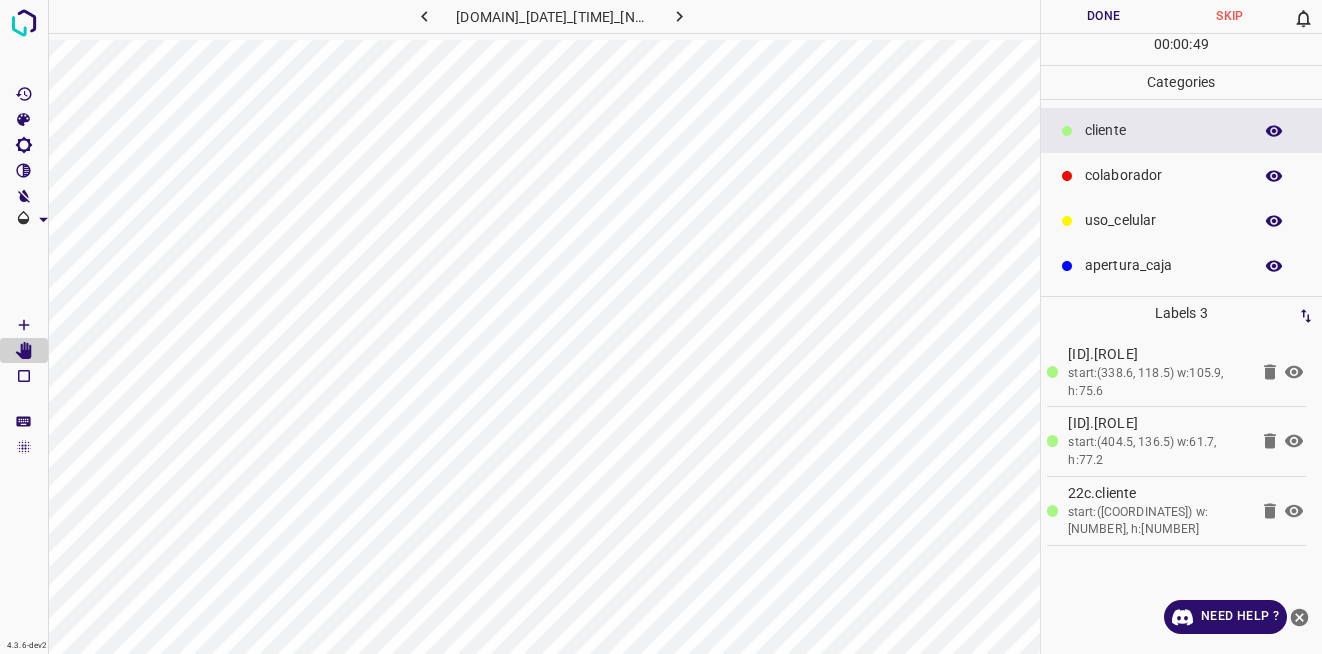 click on "colaborador" at bounding box center (1163, 130) 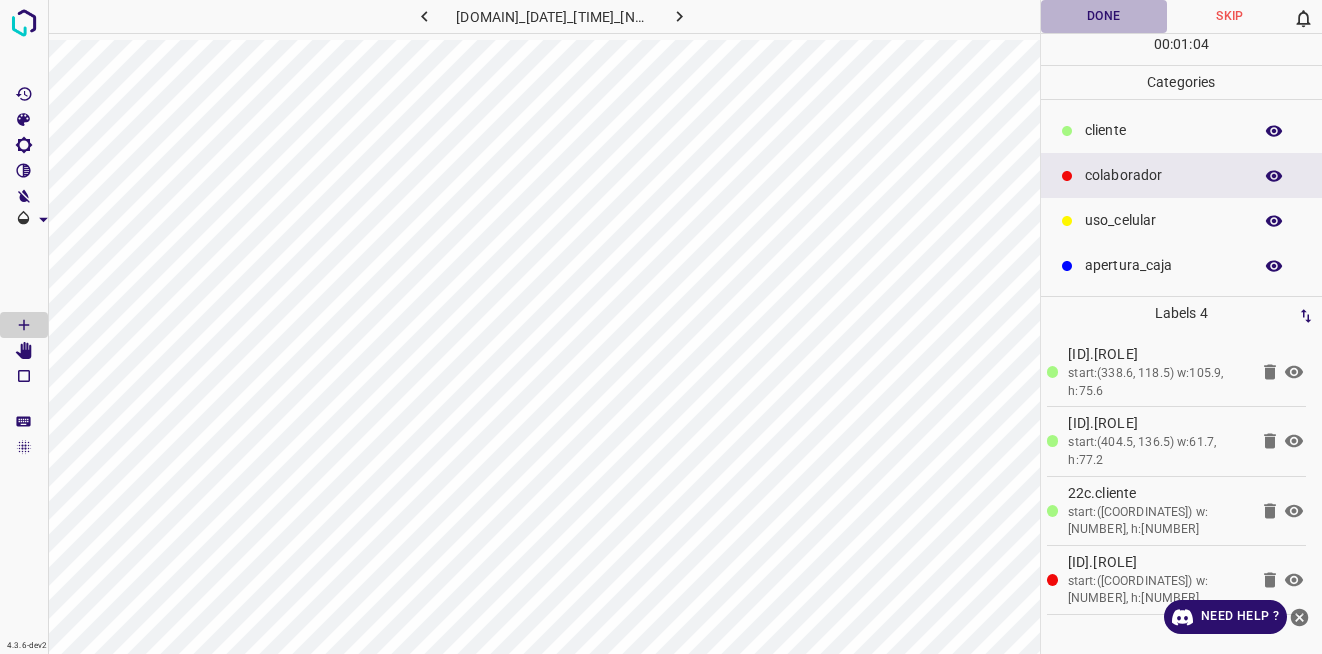 click on "Done" at bounding box center (1104, 16) 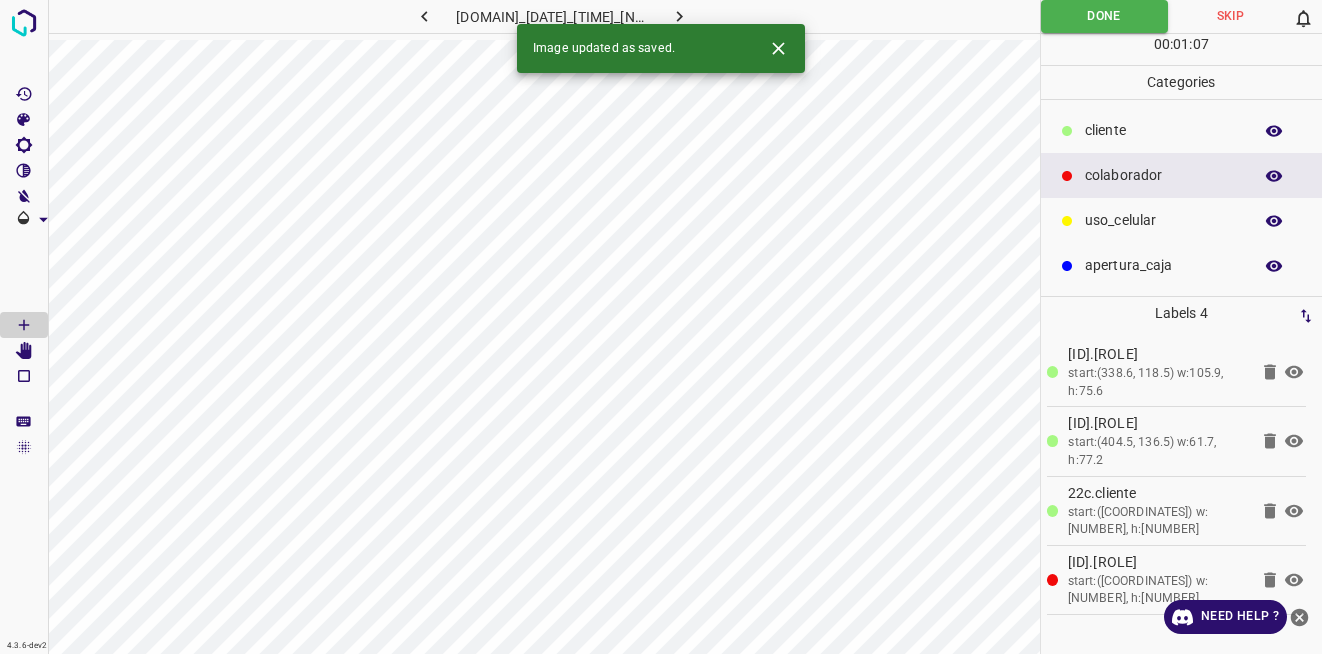 click at bounding box center [679, 16] 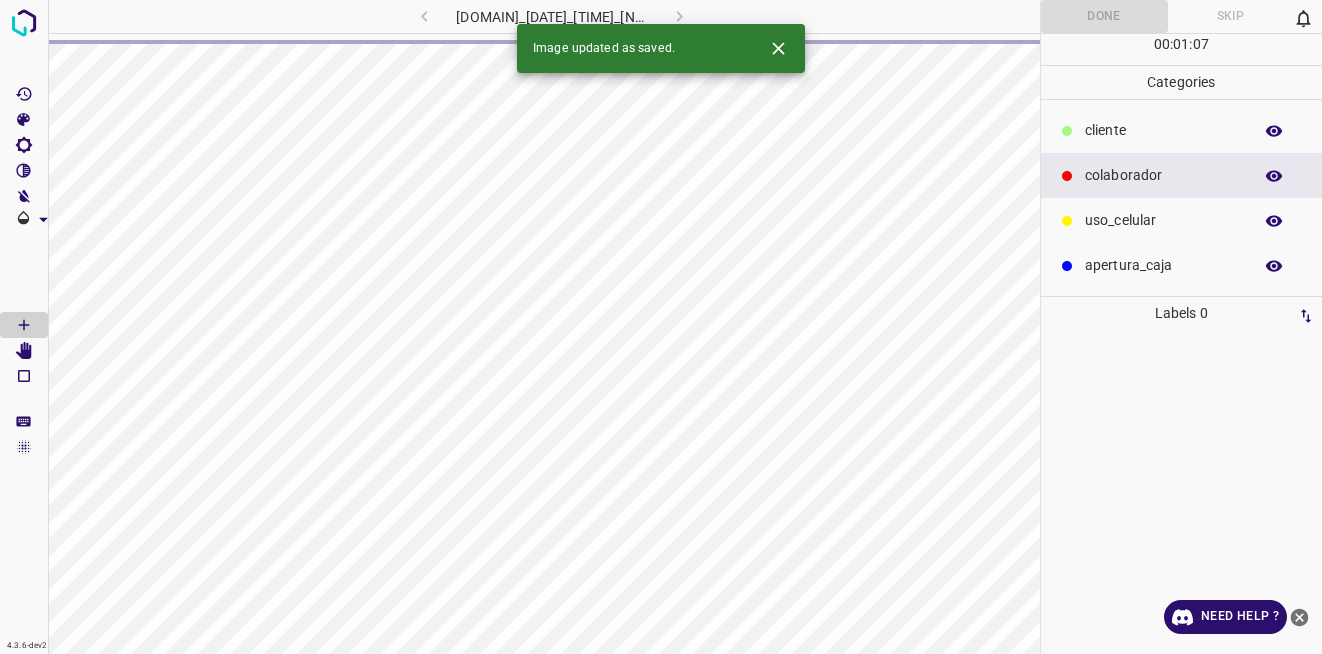 click at bounding box center (778, 48) 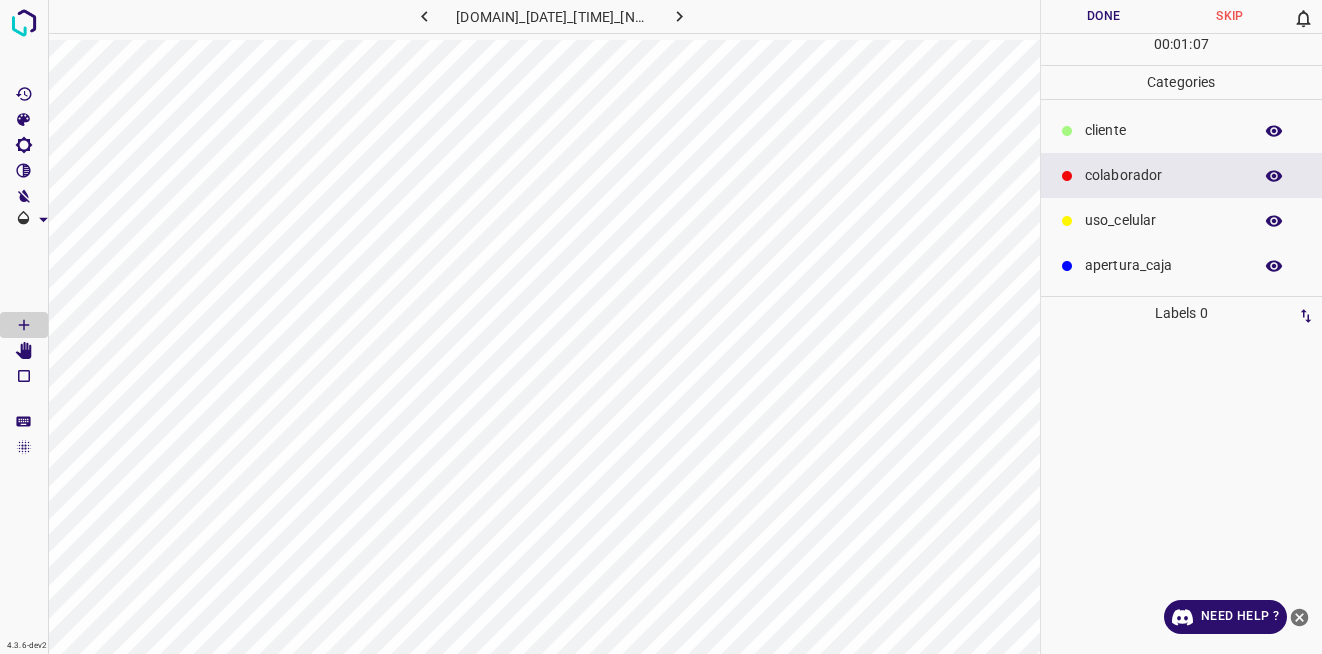 click on "​​cliente" at bounding box center (1182, 130) 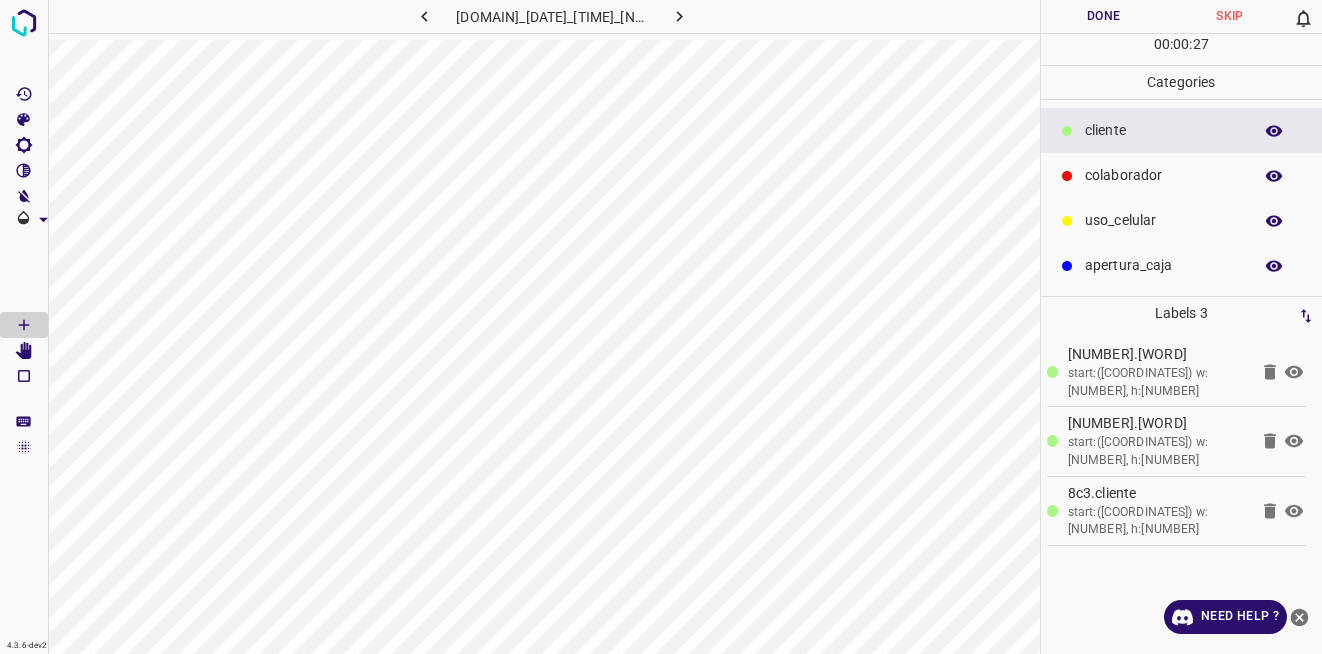 click on "colaborador" at bounding box center (1182, 175) 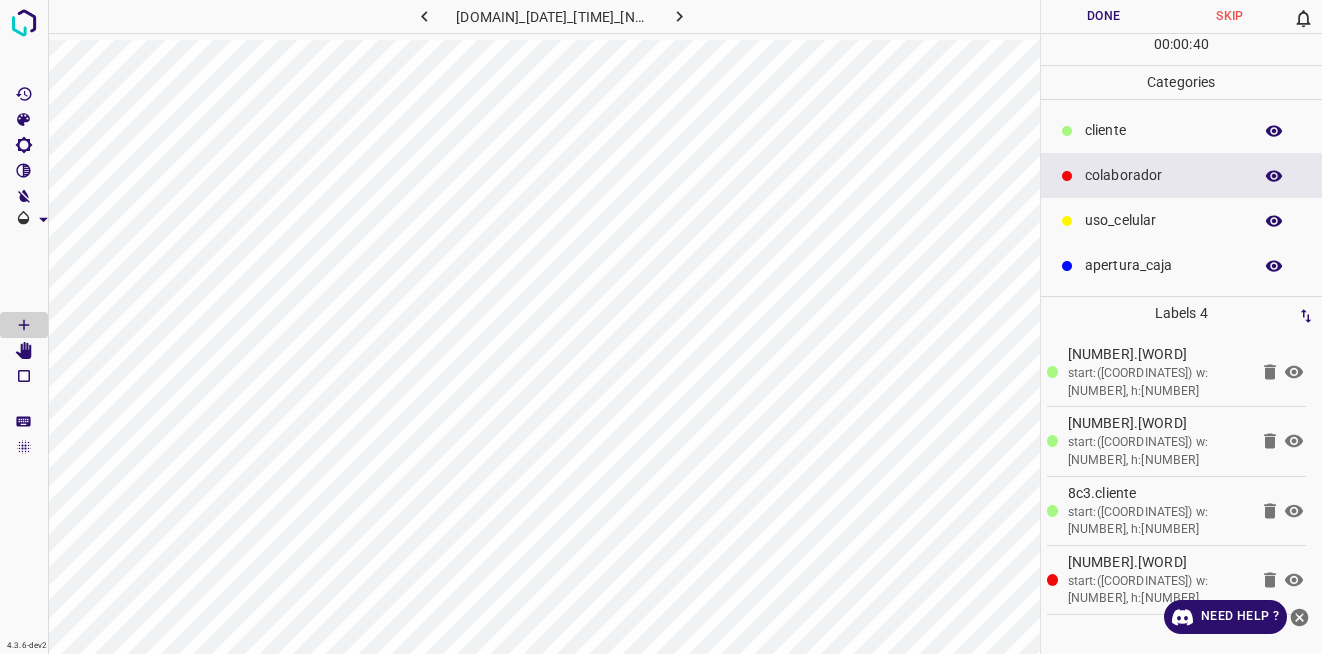 click on "Done" at bounding box center [1104, 16] 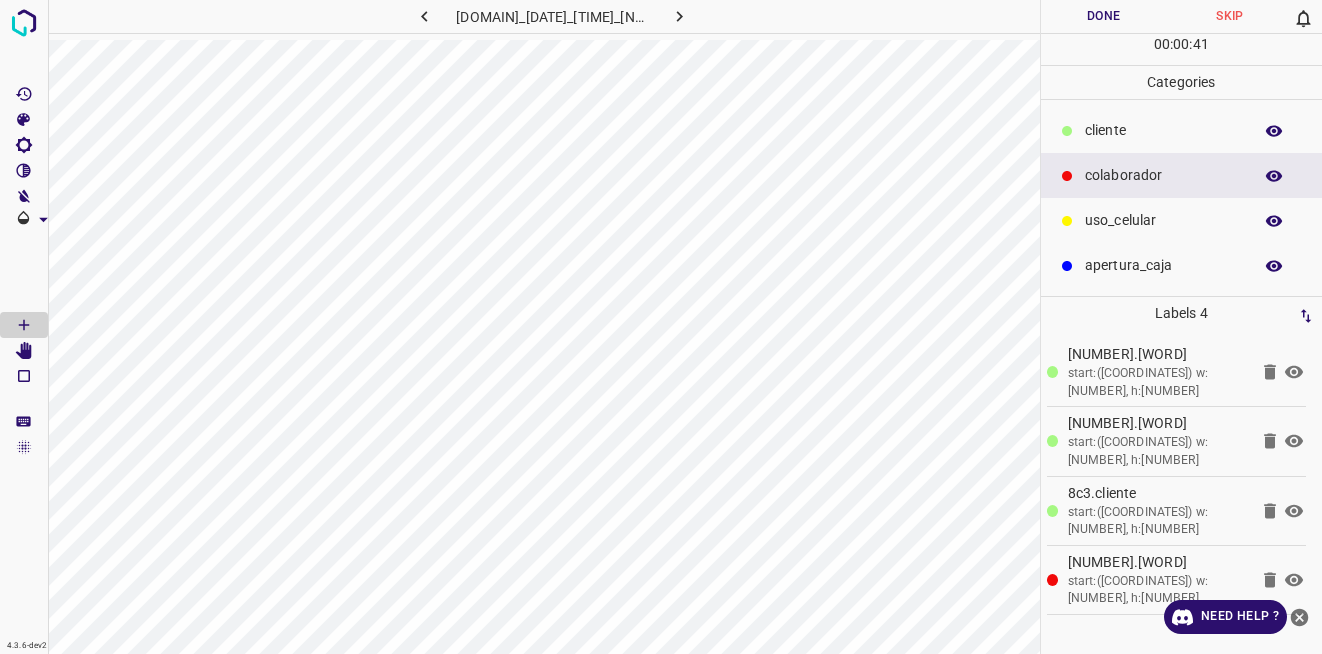 click on "[DOMAIN]_[DATE]_[TIME]_[NUMBER].jpg" at bounding box center [544, 20] 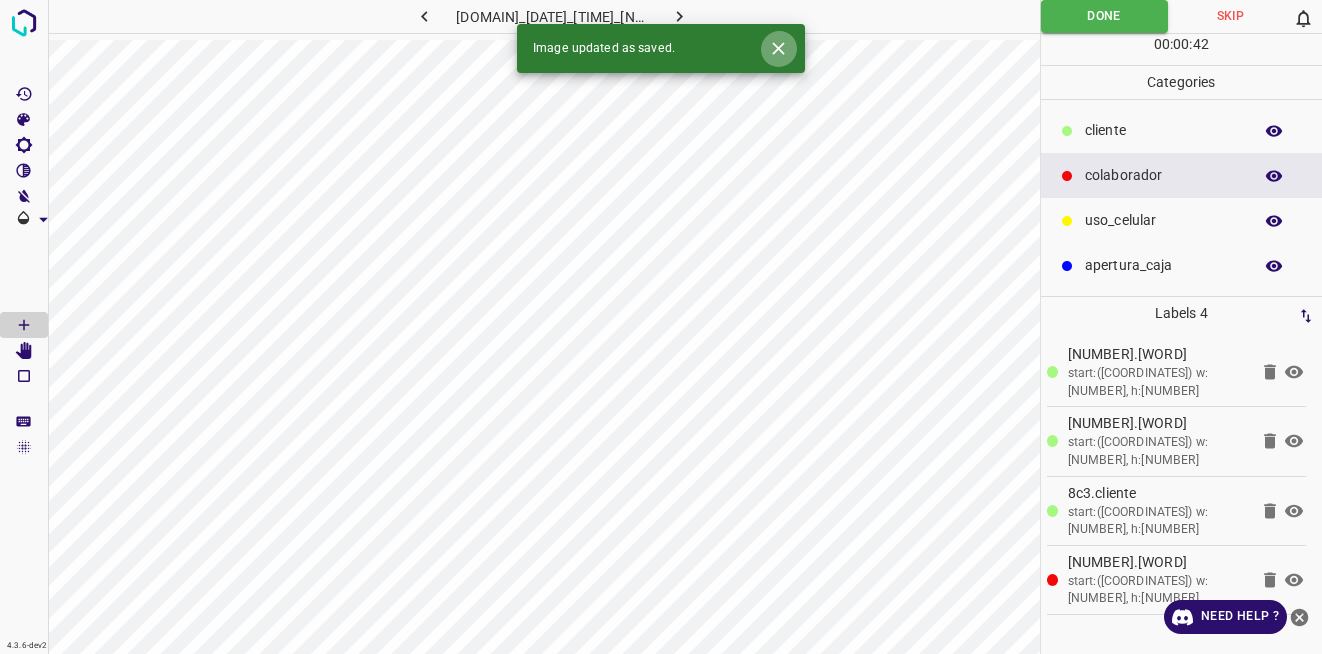 click at bounding box center [778, 48] 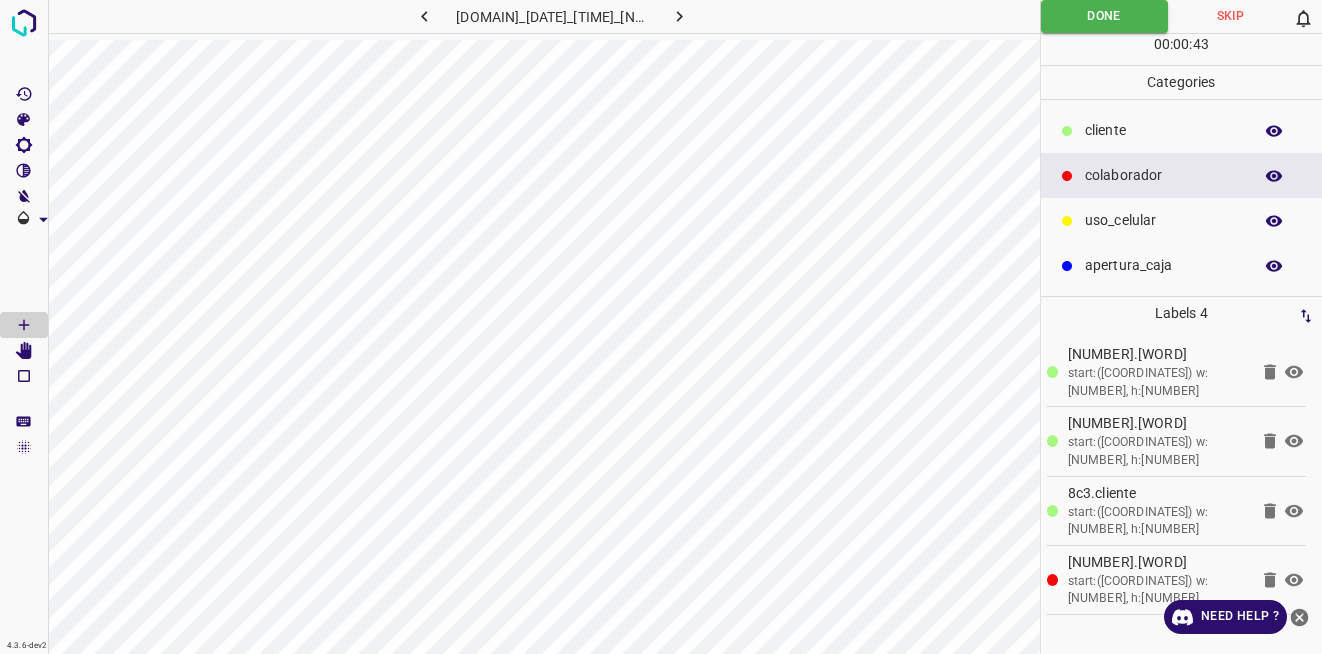 click at bounding box center (679, 16) 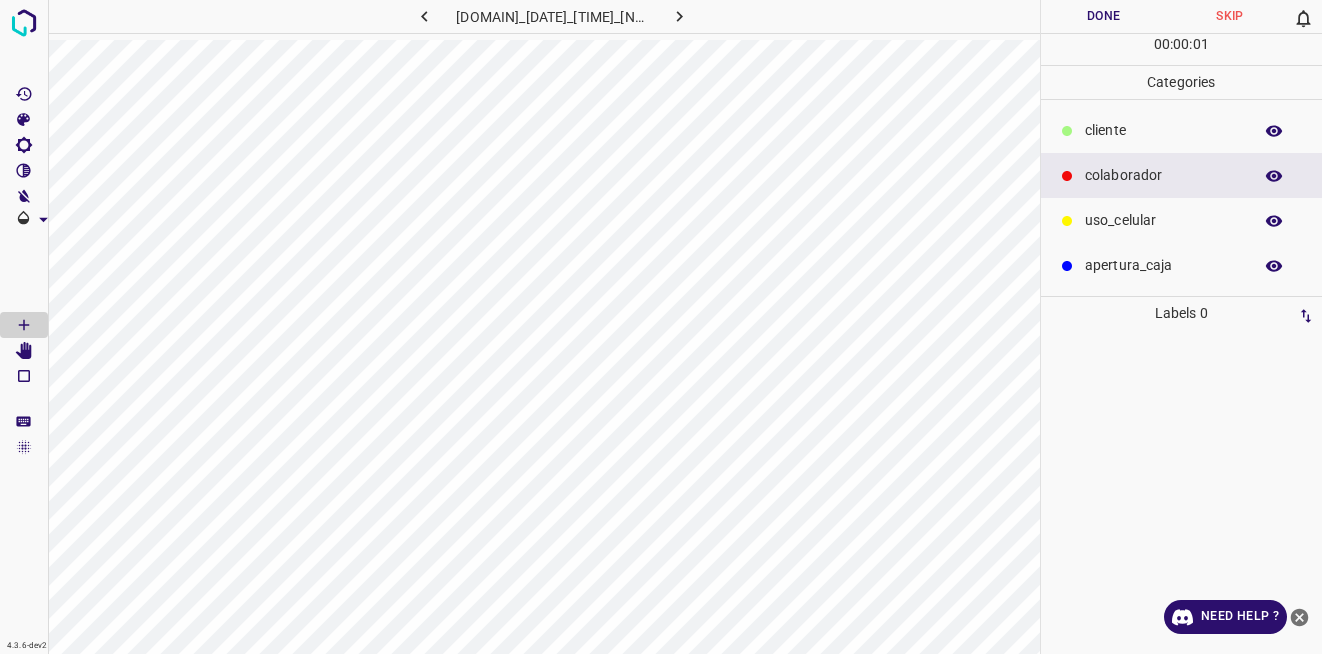 click on "colaborador" at bounding box center [1182, 175] 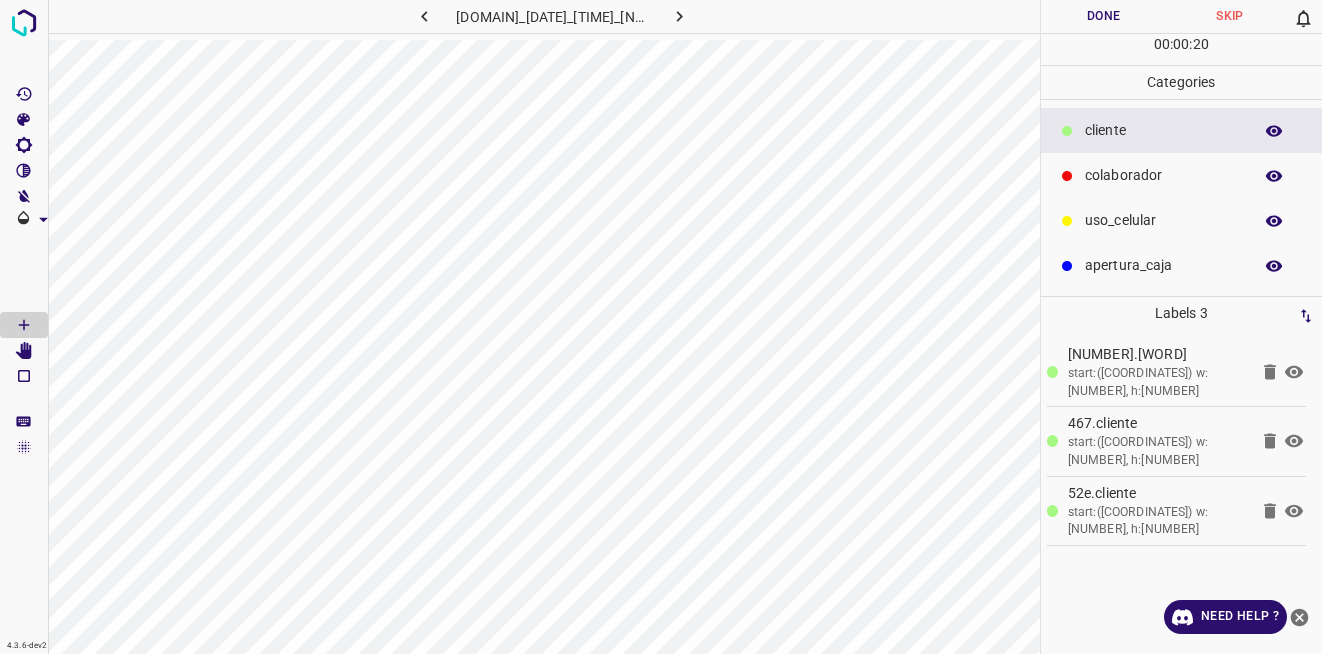 click on "colaborador" at bounding box center [1163, 130] 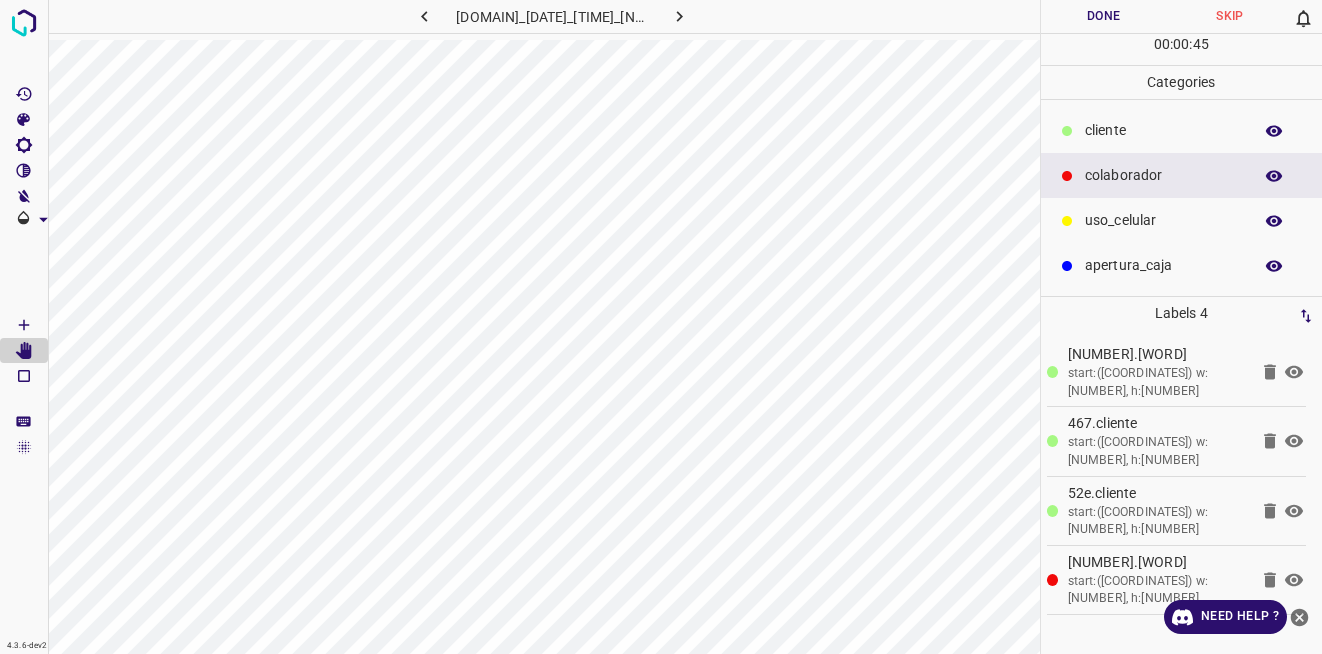 click on "Done" at bounding box center (1104, 16) 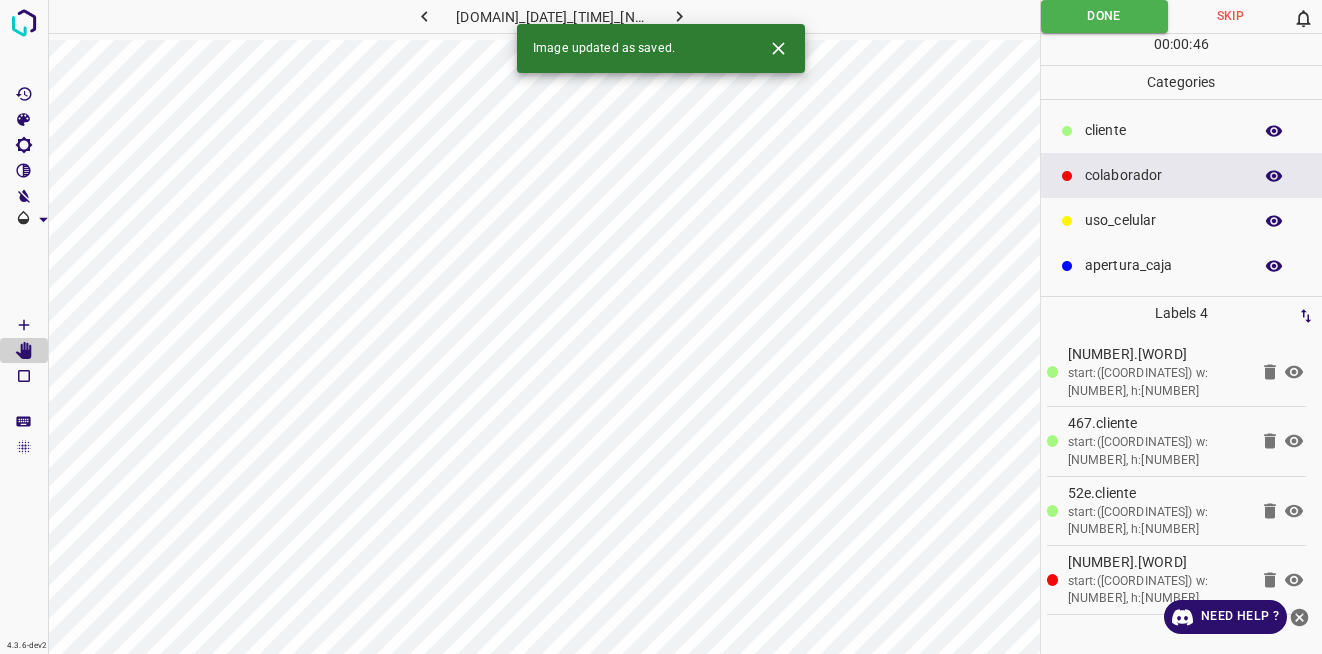 click at bounding box center (679, 16) 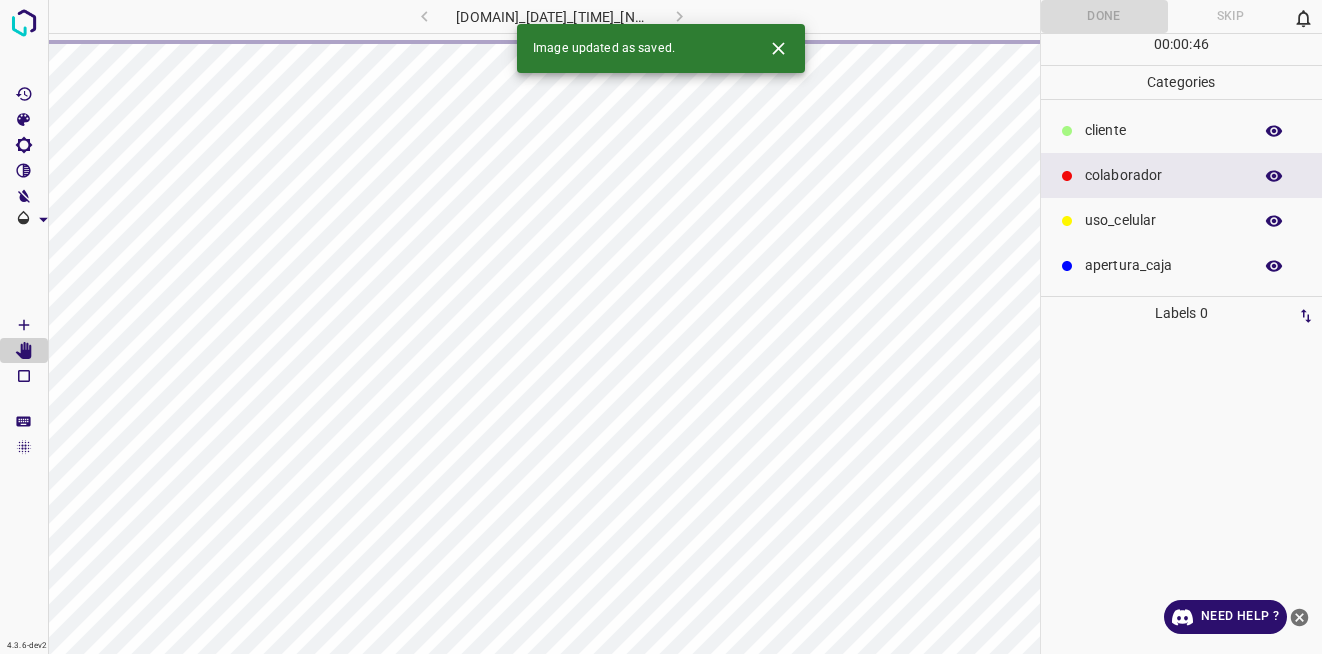click at bounding box center (778, 48) 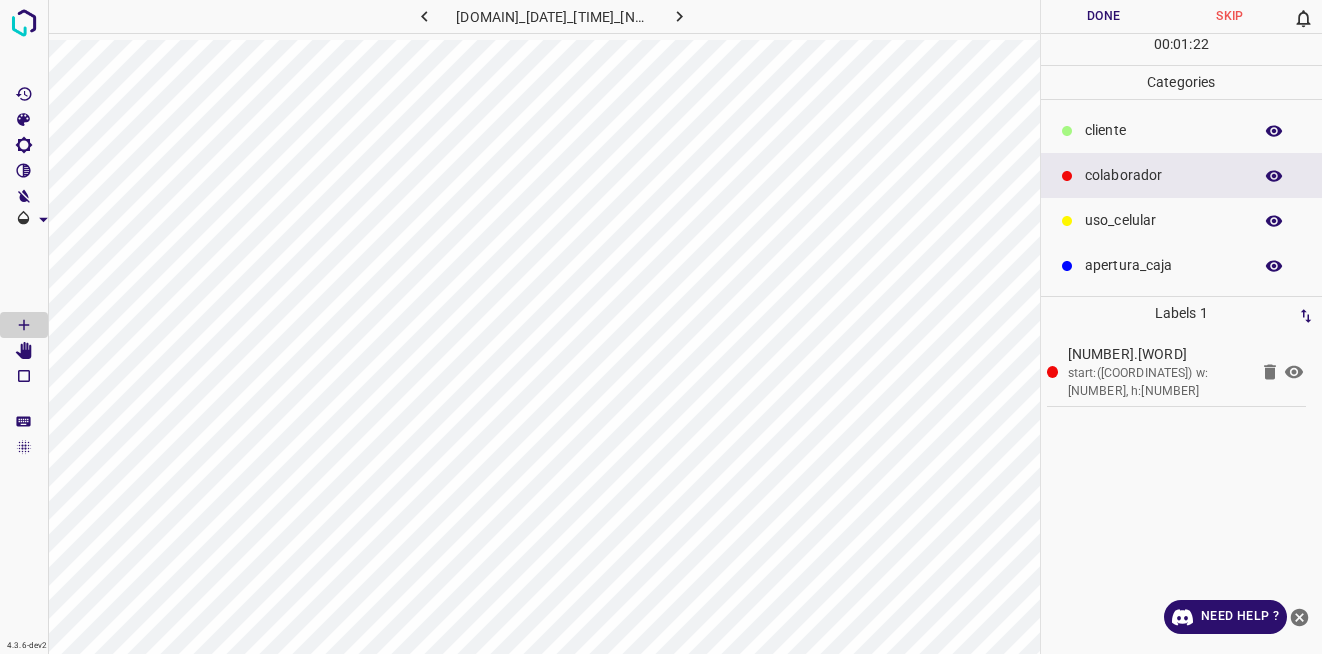 click on "​​cliente" at bounding box center [1163, 130] 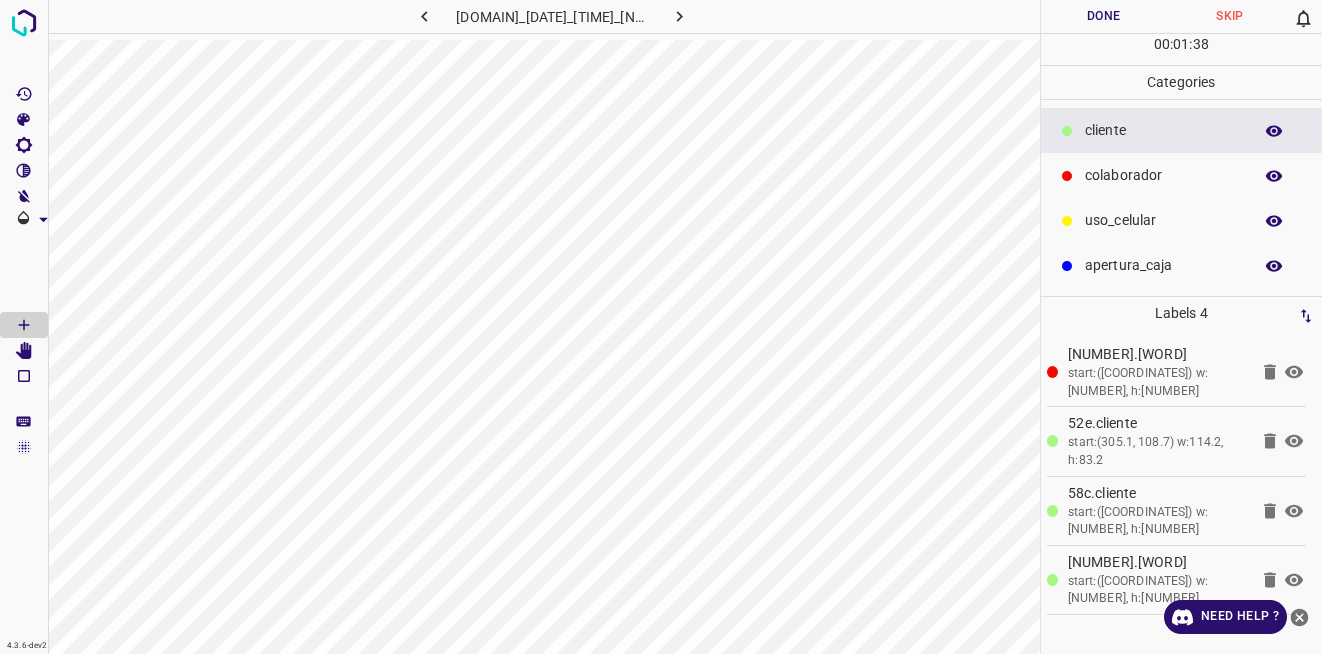 click on "[TIME]" at bounding box center (1182, 49) 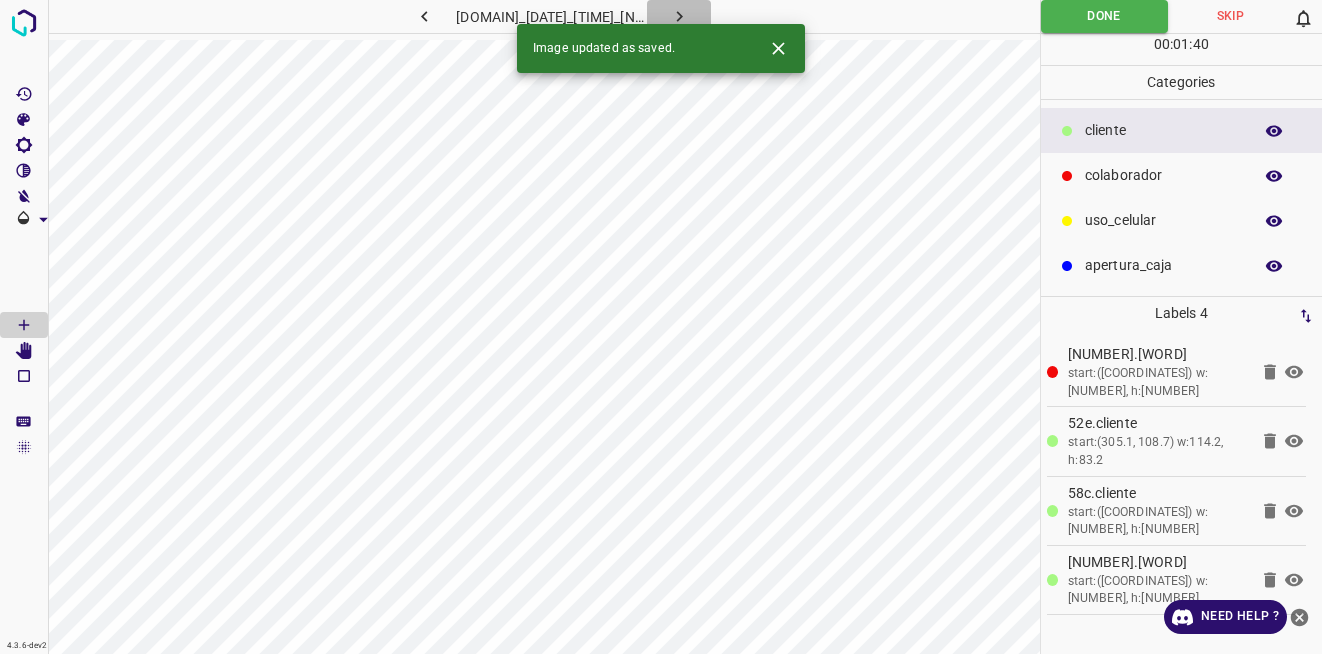 click at bounding box center (679, 16) 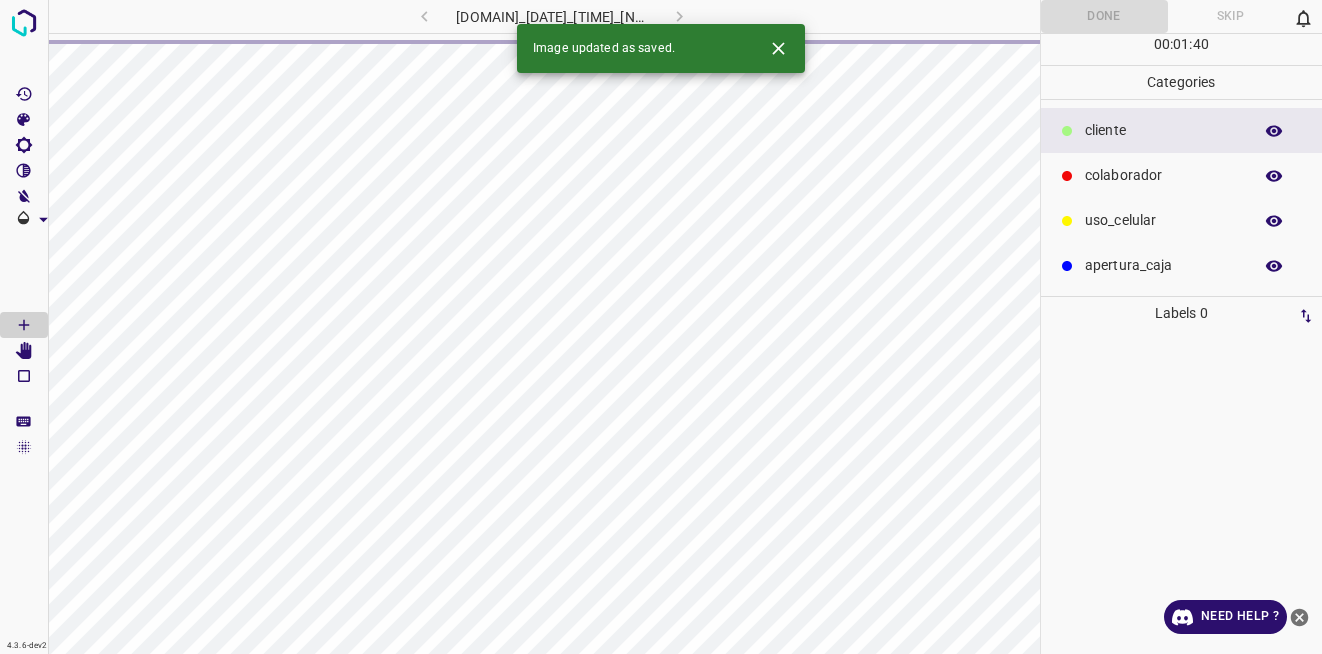 click at bounding box center [778, 48] 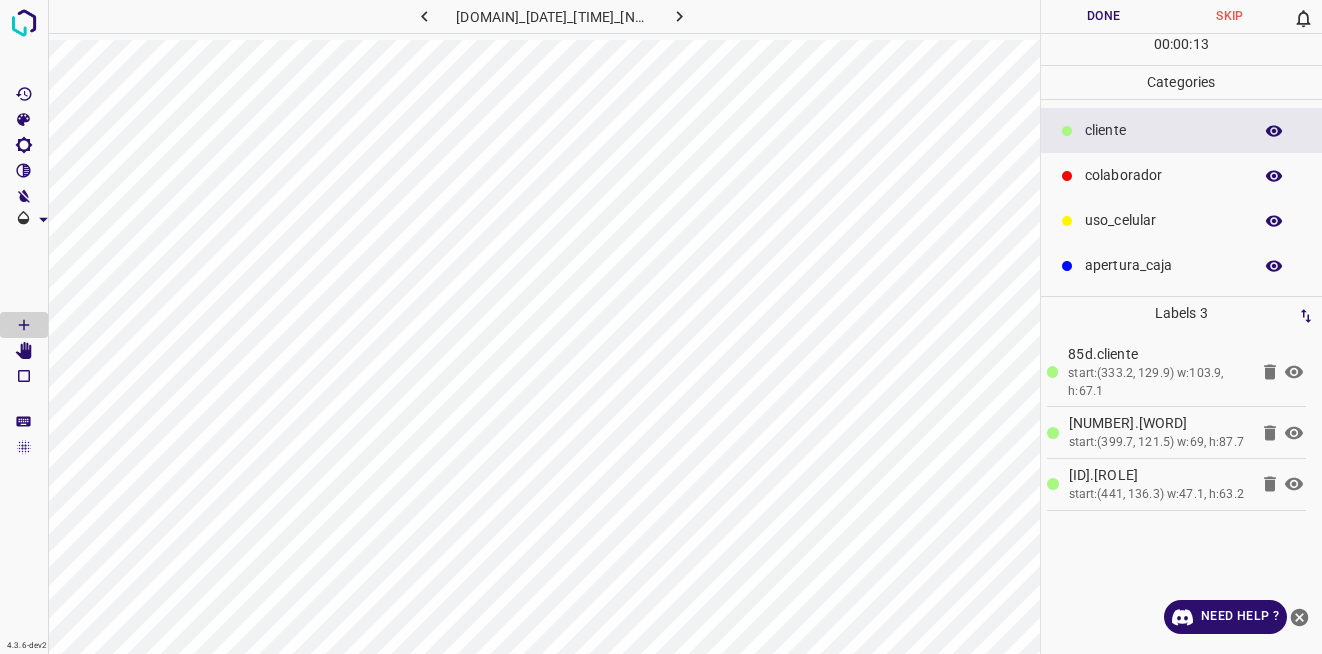 click on "colaborador" at bounding box center (1182, 175) 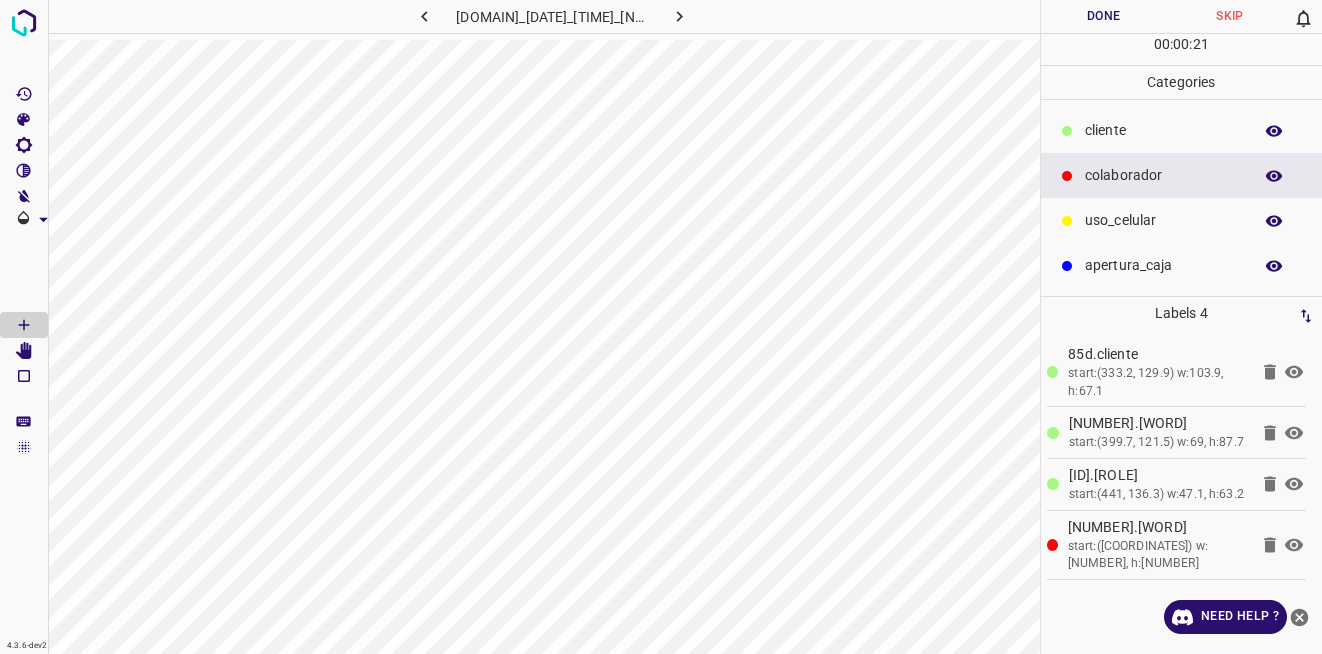 click on "Done" at bounding box center [1104, 16] 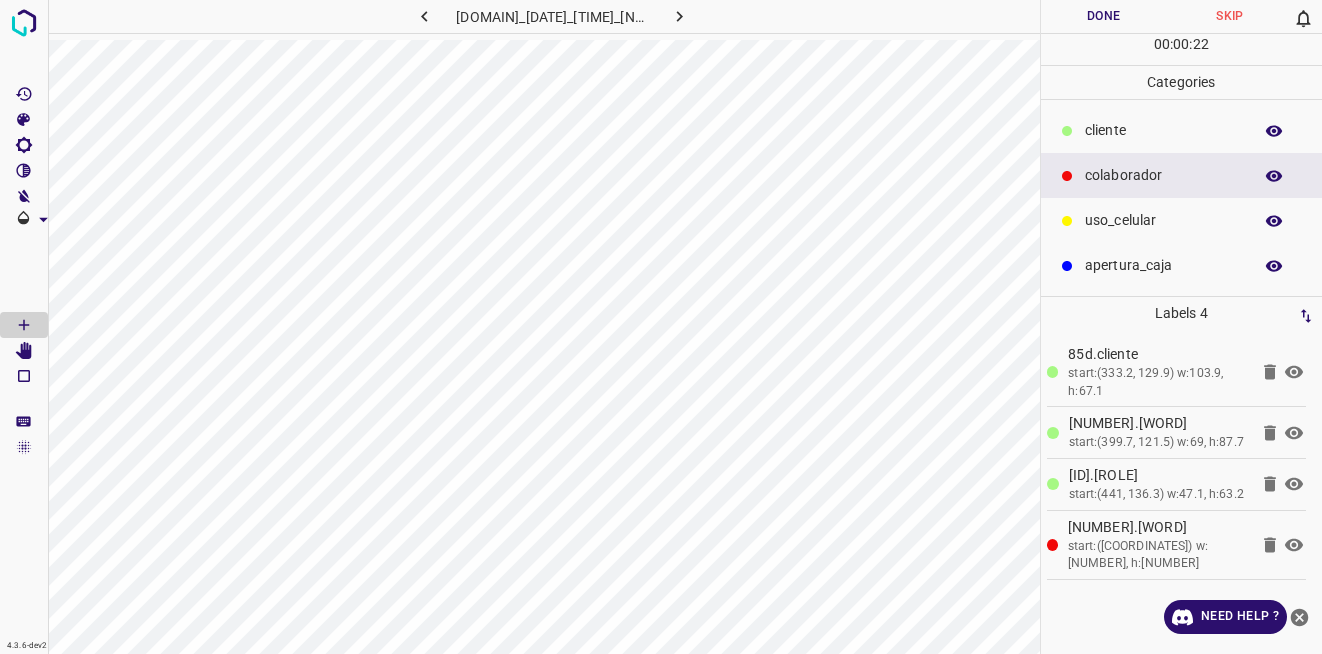 click at bounding box center [679, 16] 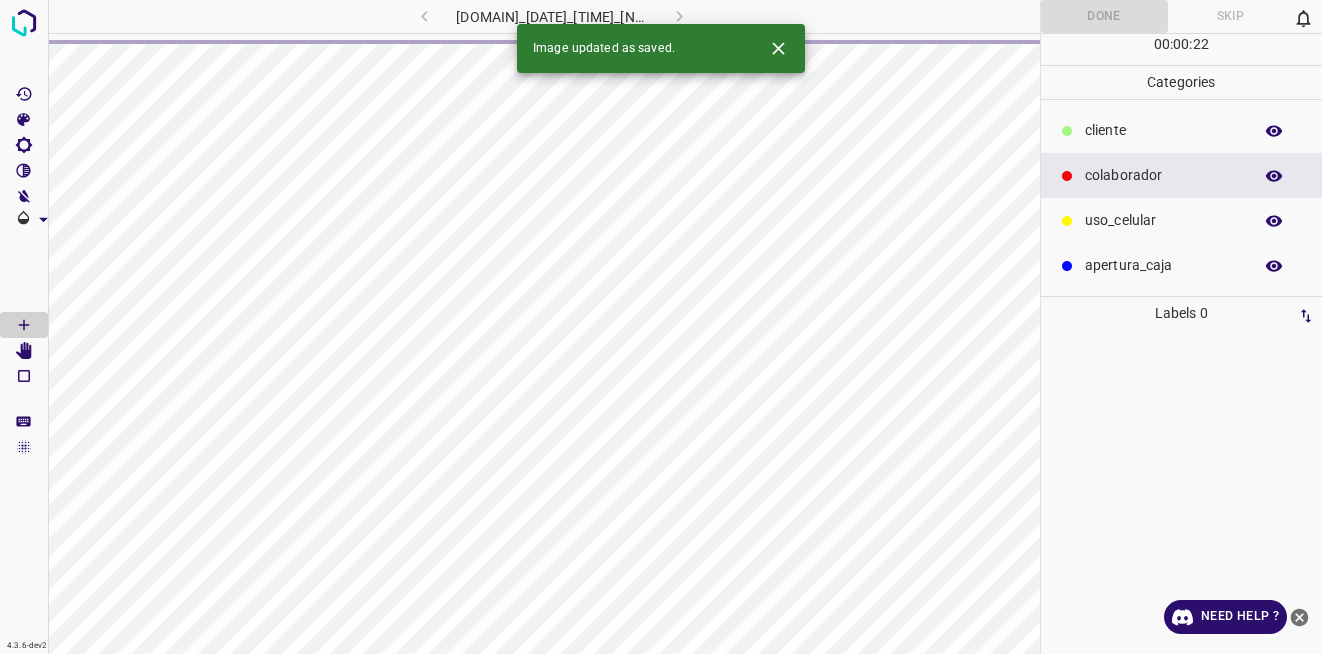 click at bounding box center (778, 48) 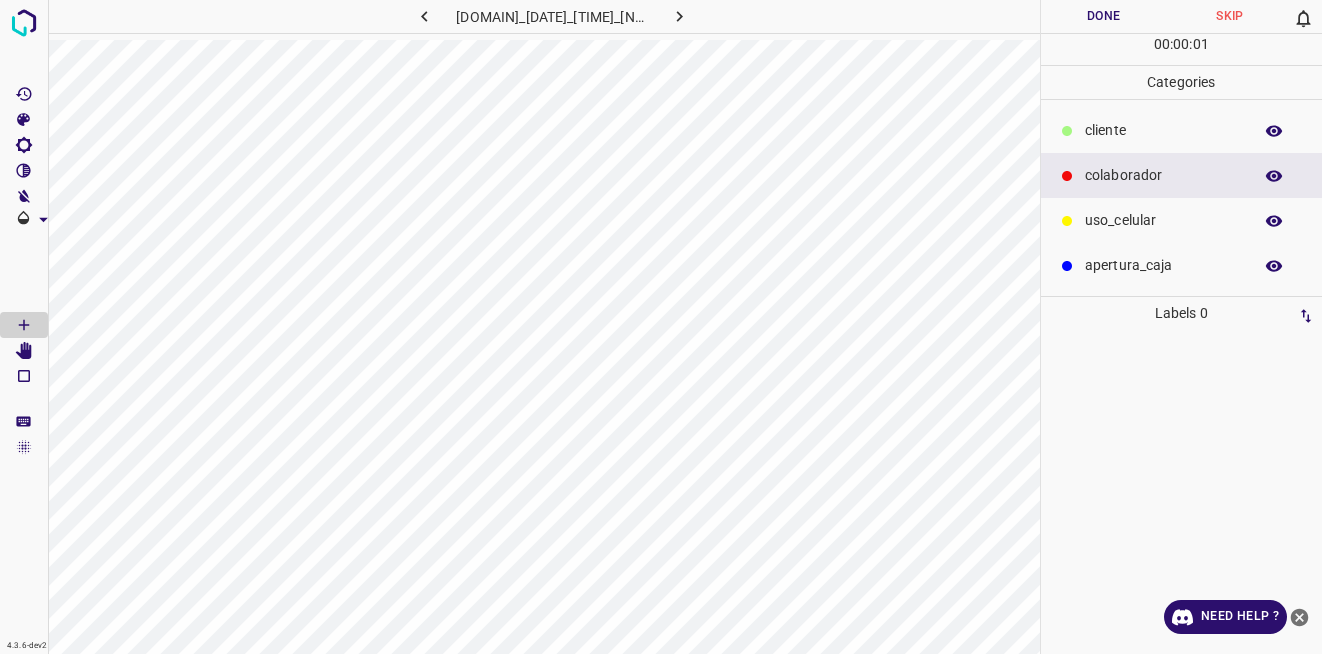 click on "​​cliente" at bounding box center (1163, 130) 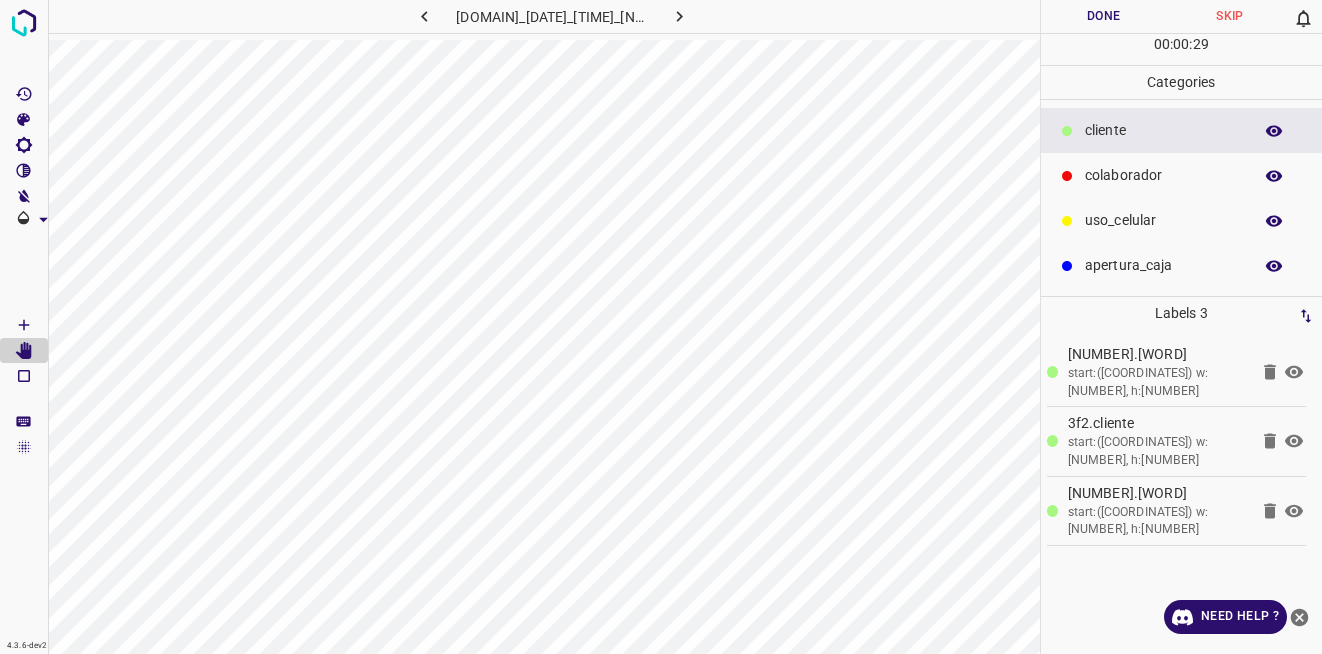 click on "Done" at bounding box center [1104, 16] 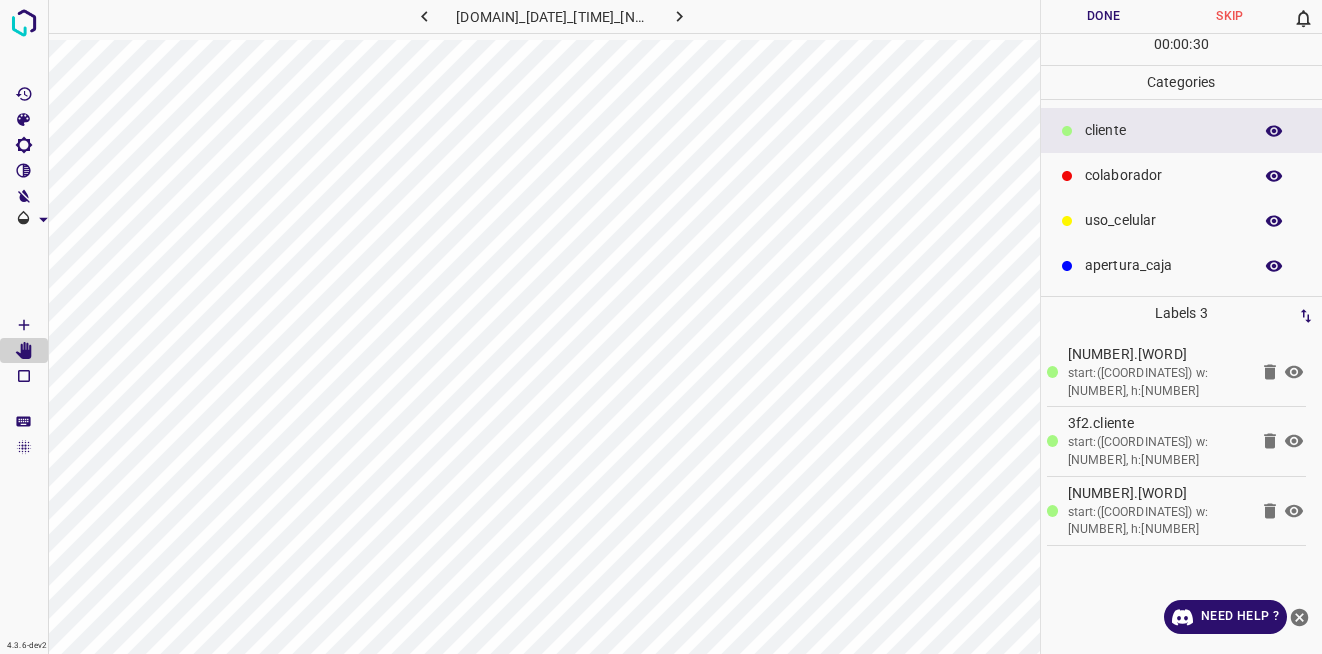click at bounding box center (679, 16) 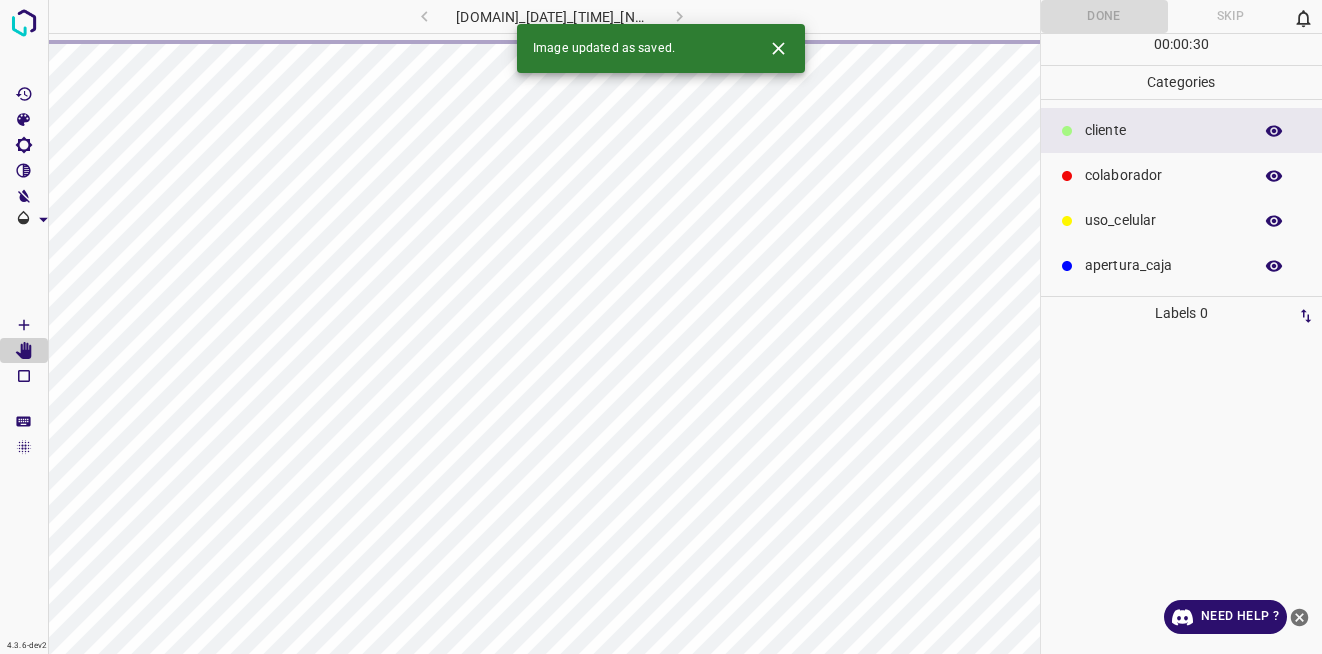 click on "Image updated as saved." at bounding box center (661, 48) 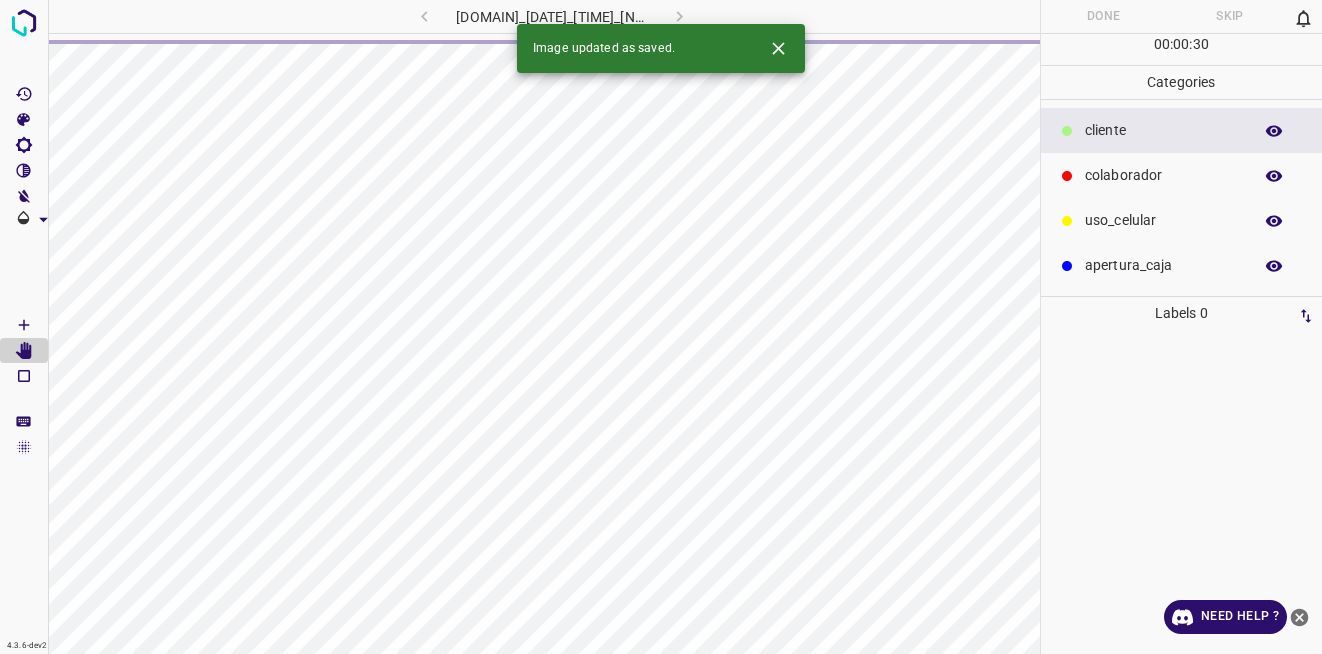 click at bounding box center [778, 48] 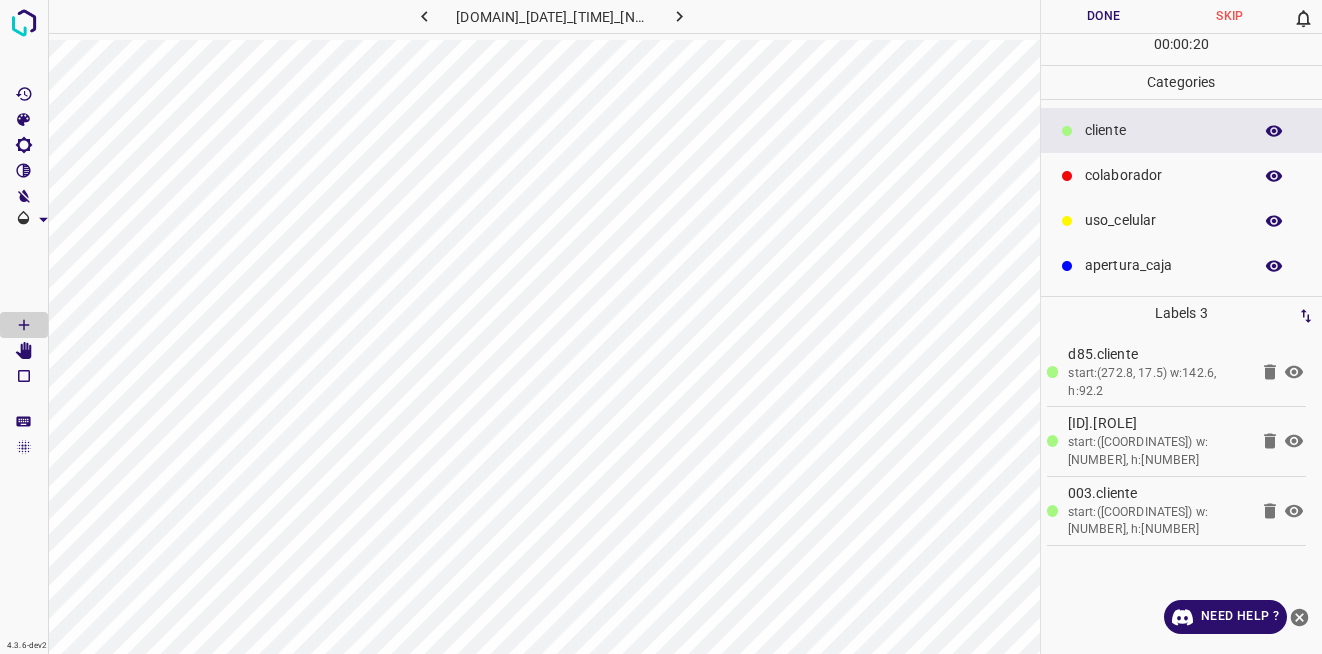 click on "Done" at bounding box center [1104, 16] 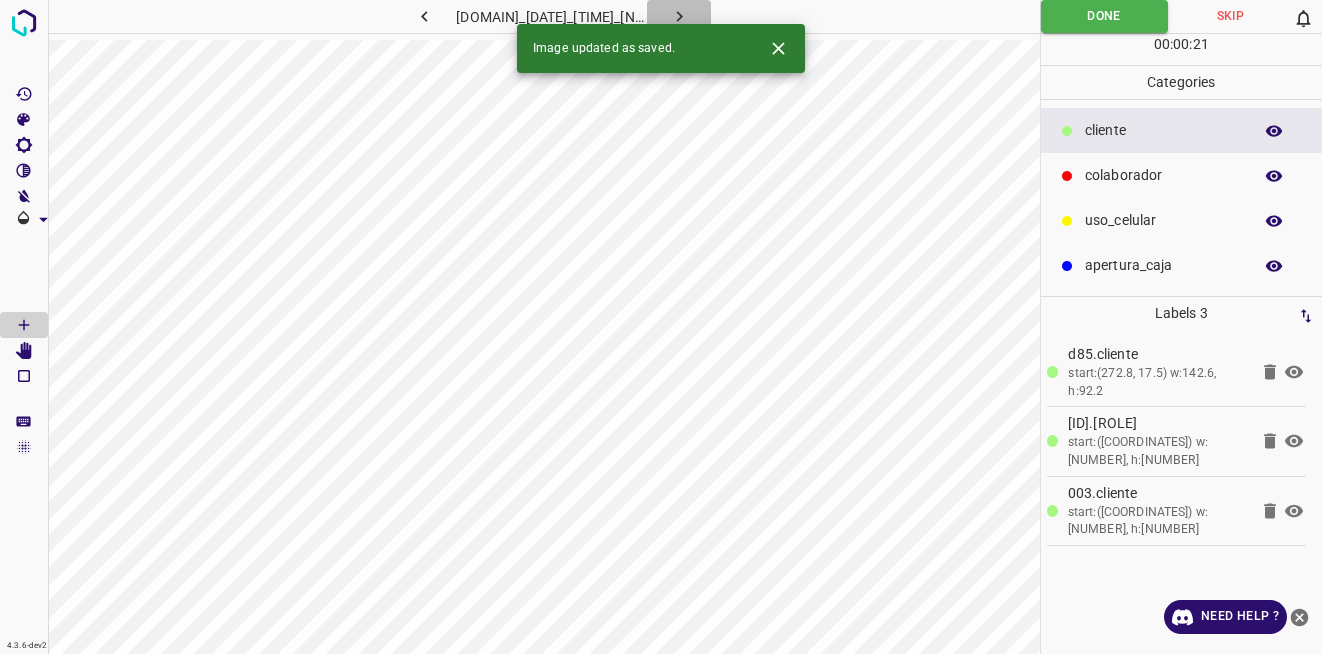 click at bounding box center (679, 16) 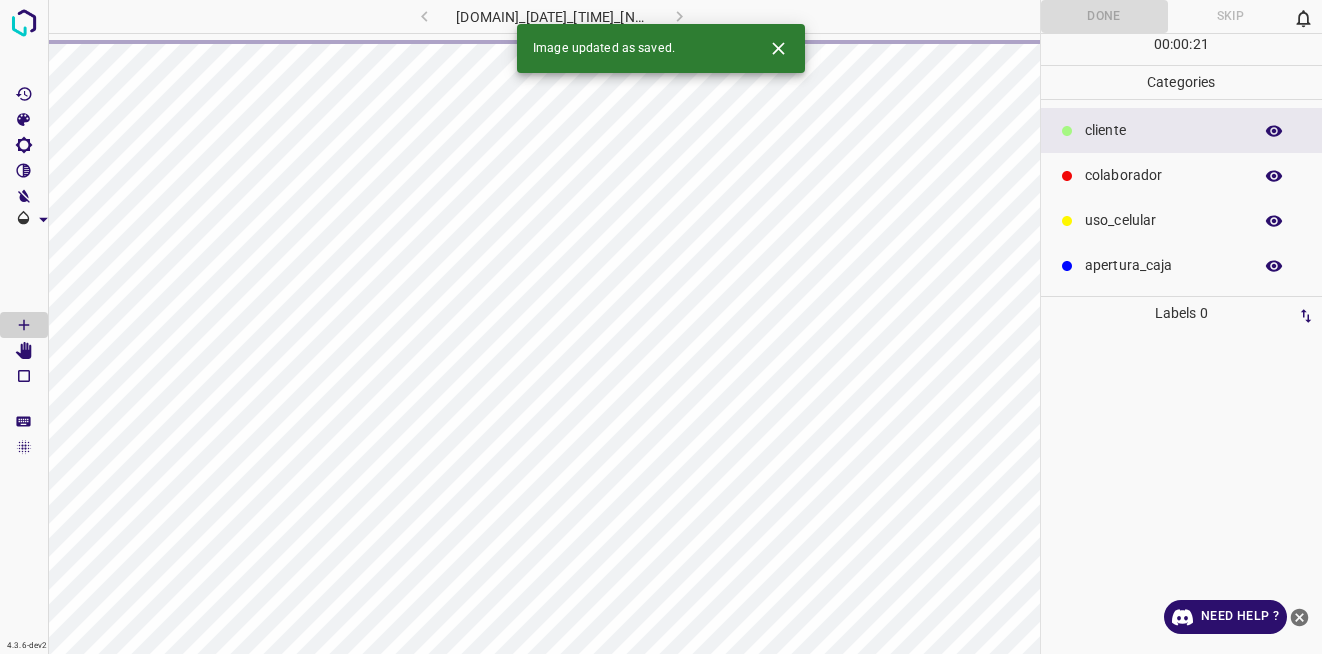 click at bounding box center (778, 48) 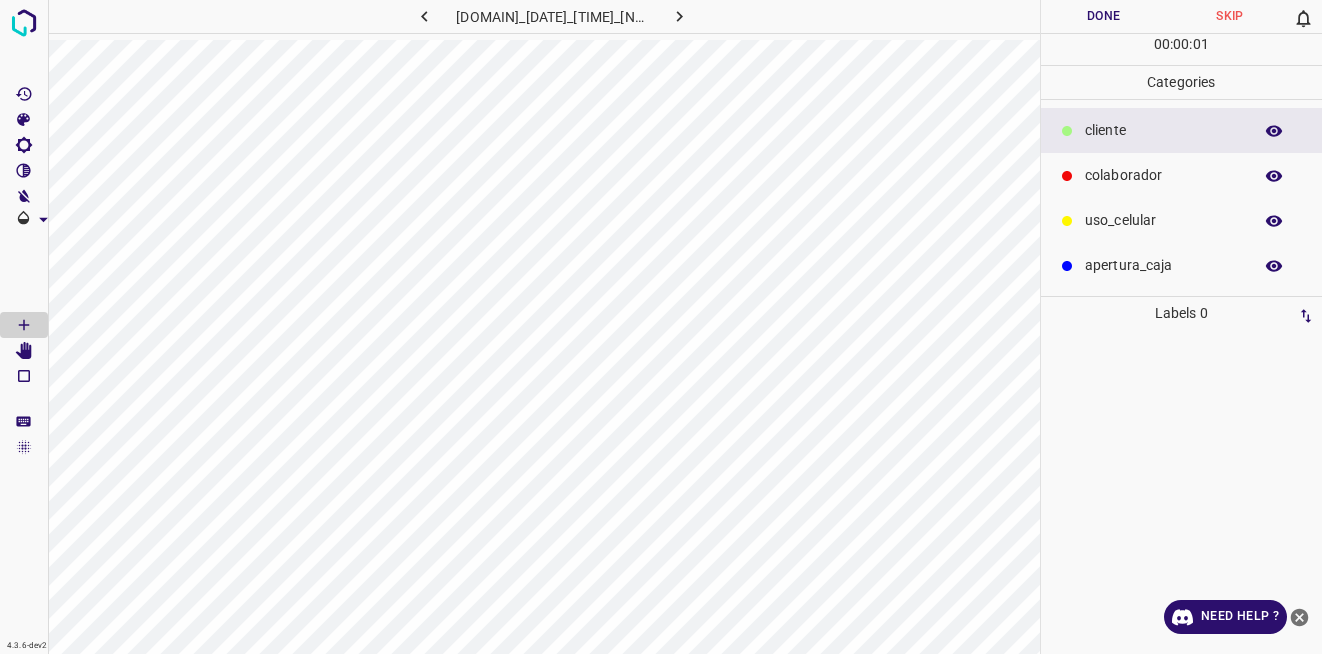 click on "colaborador" at bounding box center [1163, 130] 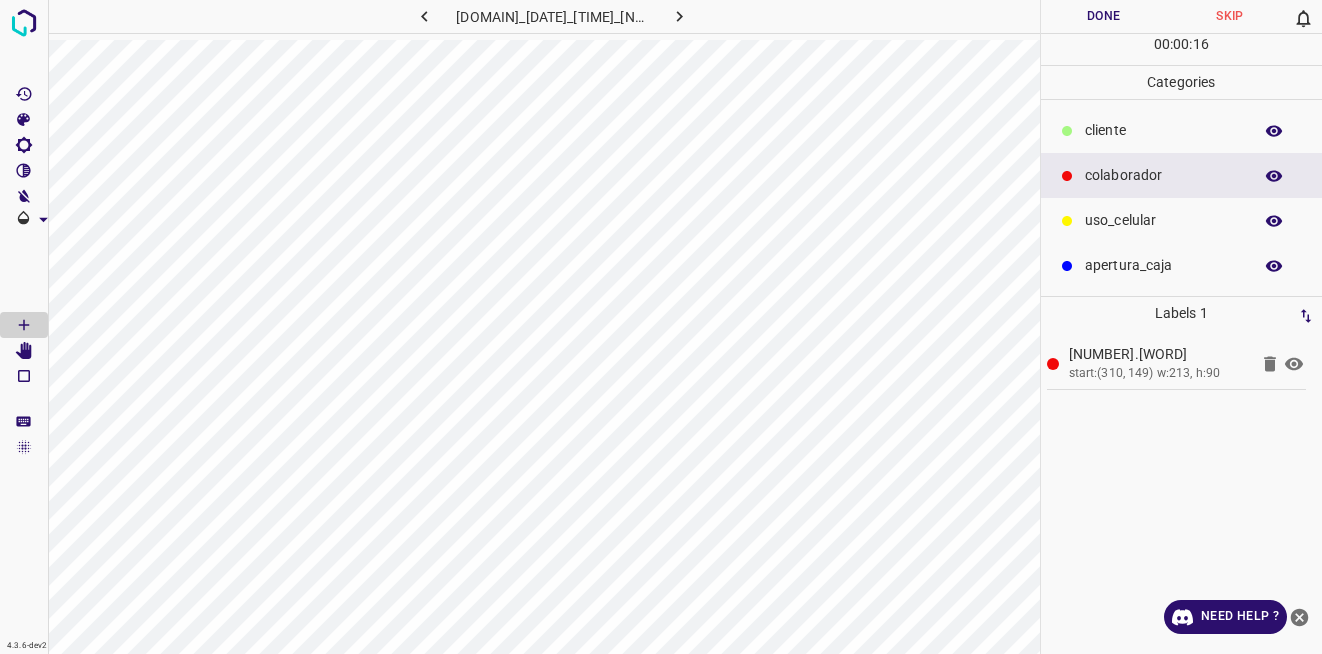 click on "​​cliente" at bounding box center [1163, 130] 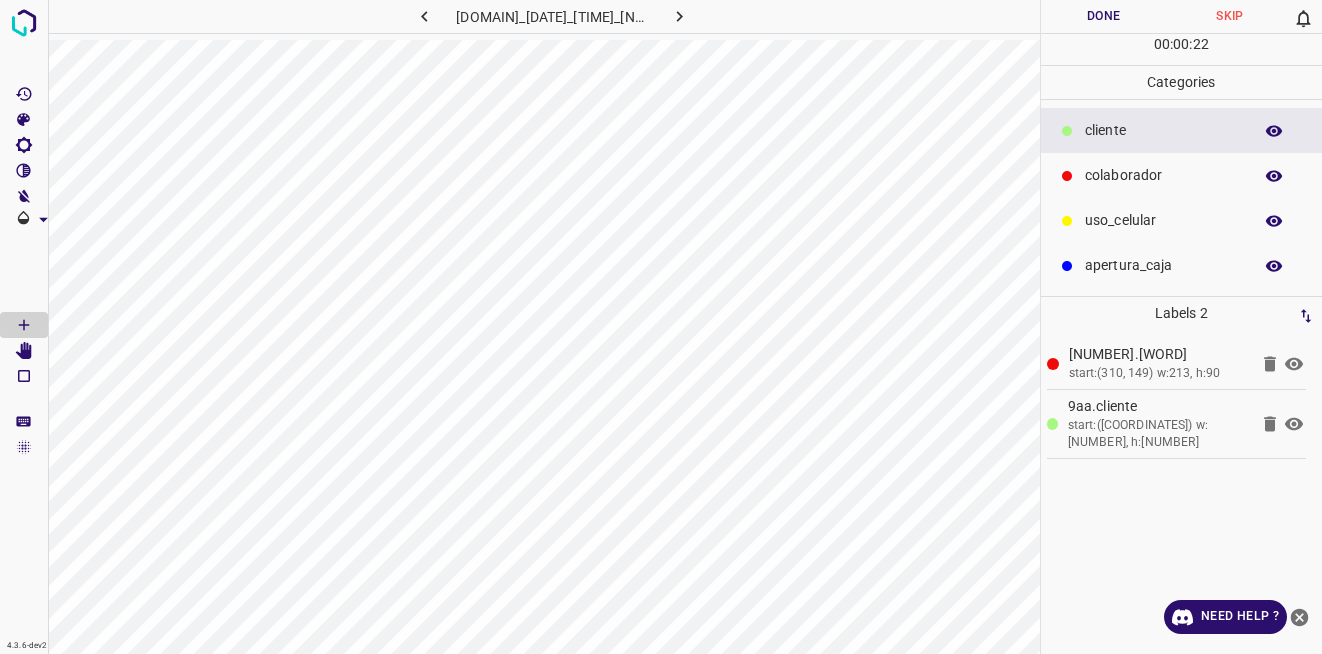 click on "Done" at bounding box center (1104, 16) 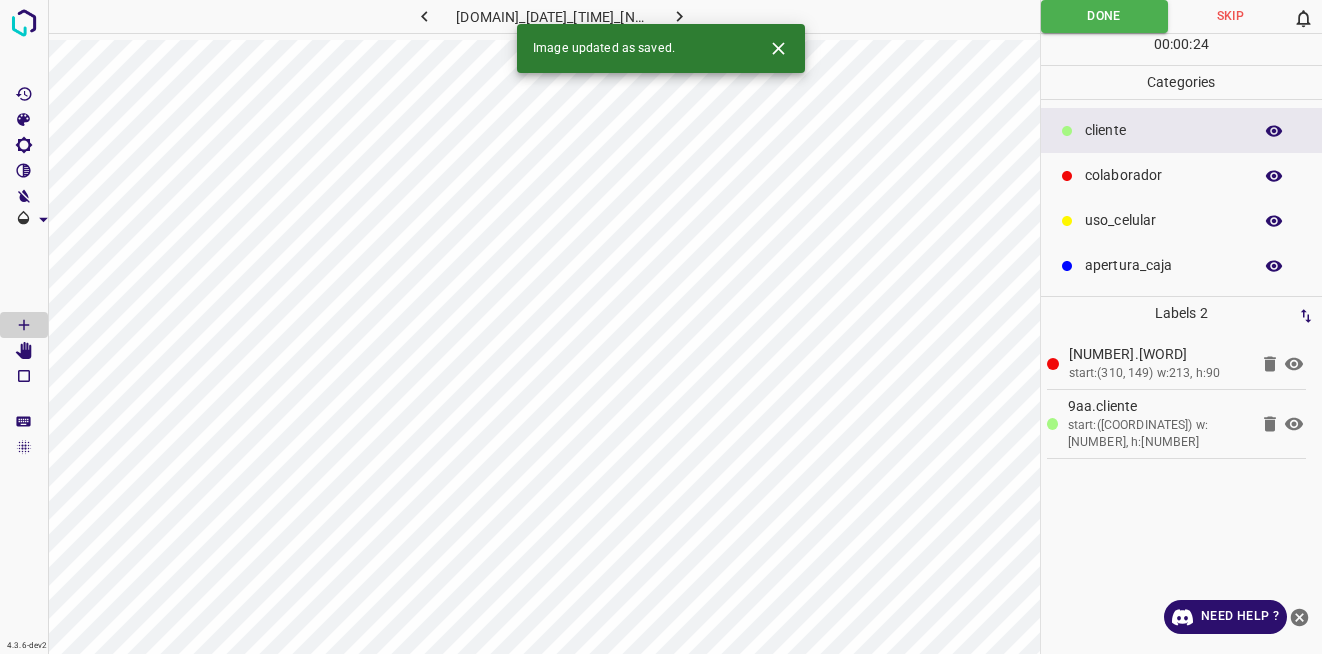 click at bounding box center [679, 16] 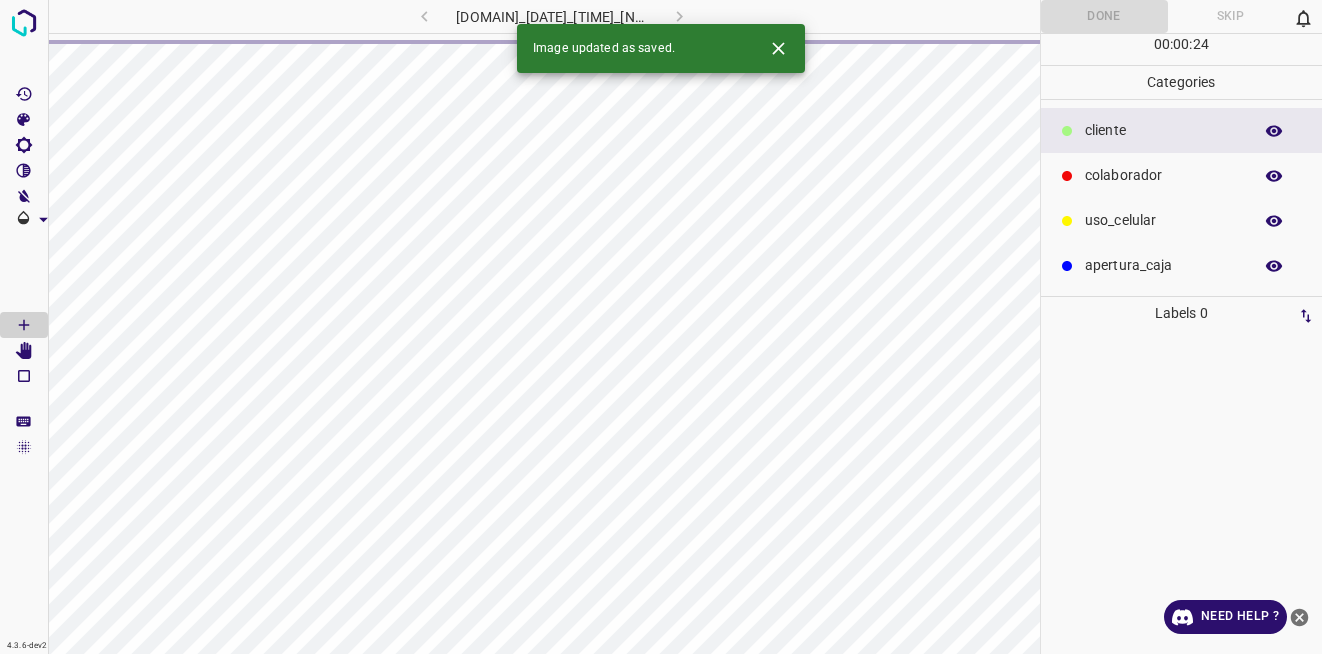 click at bounding box center (778, 48) 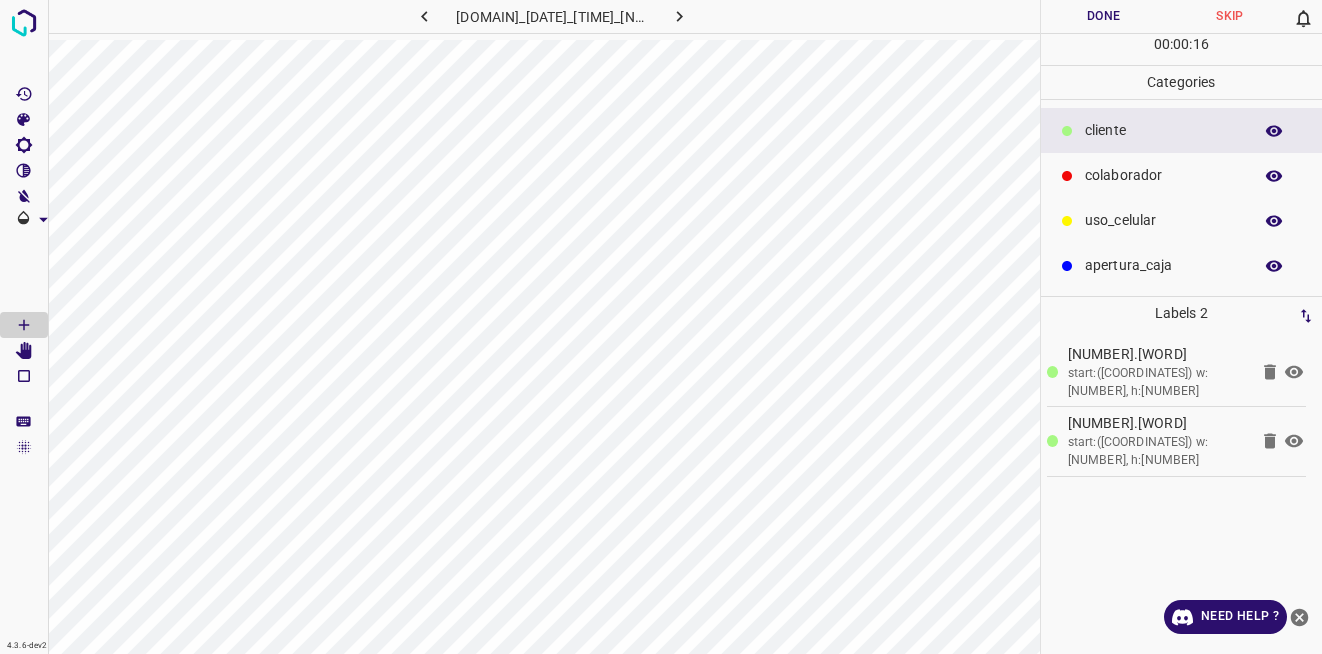 click on "Done" at bounding box center (1104, 16) 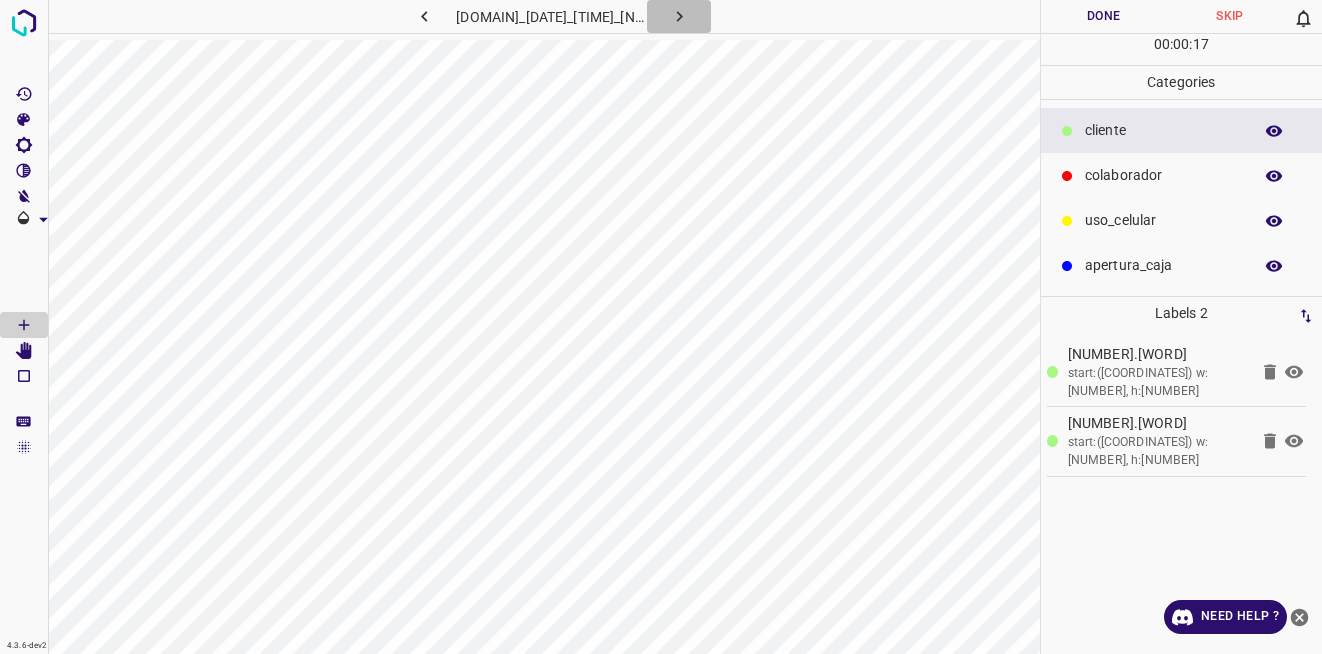 click at bounding box center (679, 16) 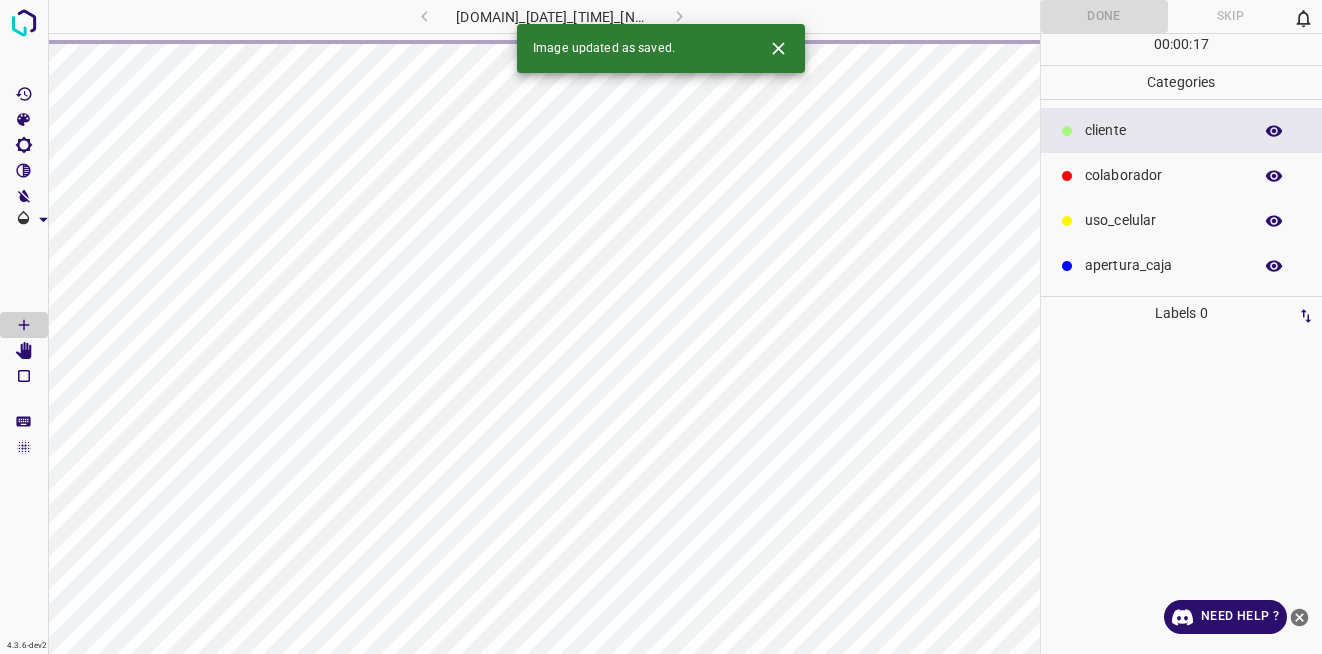 click at bounding box center [778, 48] 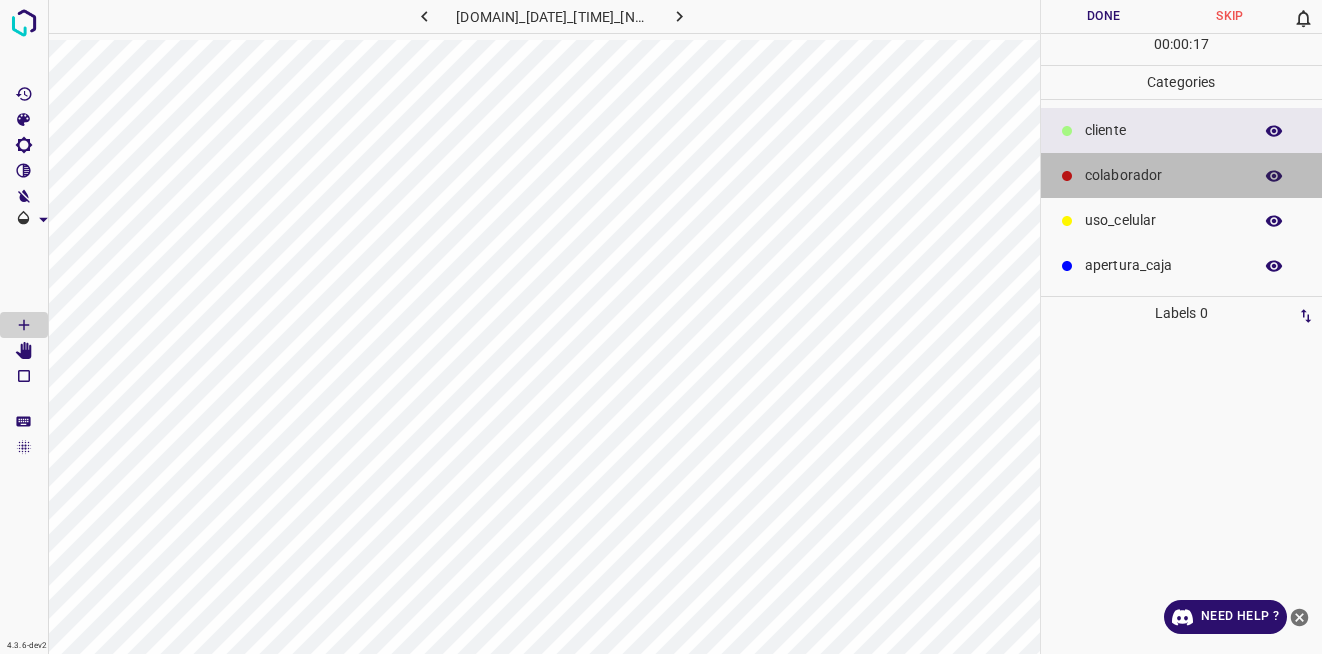 click at bounding box center (1067, 131) 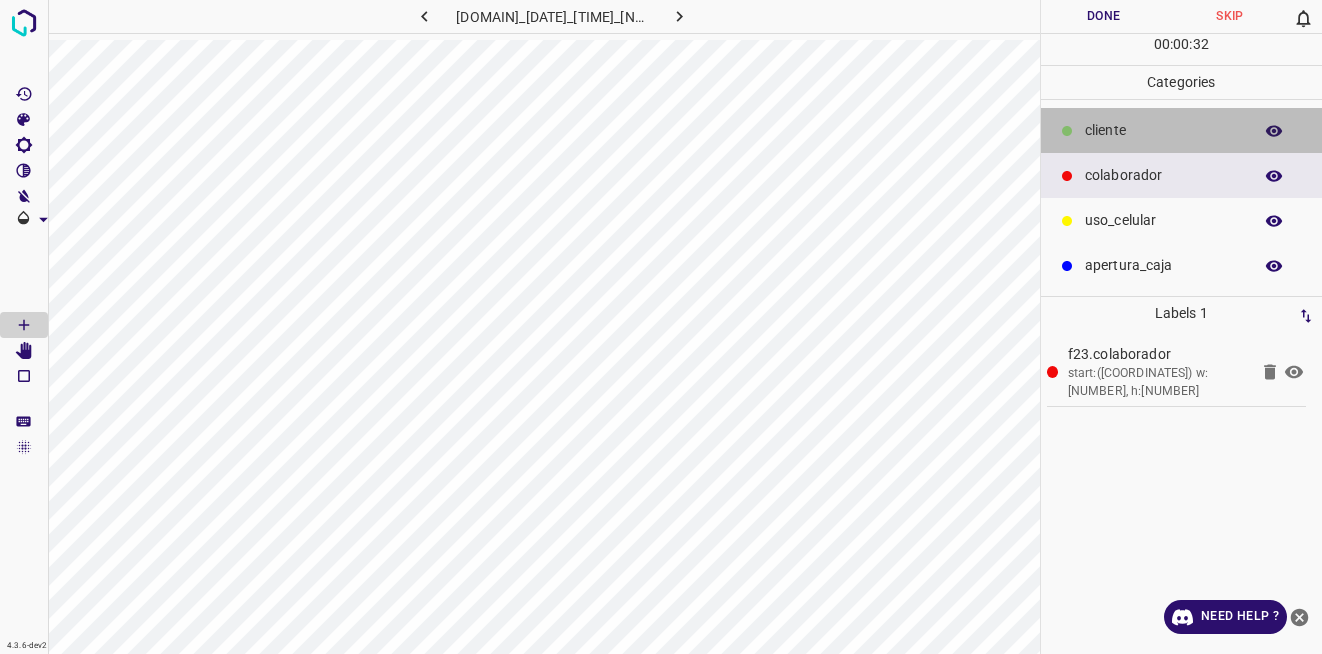 click on "​​cliente" at bounding box center (1163, 130) 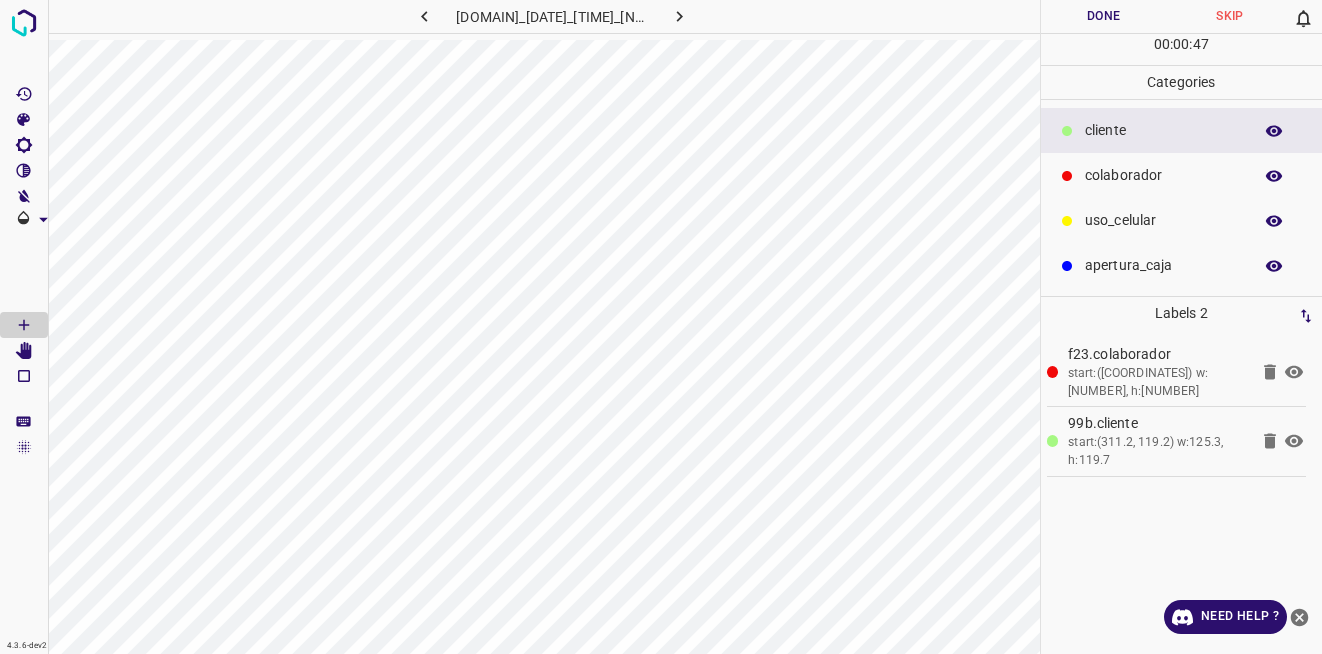 click on "Done" at bounding box center [1104, 16] 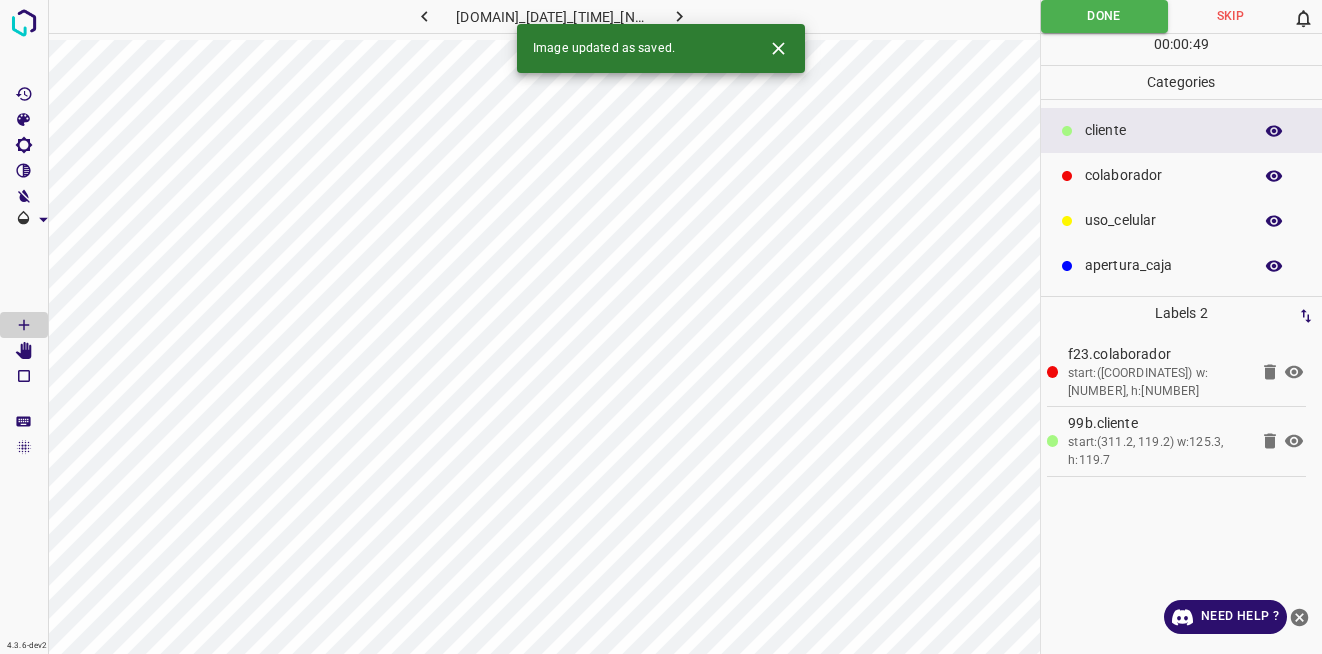 click on "Image updated as saved." at bounding box center [661, 48] 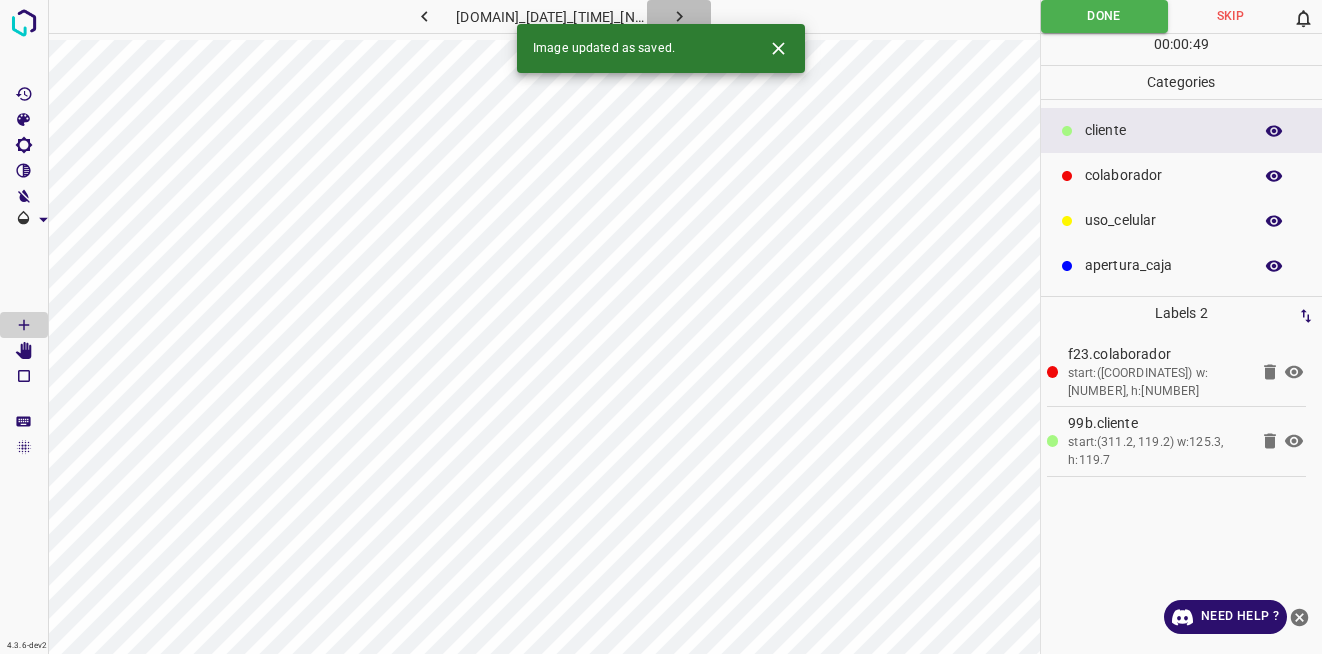 click at bounding box center [679, 16] 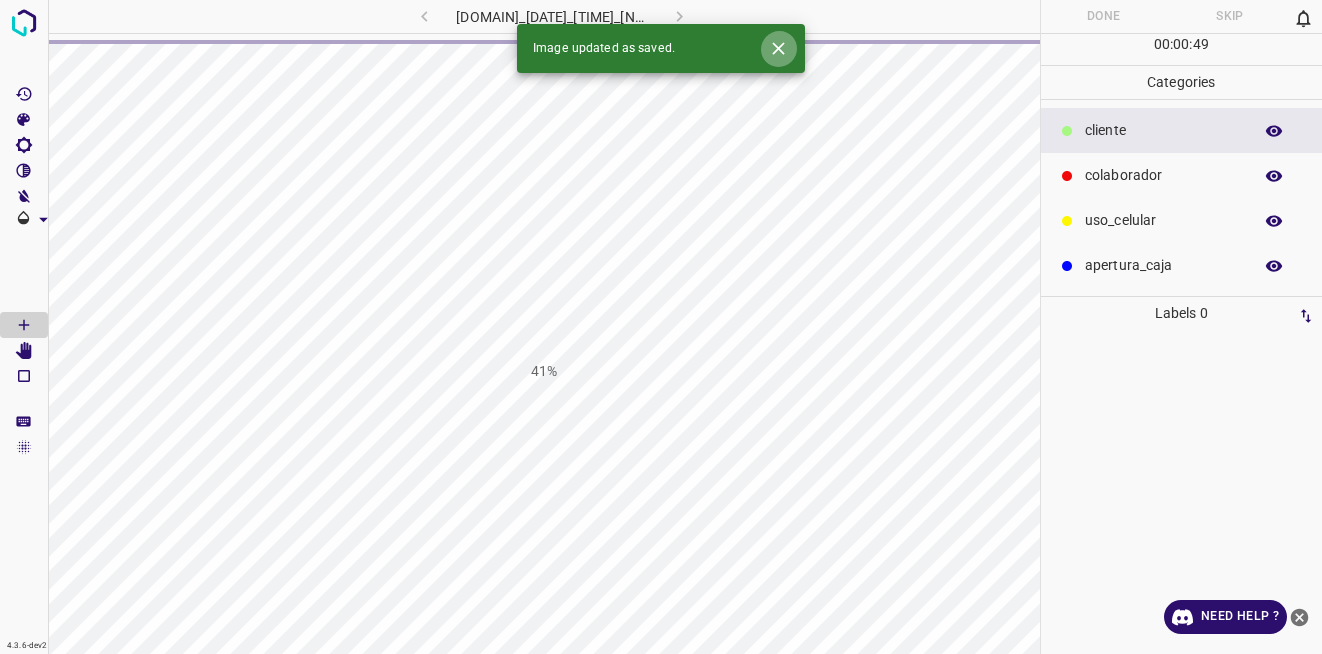 click at bounding box center [778, 48] 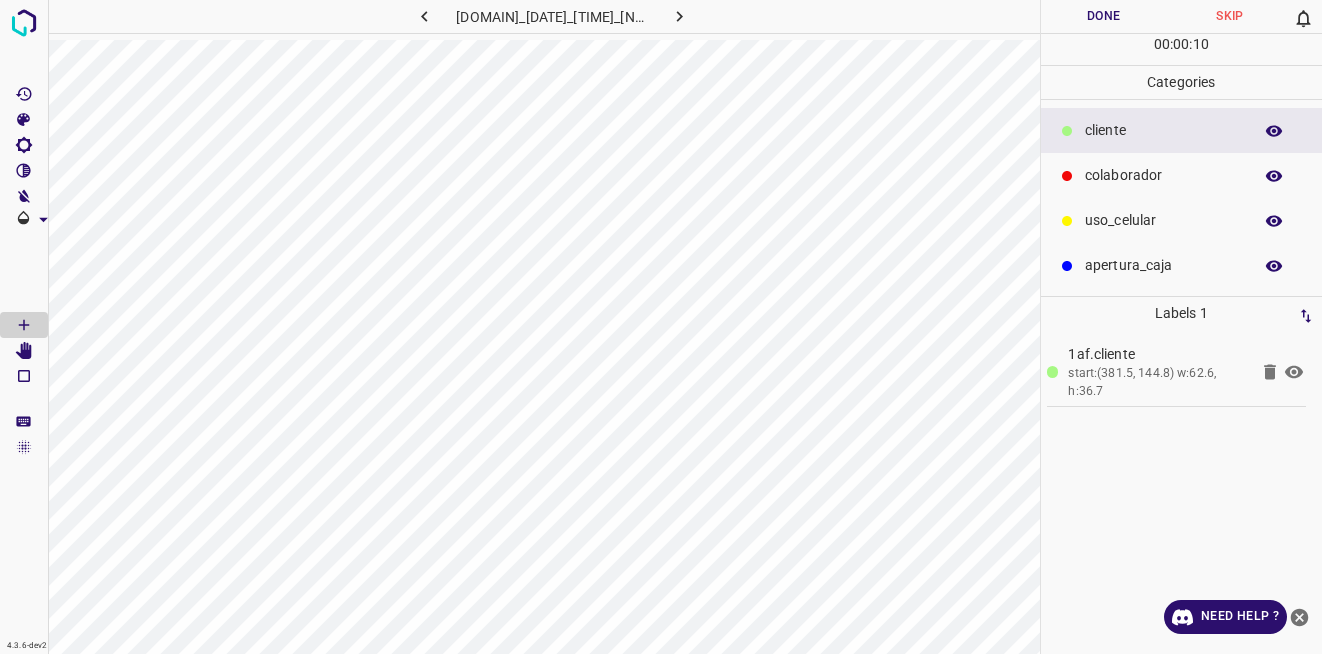 click on "Done" at bounding box center [1104, 16] 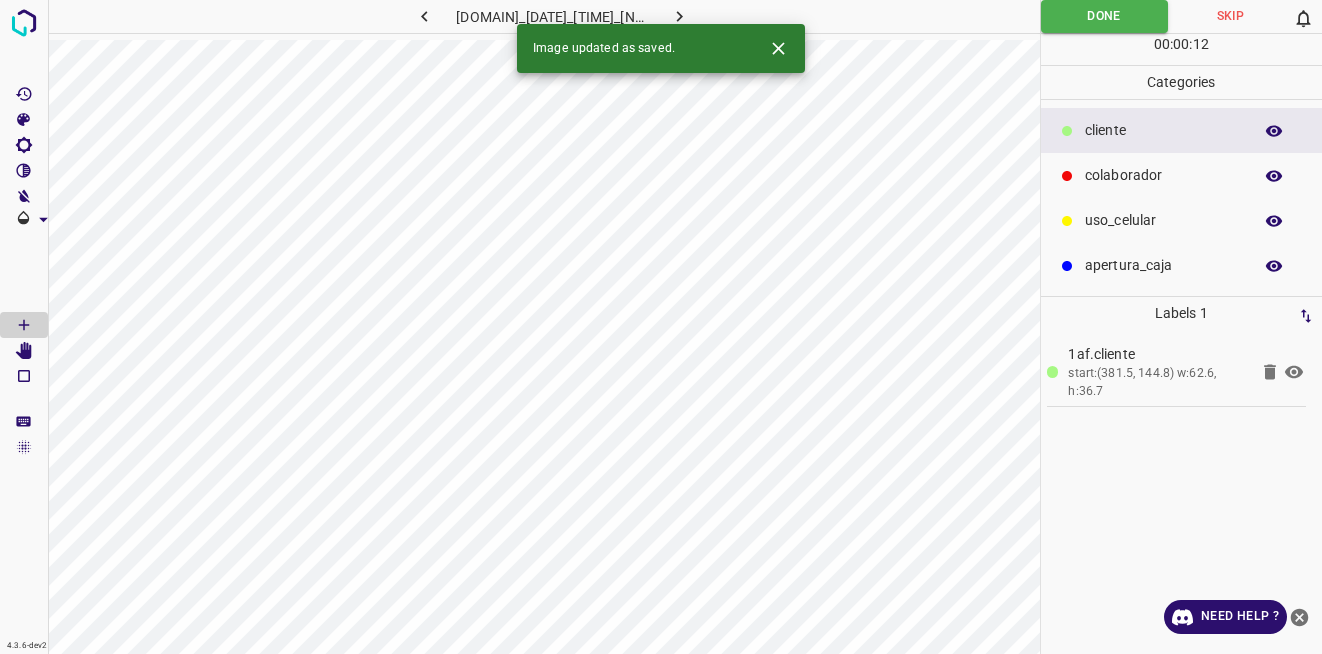 click at bounding box center [679, 16] 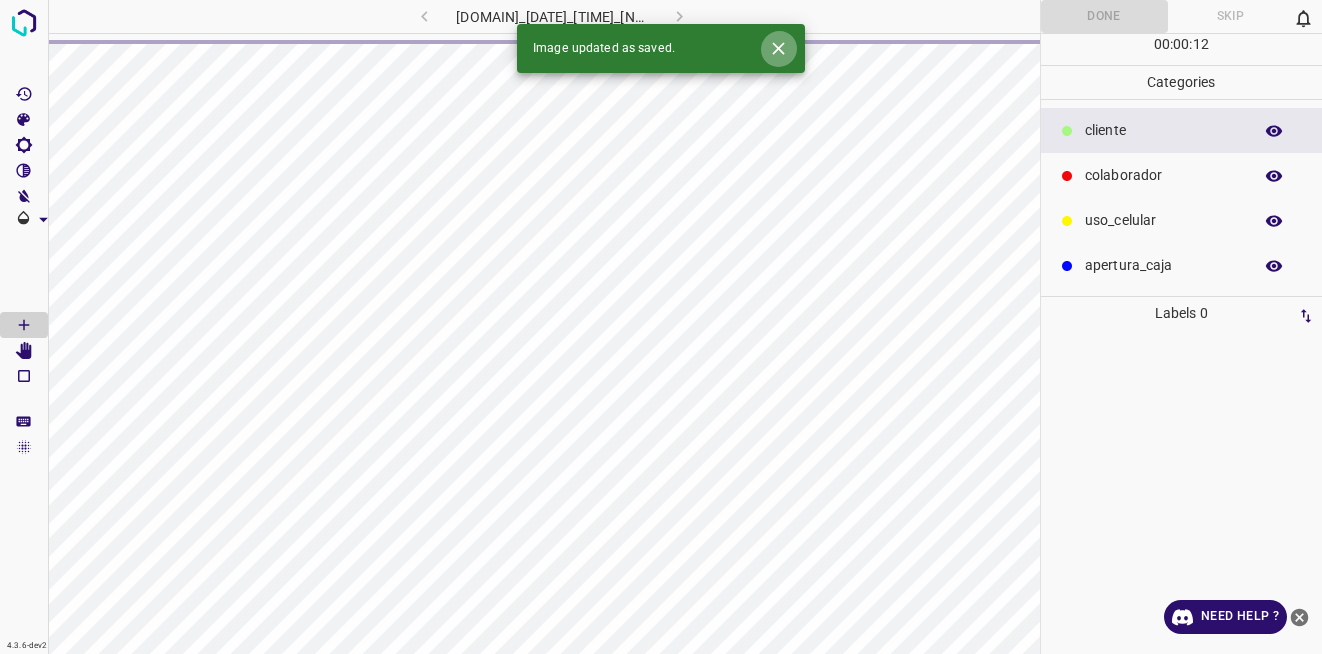 click at bounding box center (778, 48) 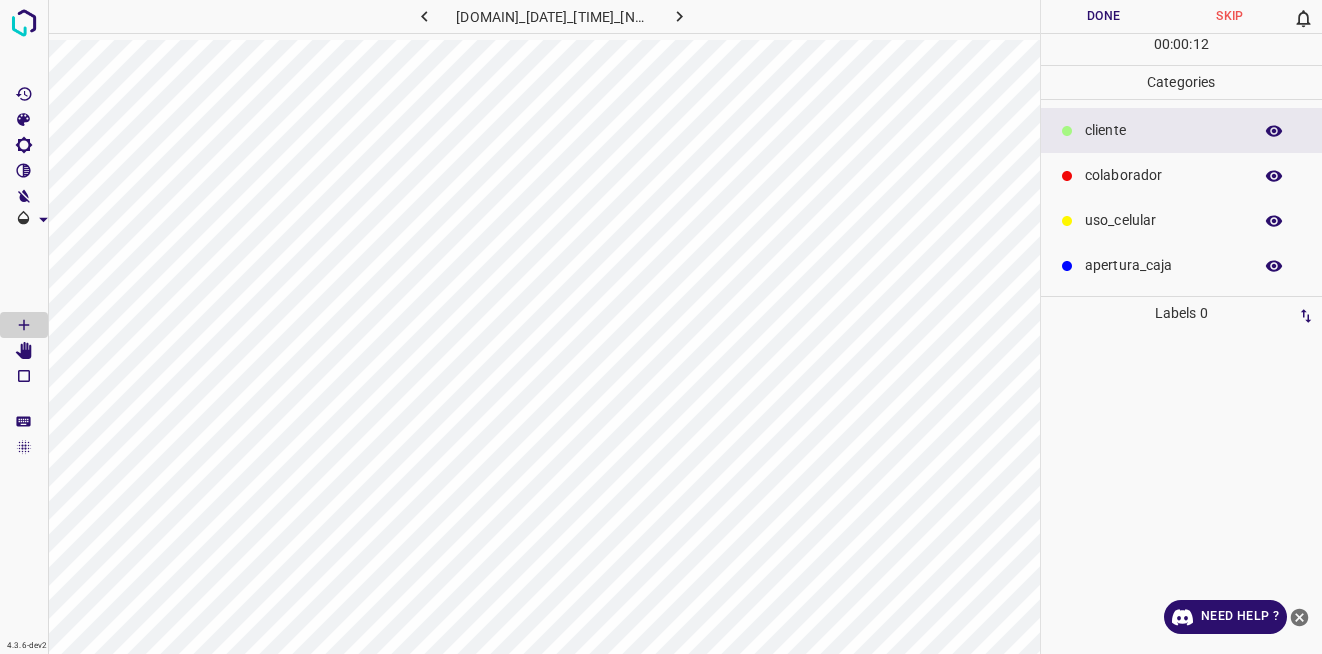 click on "colaborador" at bounding box center [1163, 130] 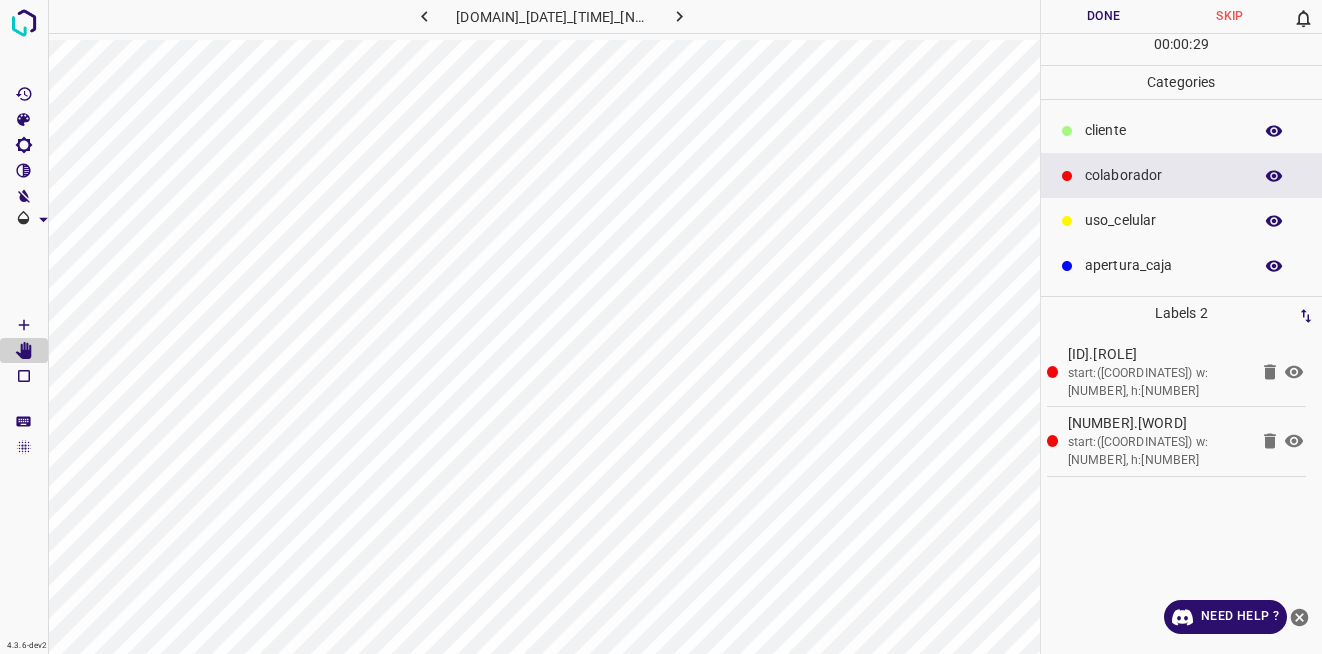 click on "Done" at bounding box center [1104, 16] 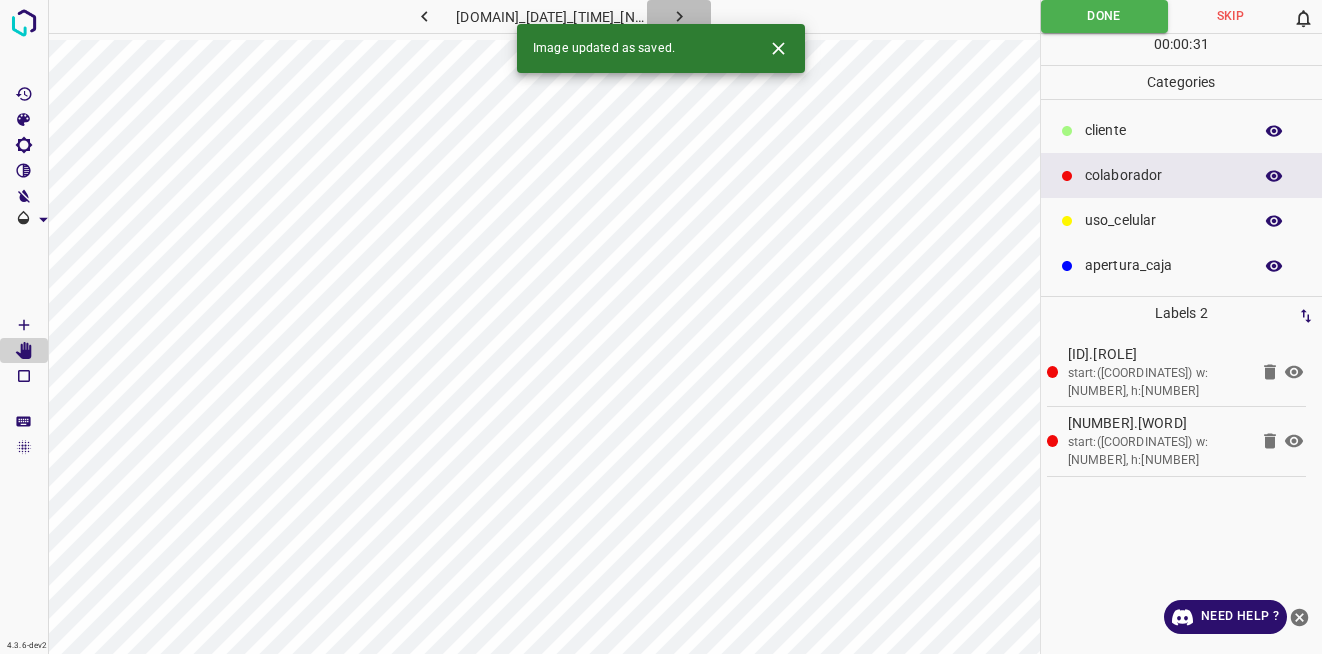click at bounding box center (679, 16) 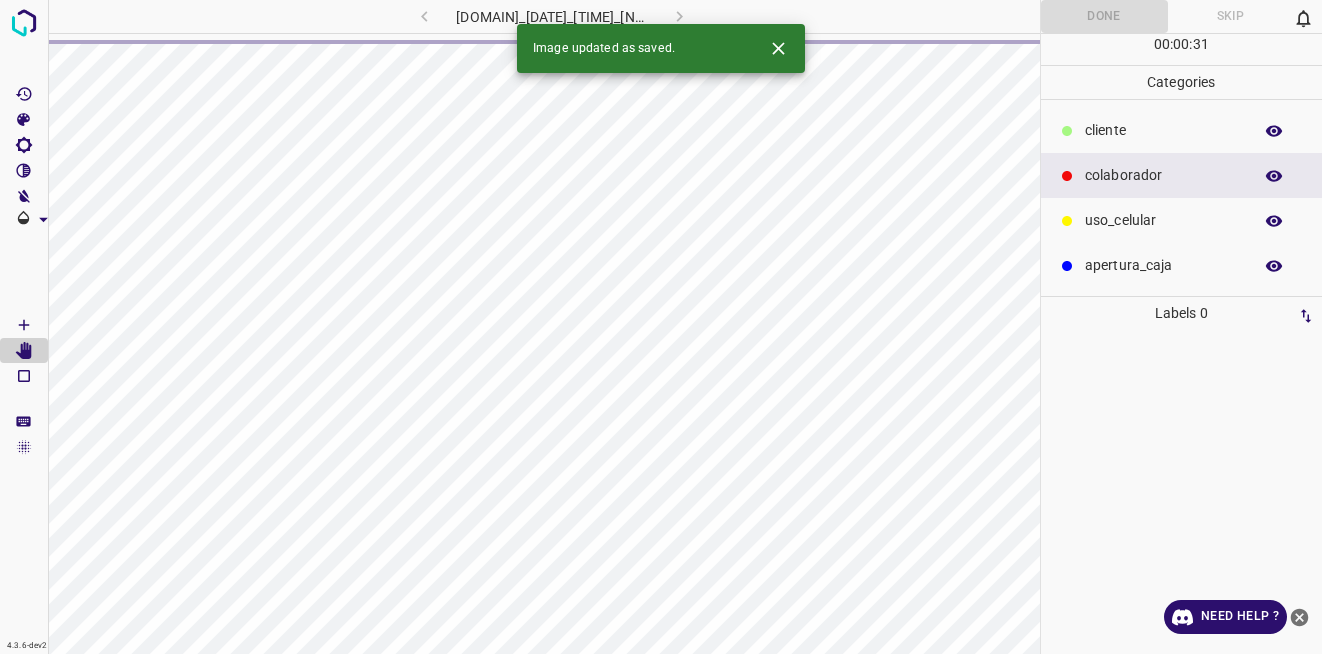 click at bounding box center [778, 48] 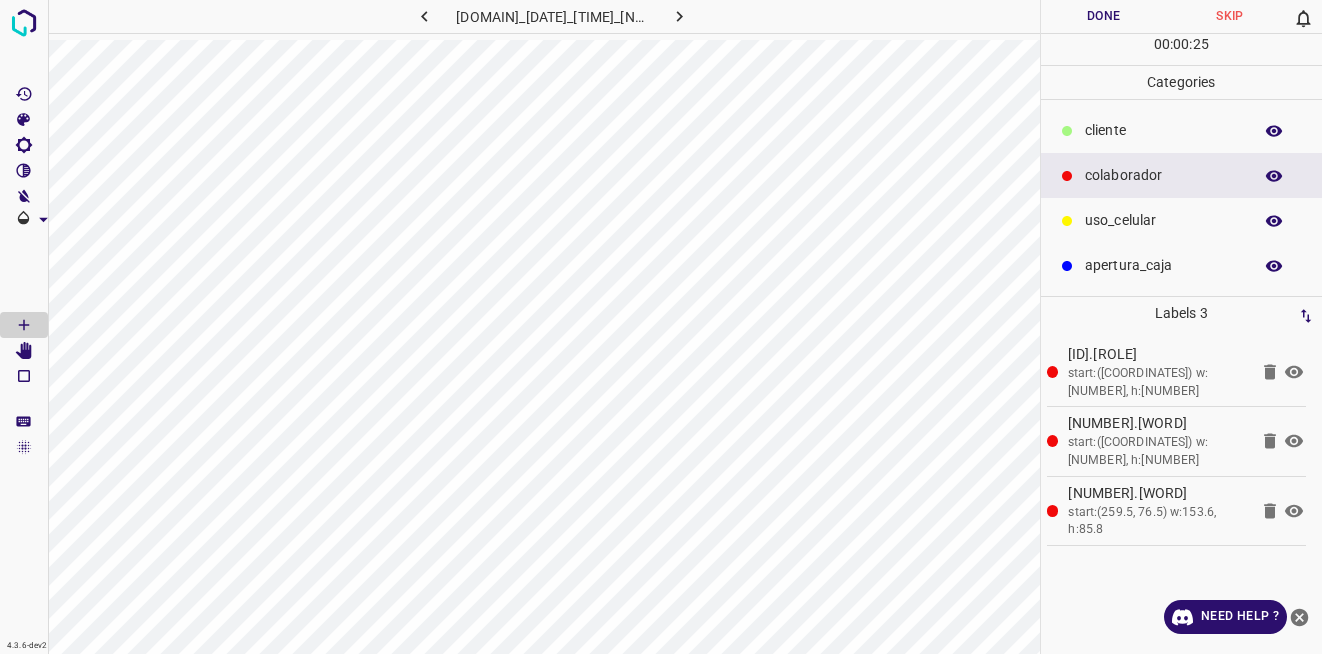 click on "Done" at bounding box center (1104, 16) 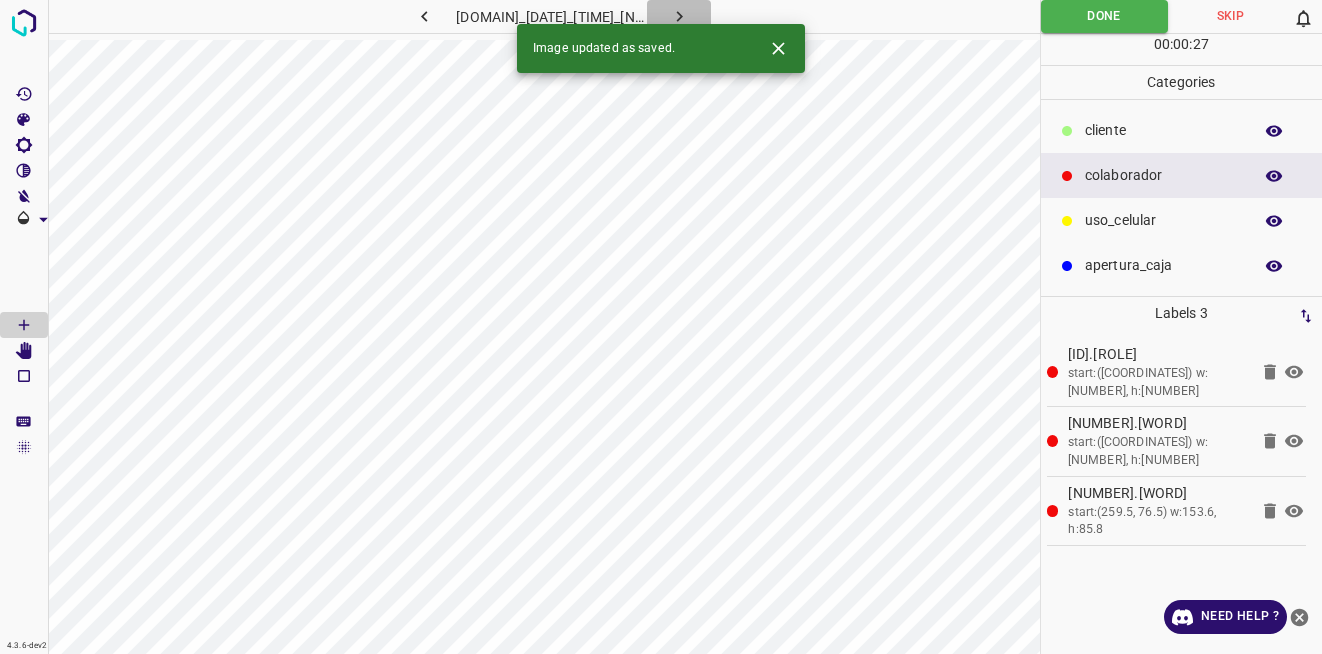 click at bounding box center (679, 16) 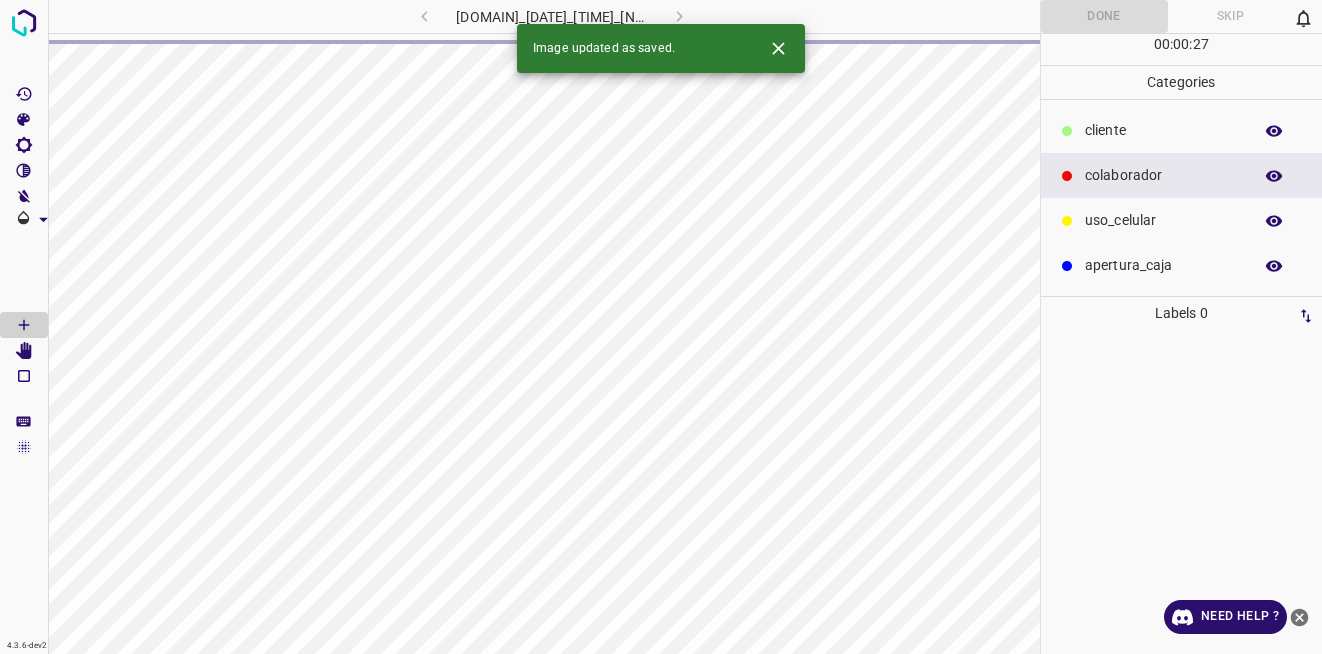 click at bounding box center (778, 48) 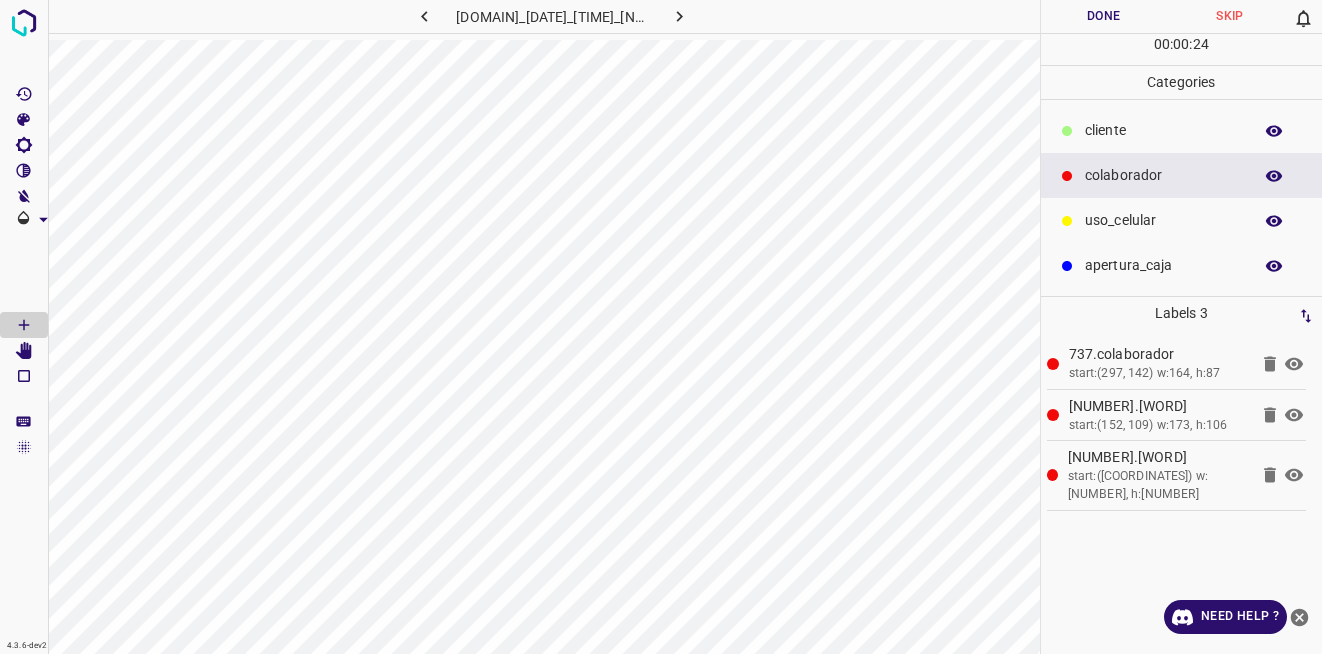 click on "Done" at bounding box center [1104, 16] 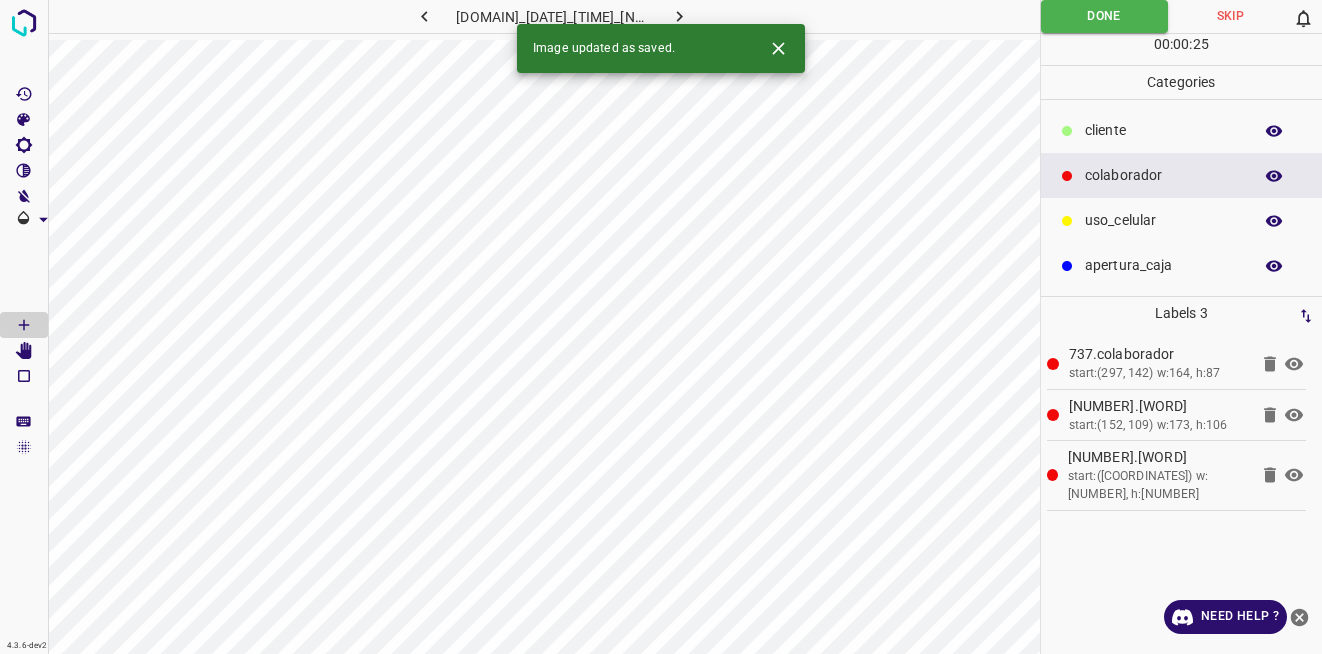 click at bounding box center [679, 16] 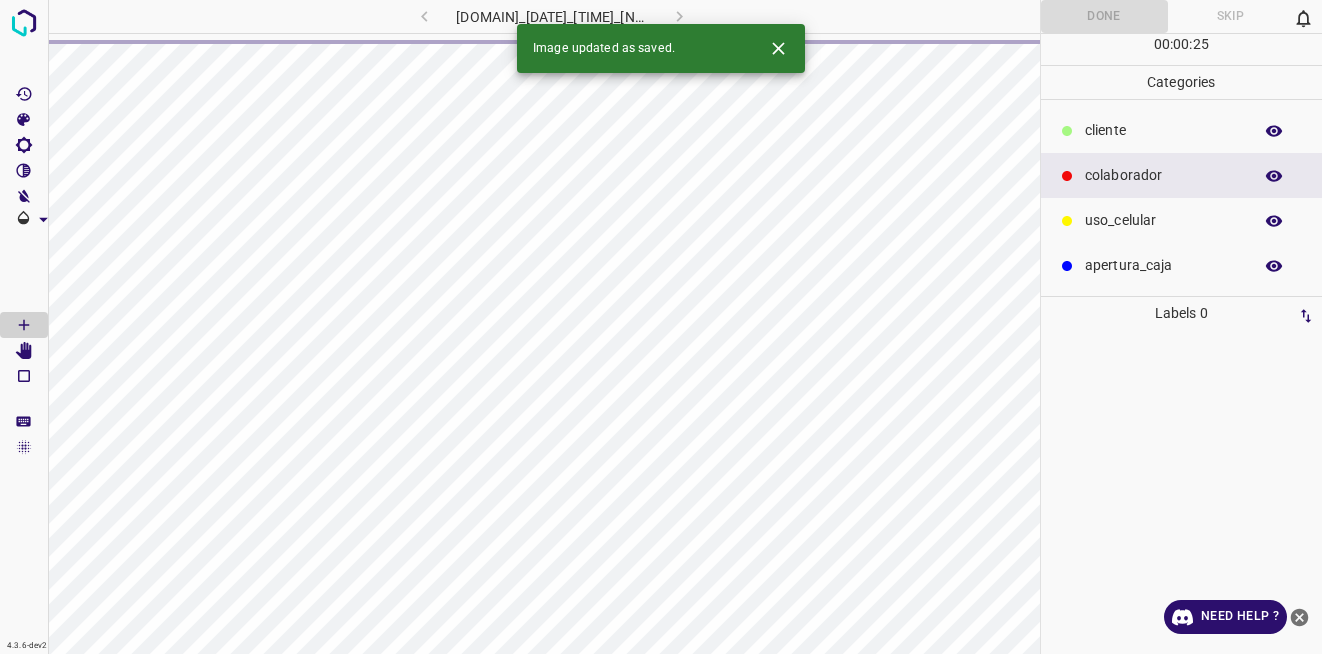 click at bounding box center [778, 48] 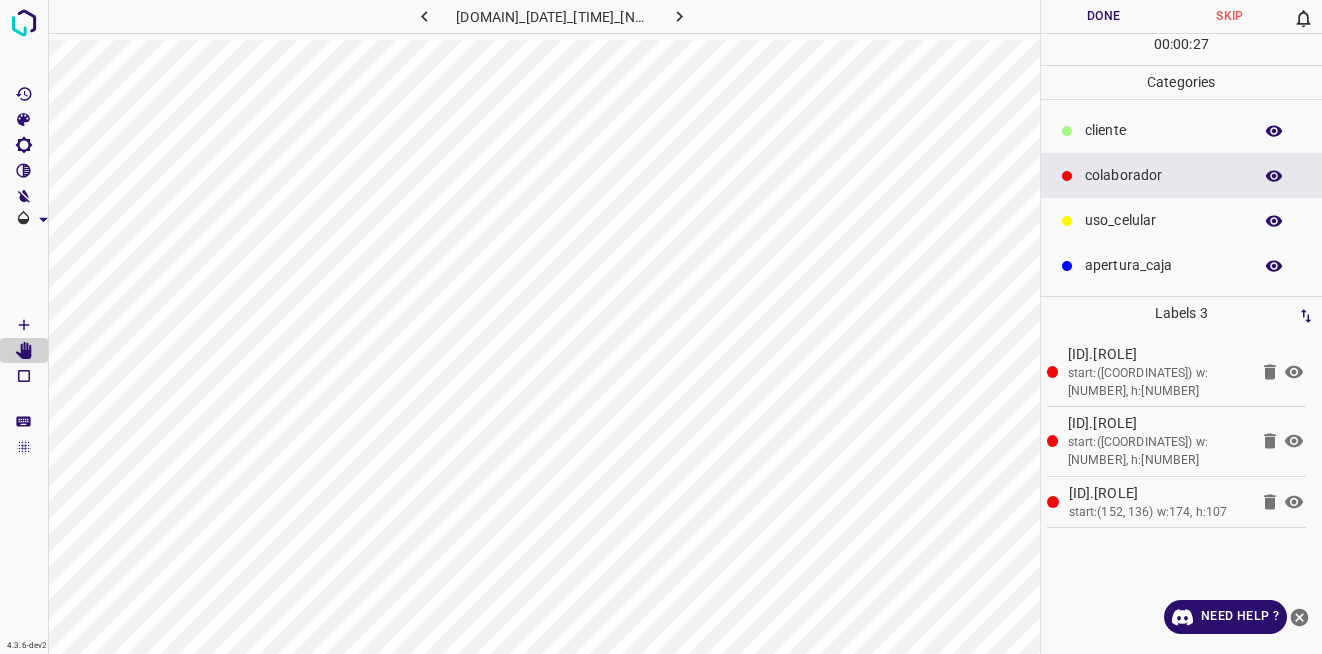 click on "Done" at bounding box center (1104, 16) 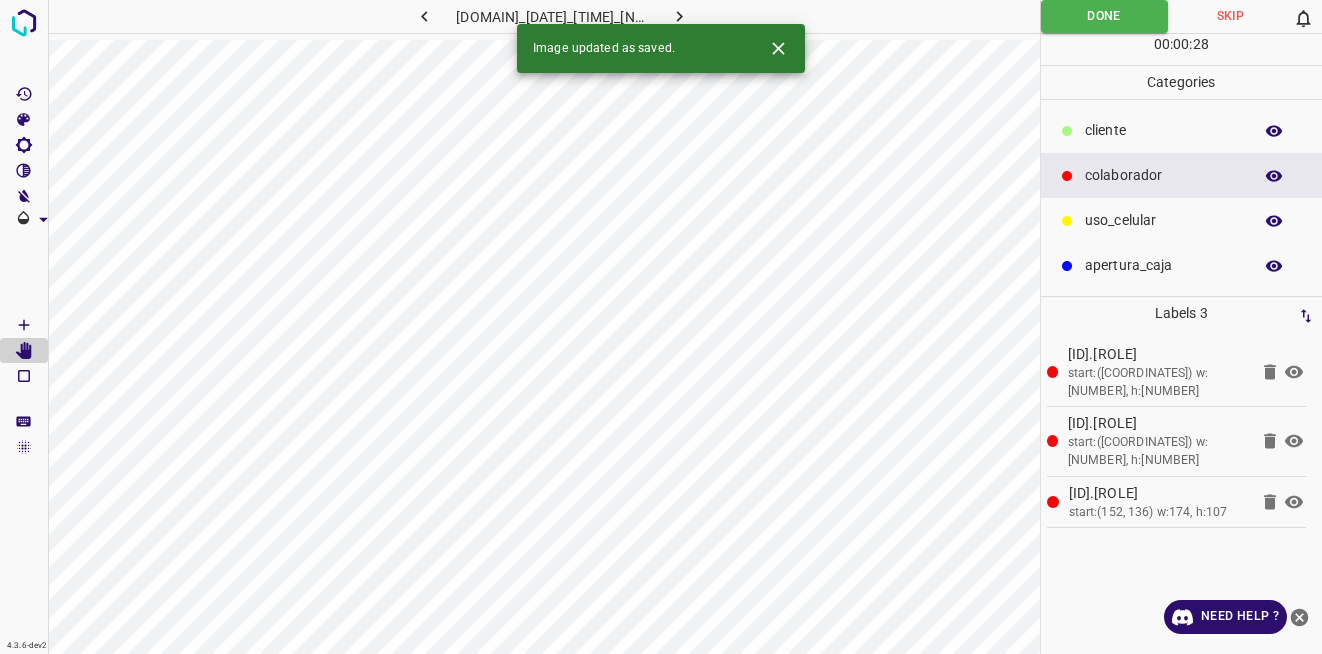 click at bounding box center (679, 16) 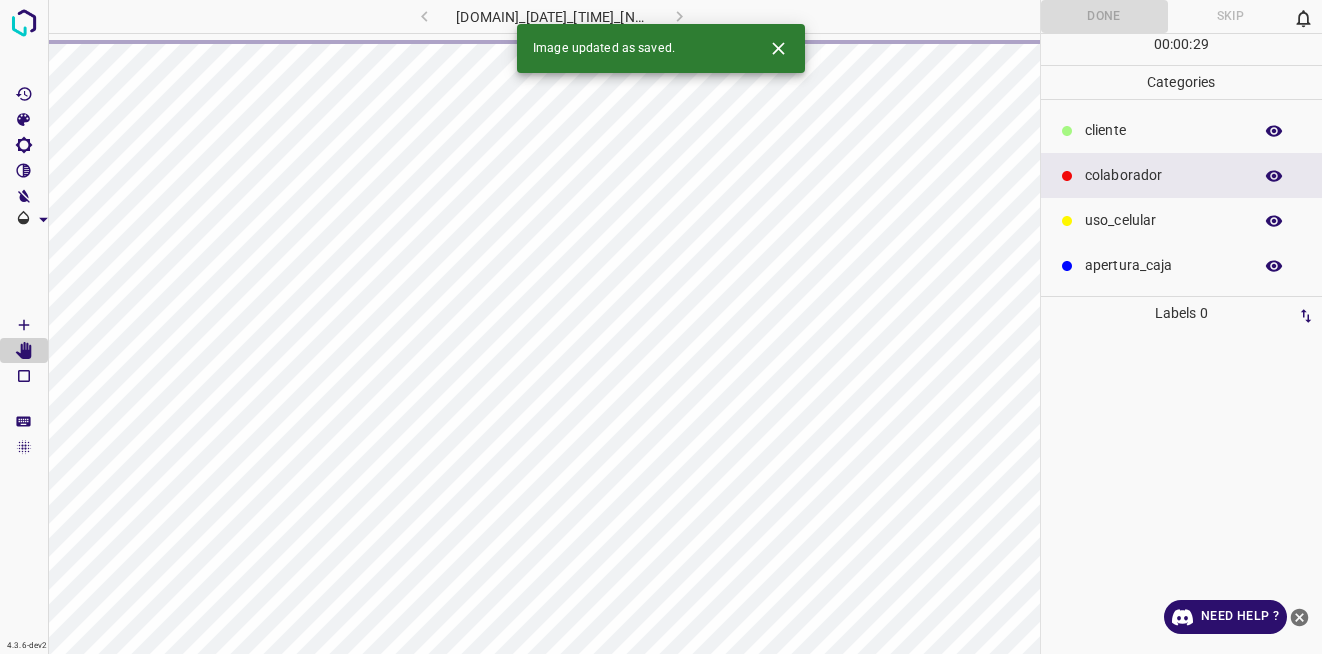 click at bounding box center (778, 48) 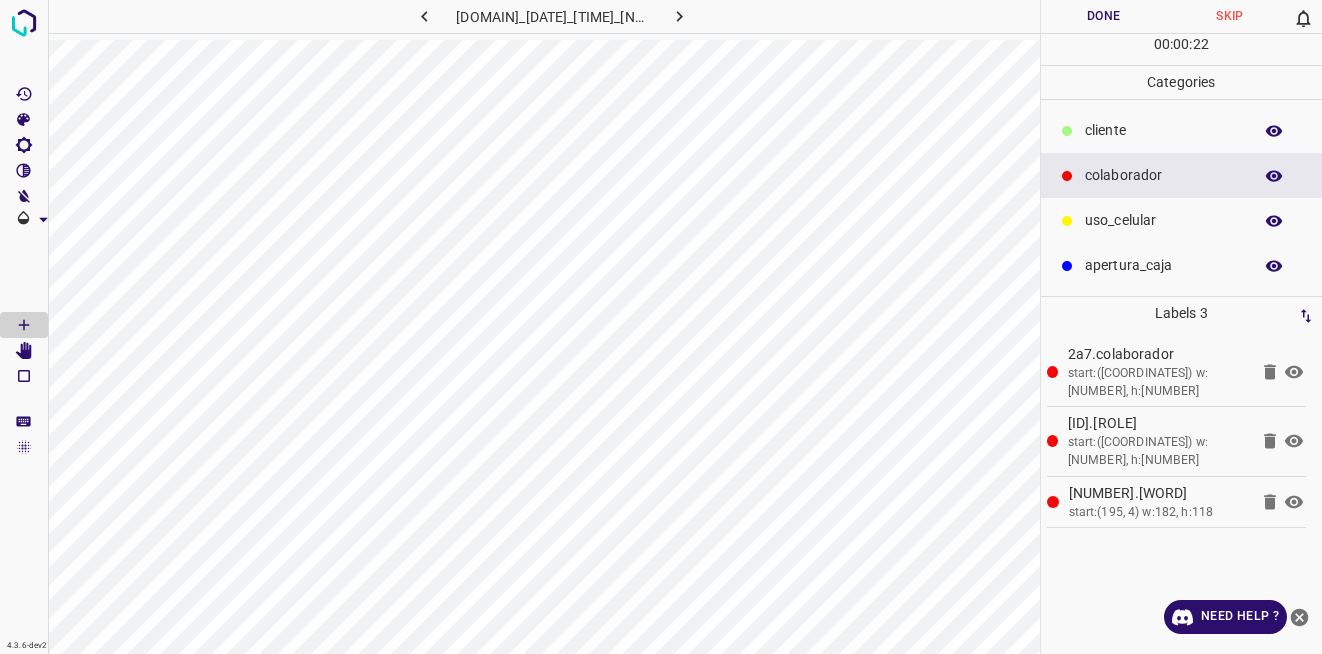 click on "Done" at bounding box center (1104, 16) 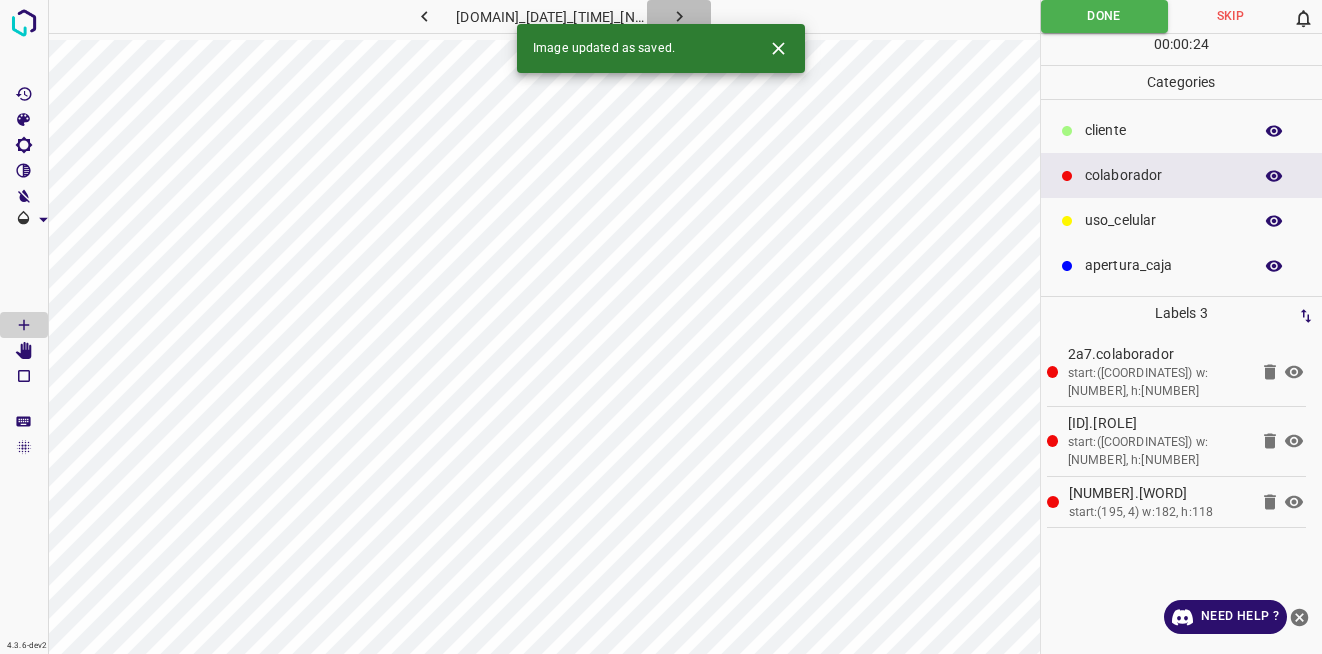 click at bounding box center (679, 16) 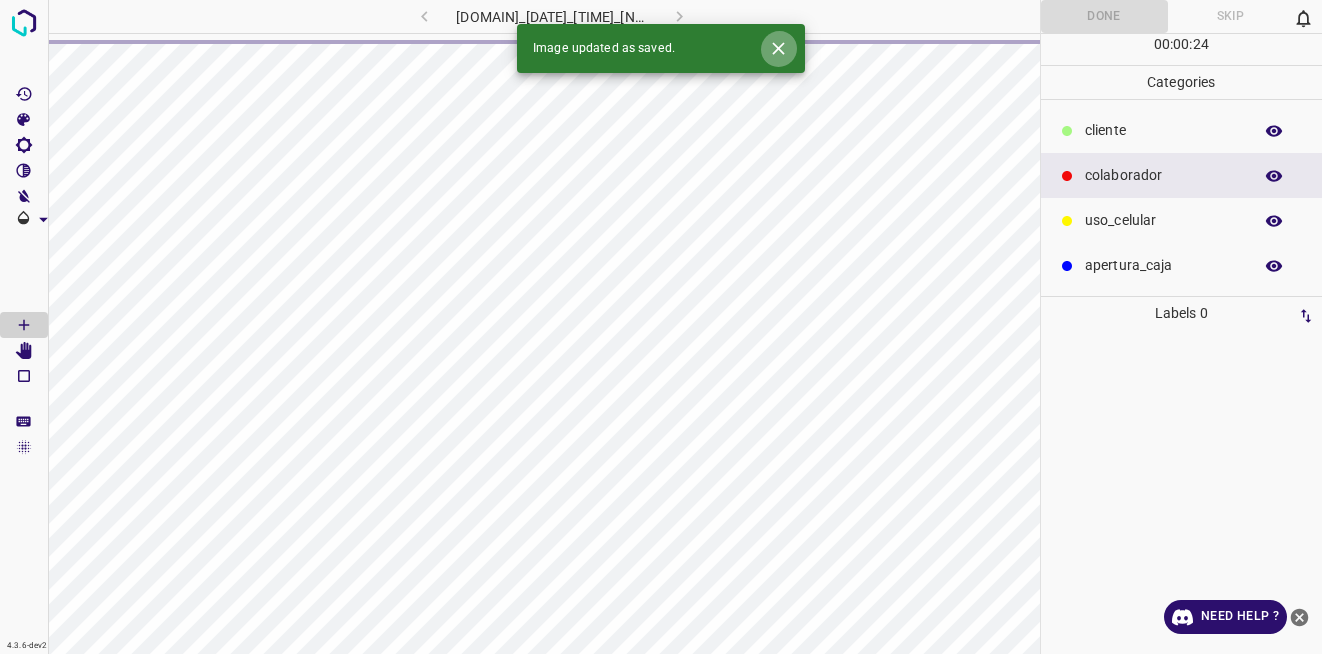 click at bounding box center [778, 48] 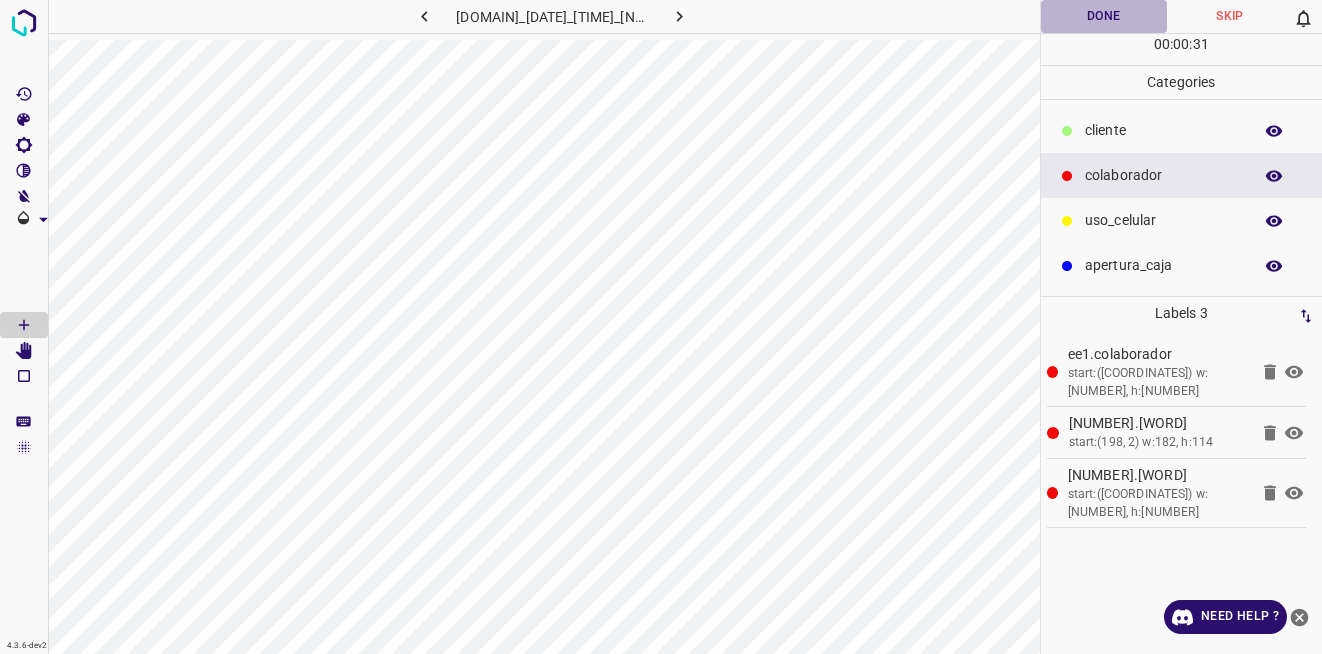 click on "Done" at bounding box center [1104, 16] 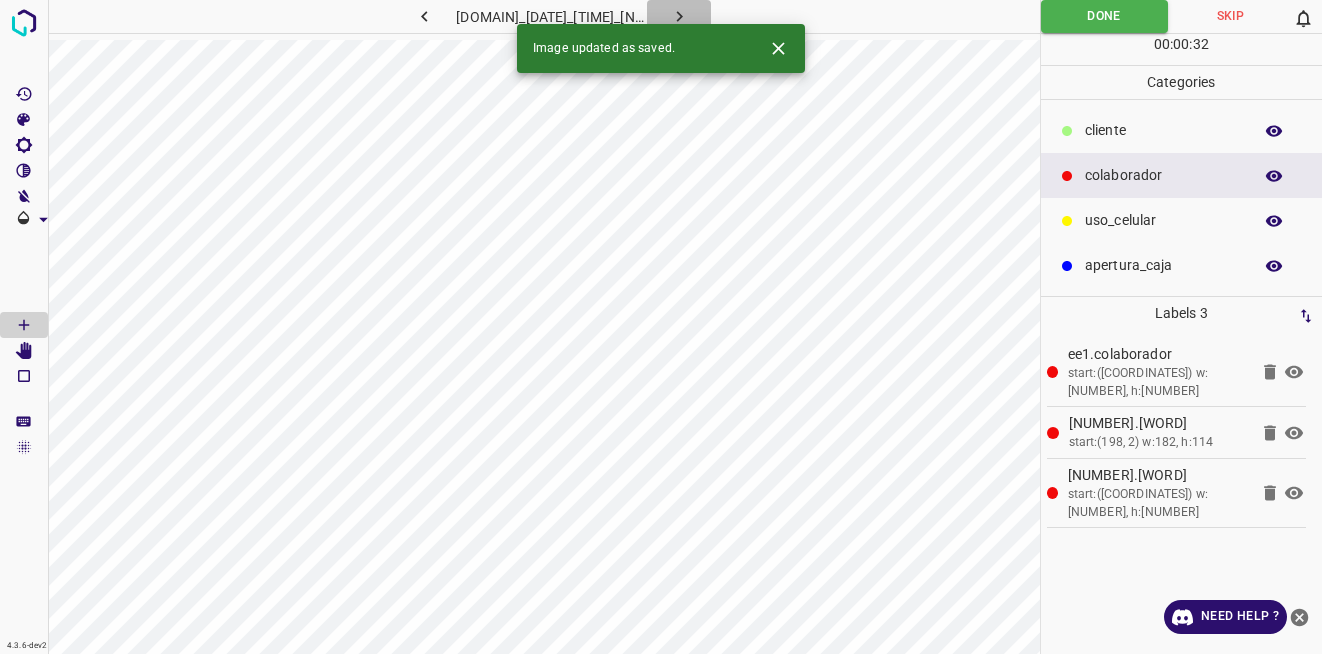 click at bounding box center [679, 16] 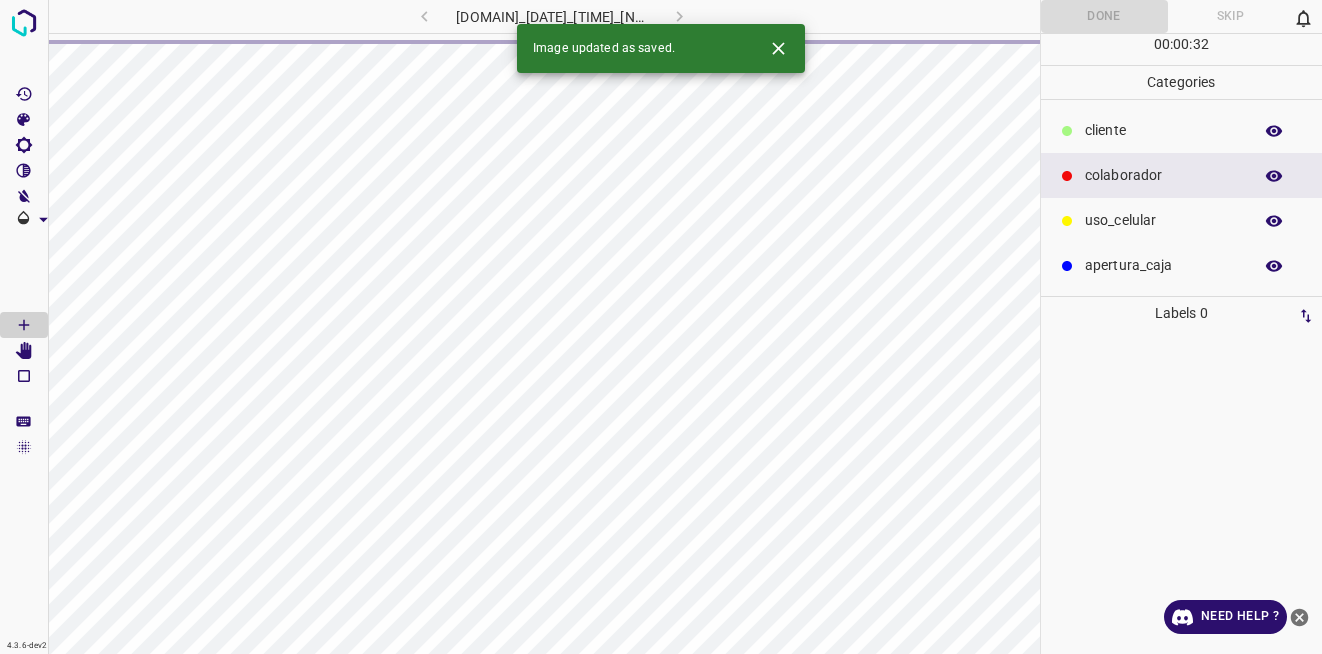 click at bounding box center [778, 48] 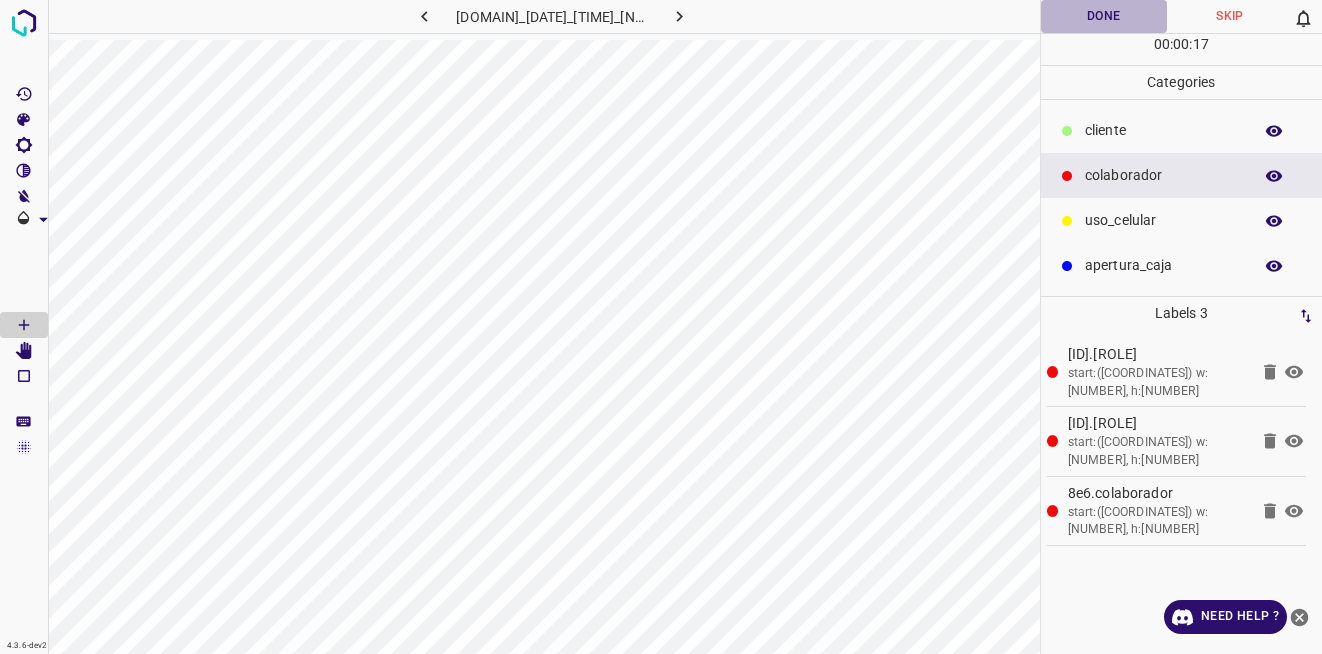 click on "Done" at bounding box center [1104, 16] 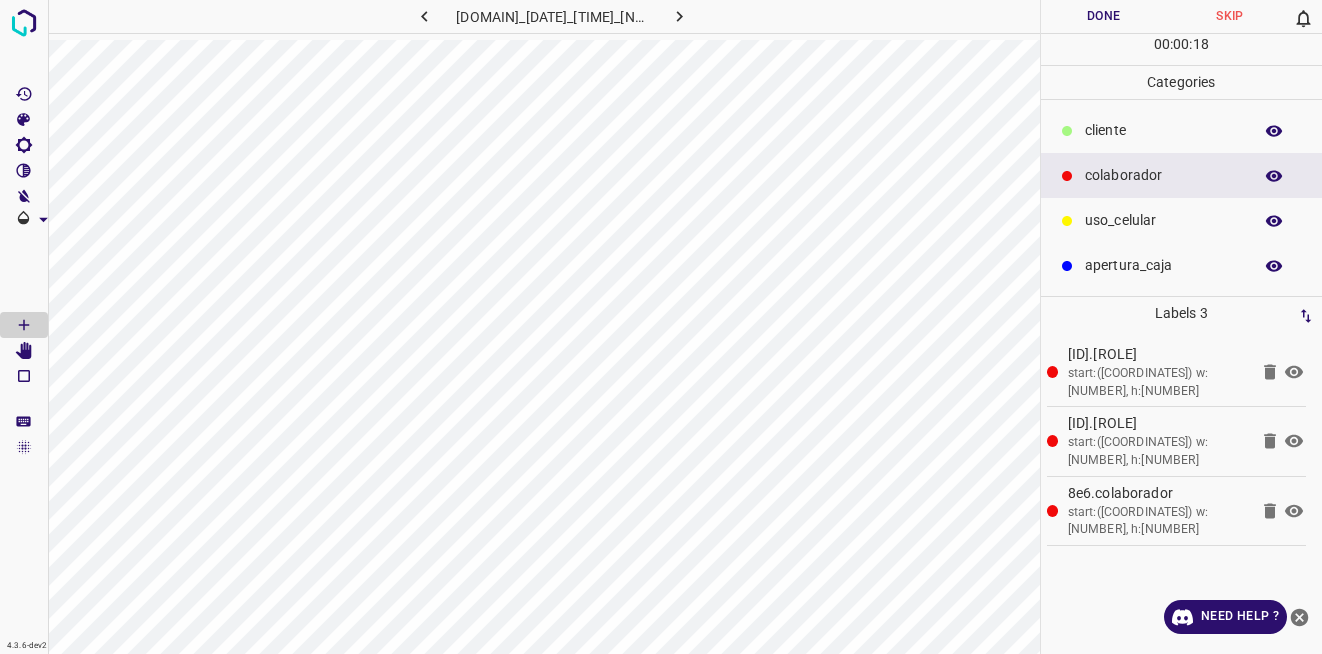 click at bounding box center (679, 16) 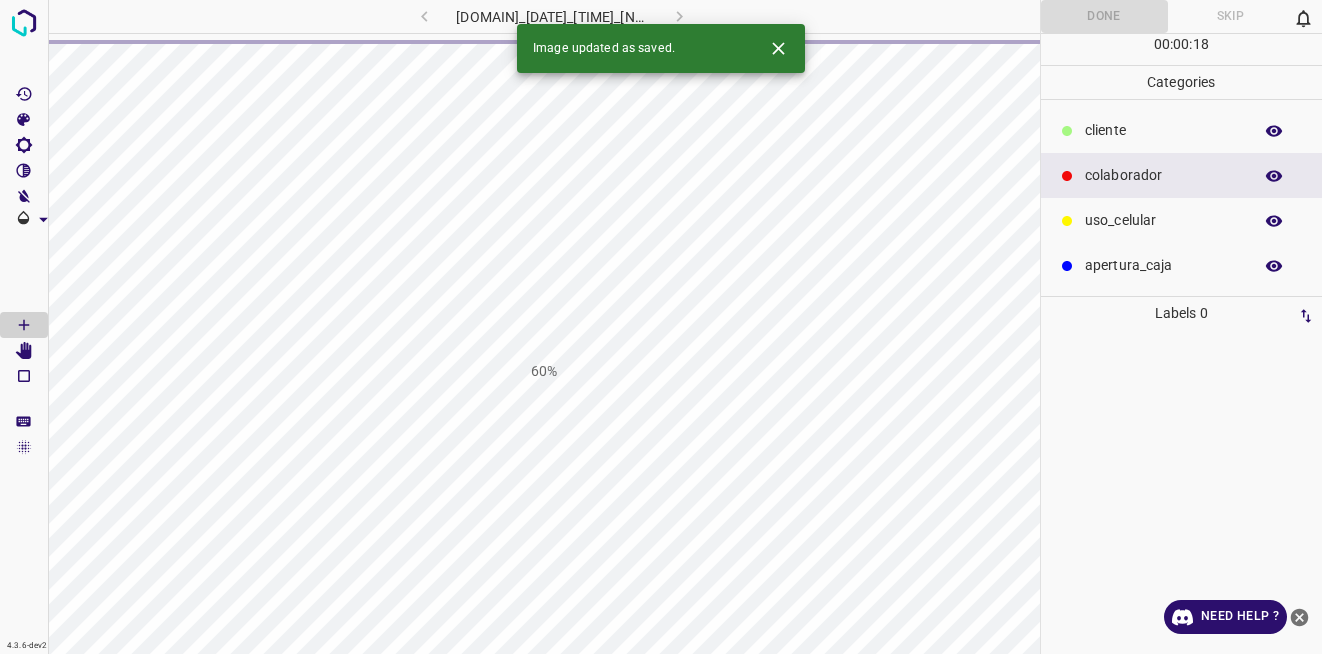 click at bounding box center [770, 48] 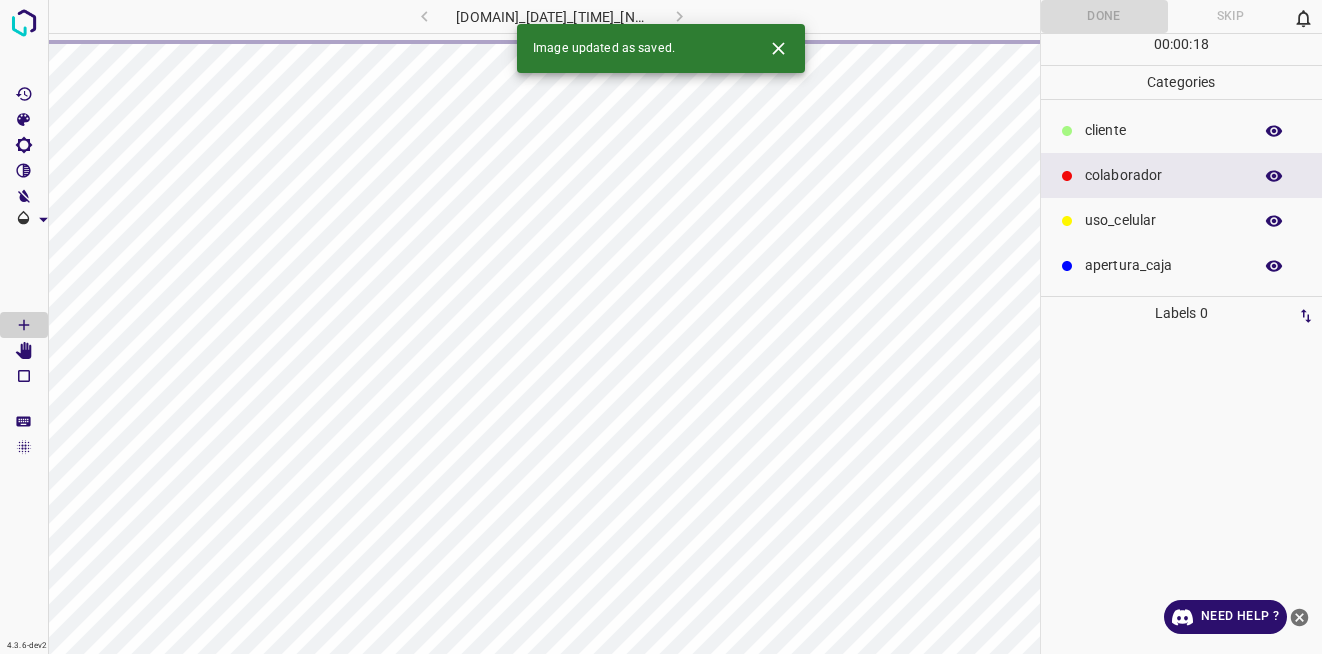 click at bounding box center [778, 48] 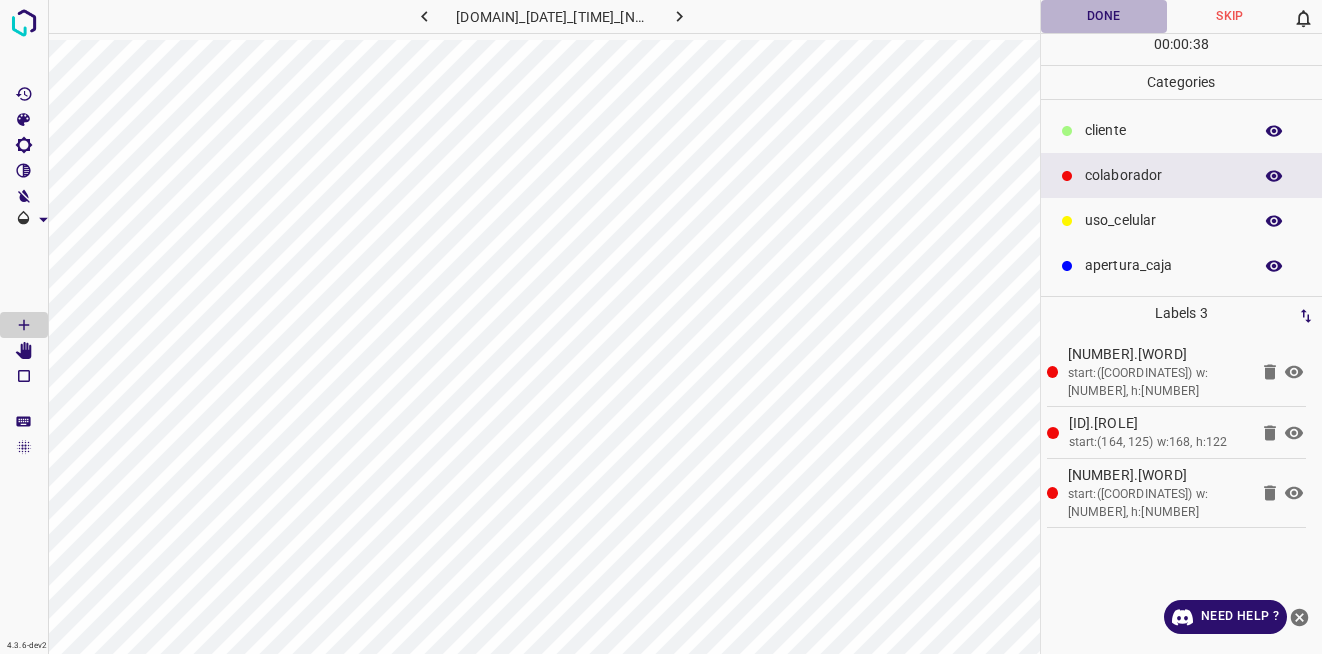 click on "Done" at bounding box center [1104, 16] 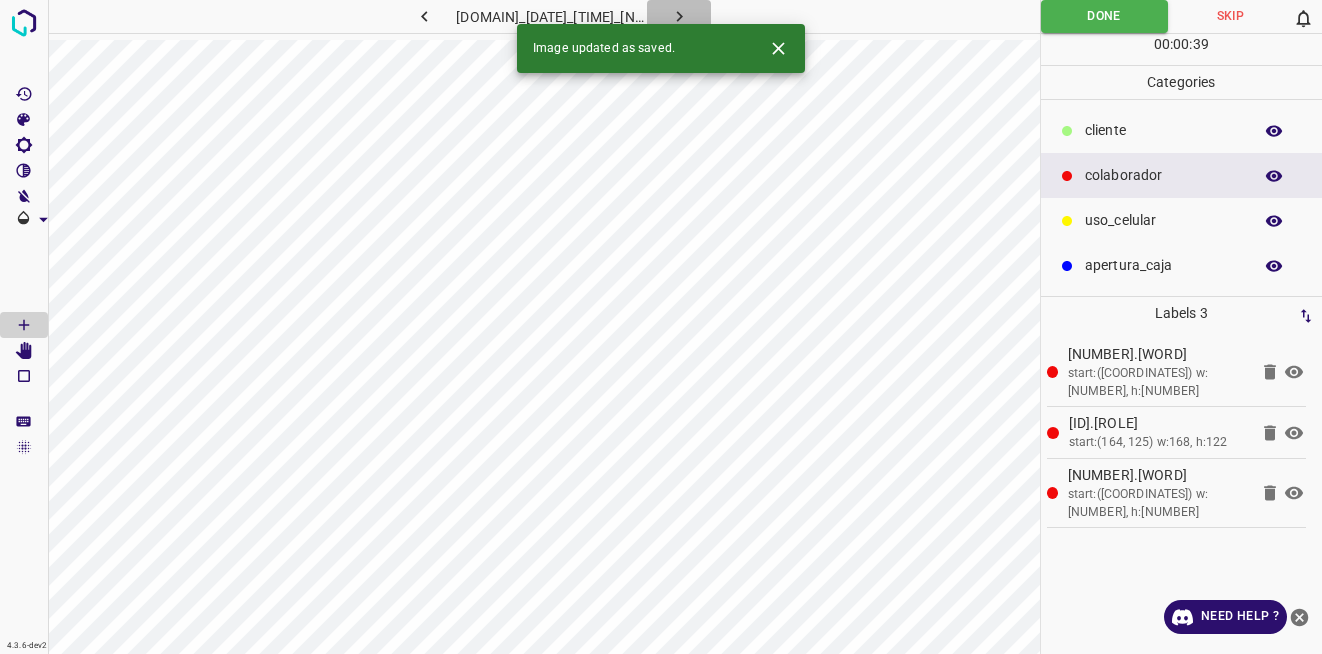 click at bounding box center [679, 16] 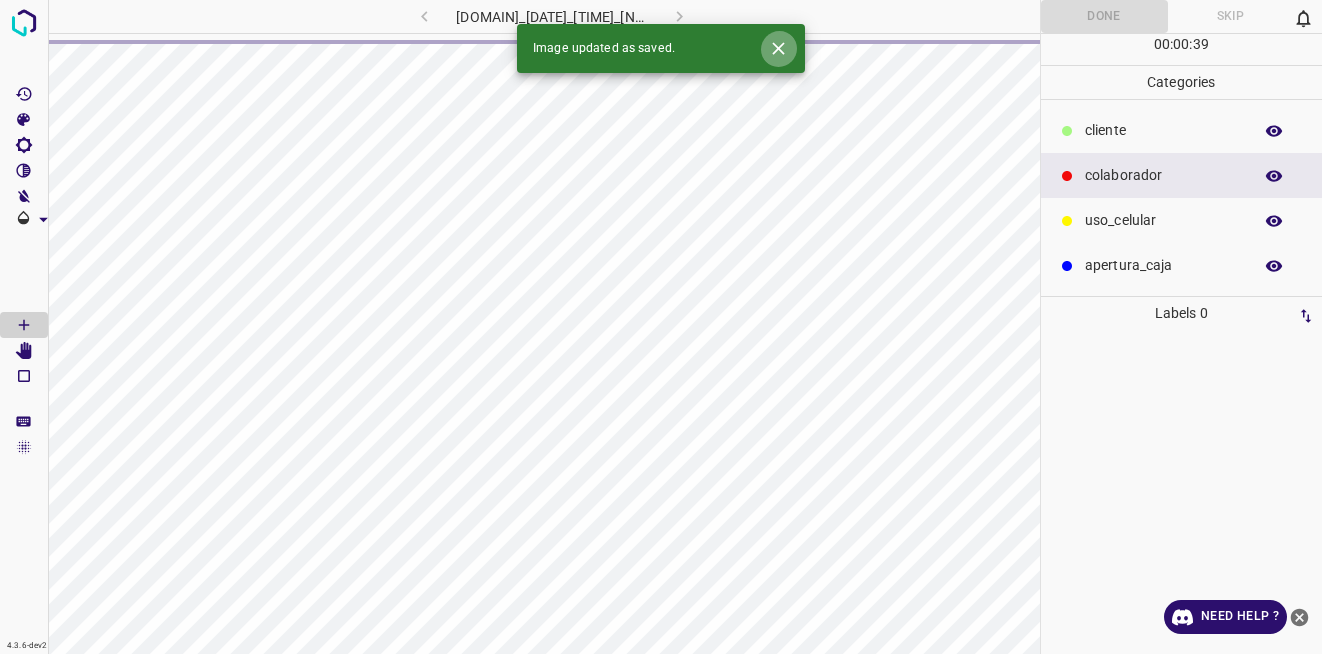 click at bounding box center [778, 48] 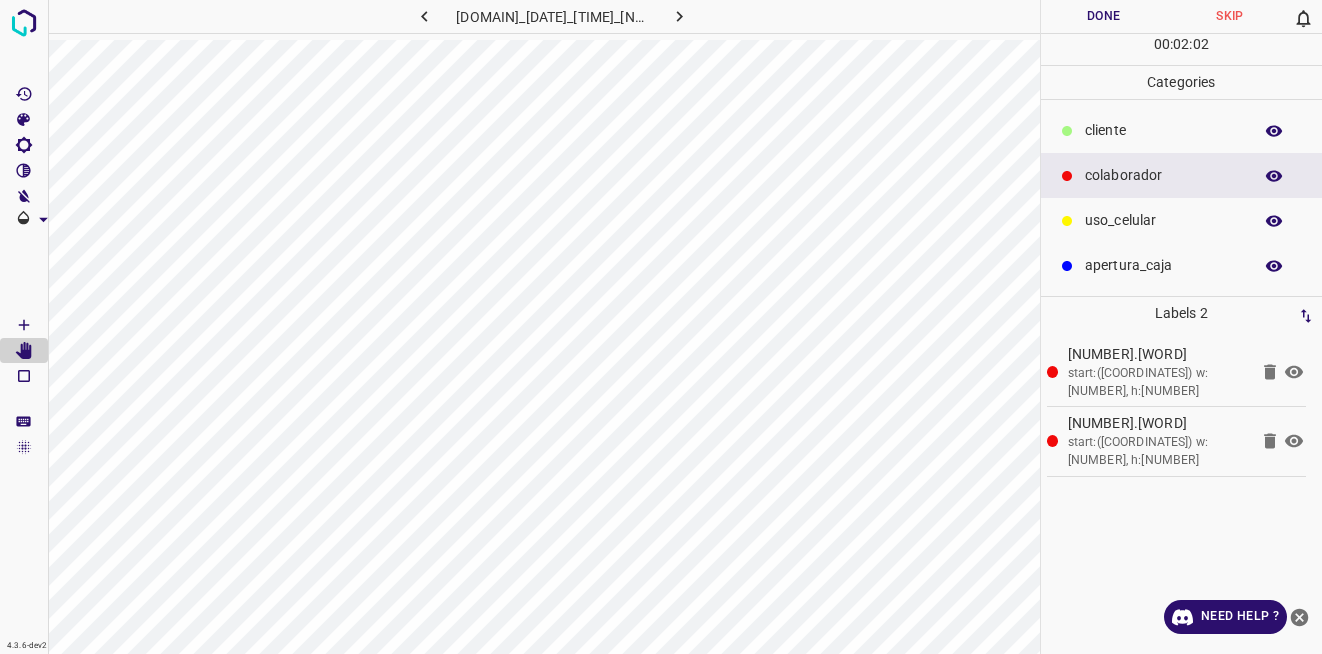 click on "Done" at bounding box center (1104, 16) 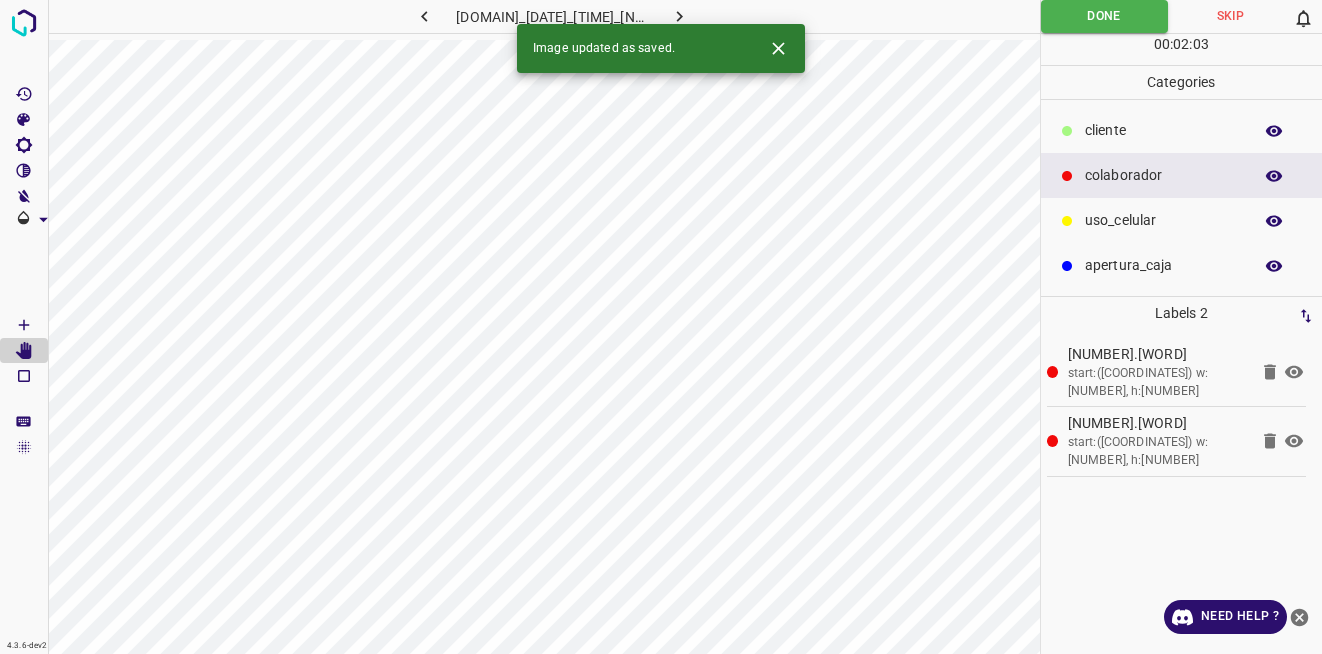 click at bounding box center (679, 16) 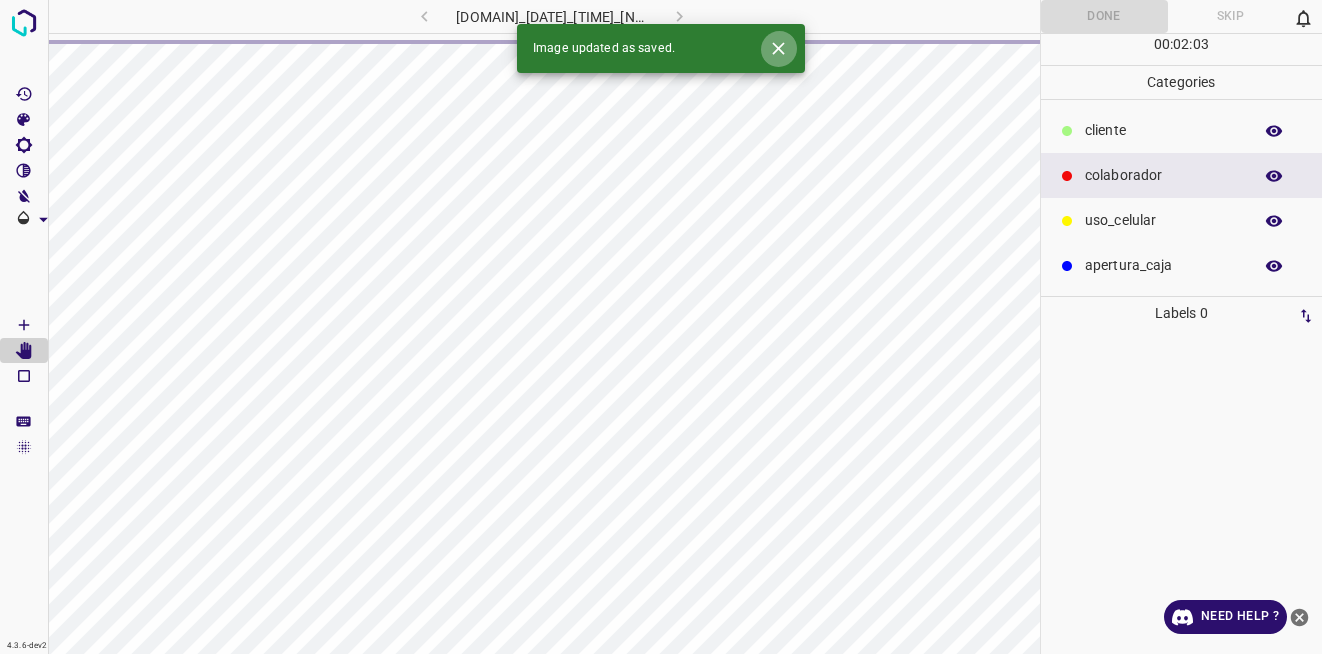 click at bounding box center (778, 48) 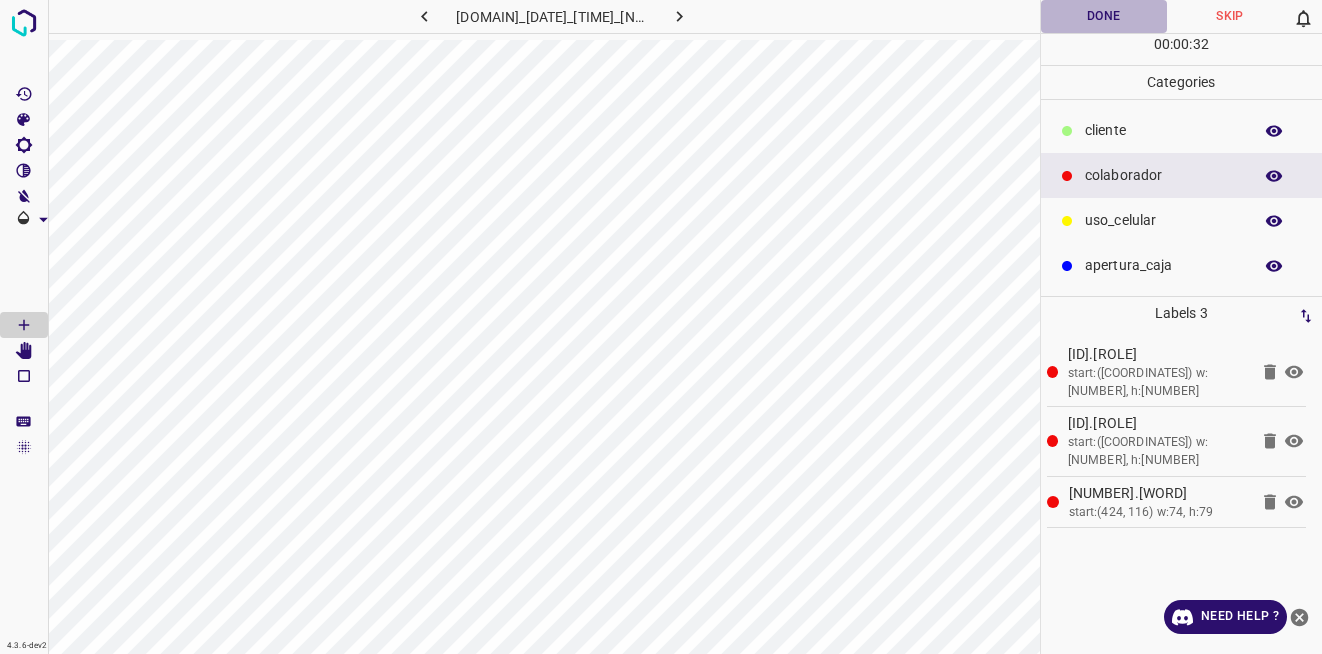 click on "Done" at bounding box center (1104, 16) 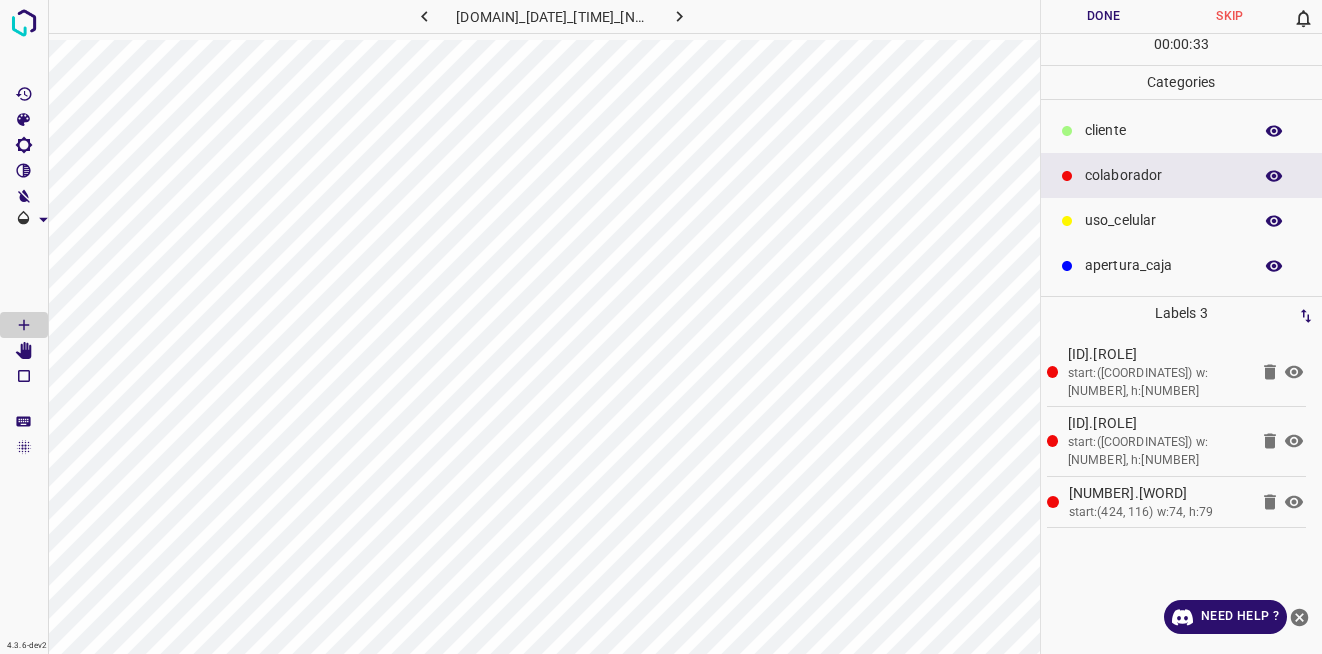 click at bounding box center [679, 16] 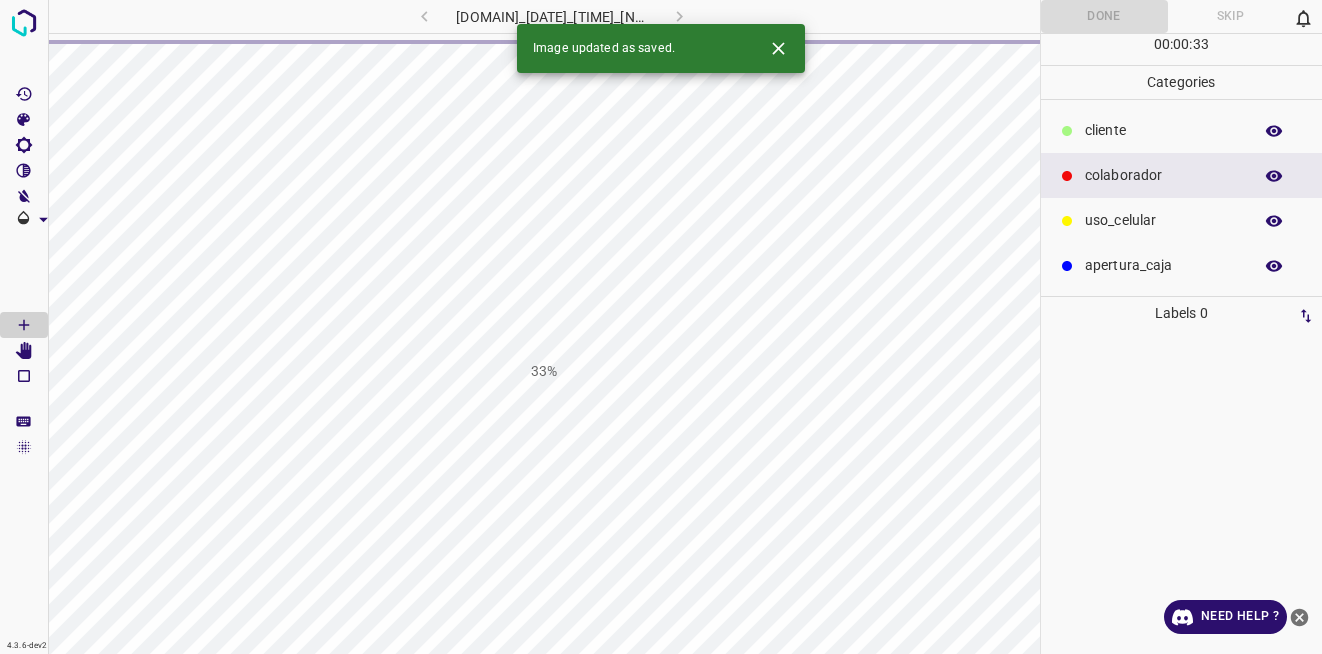 click at bounding box center (778, 48) 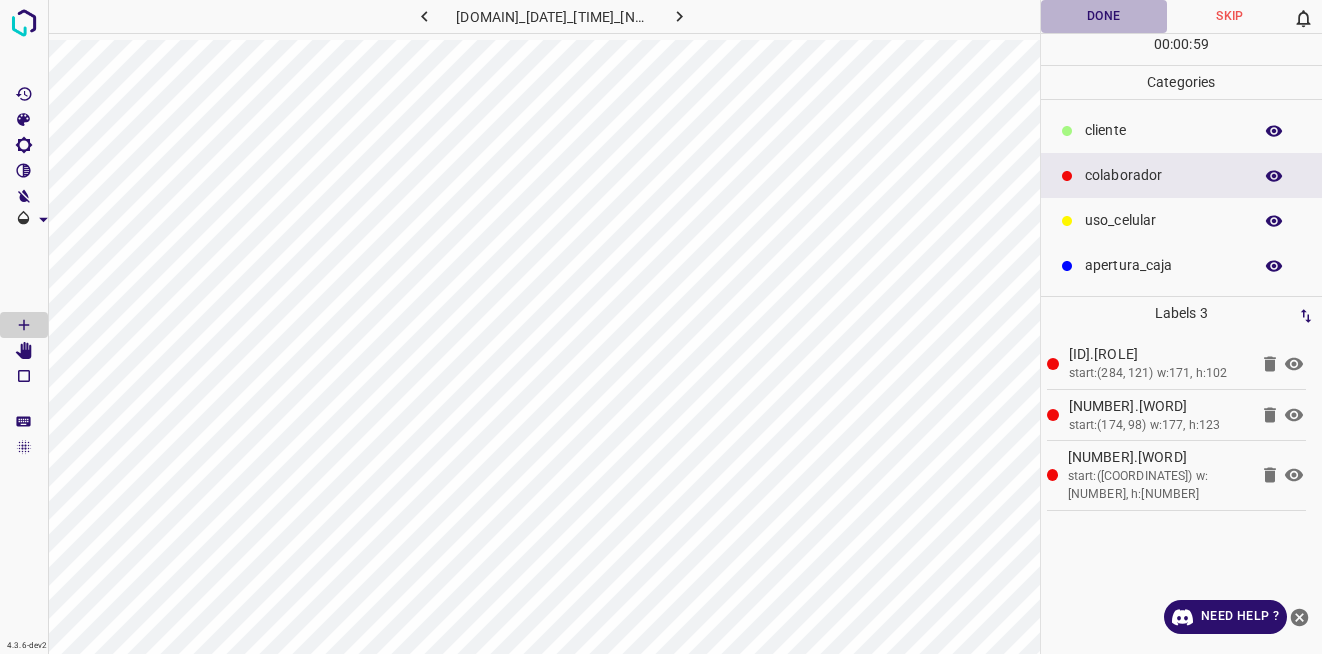 click on "Done" at bounding box center (1104, 16) 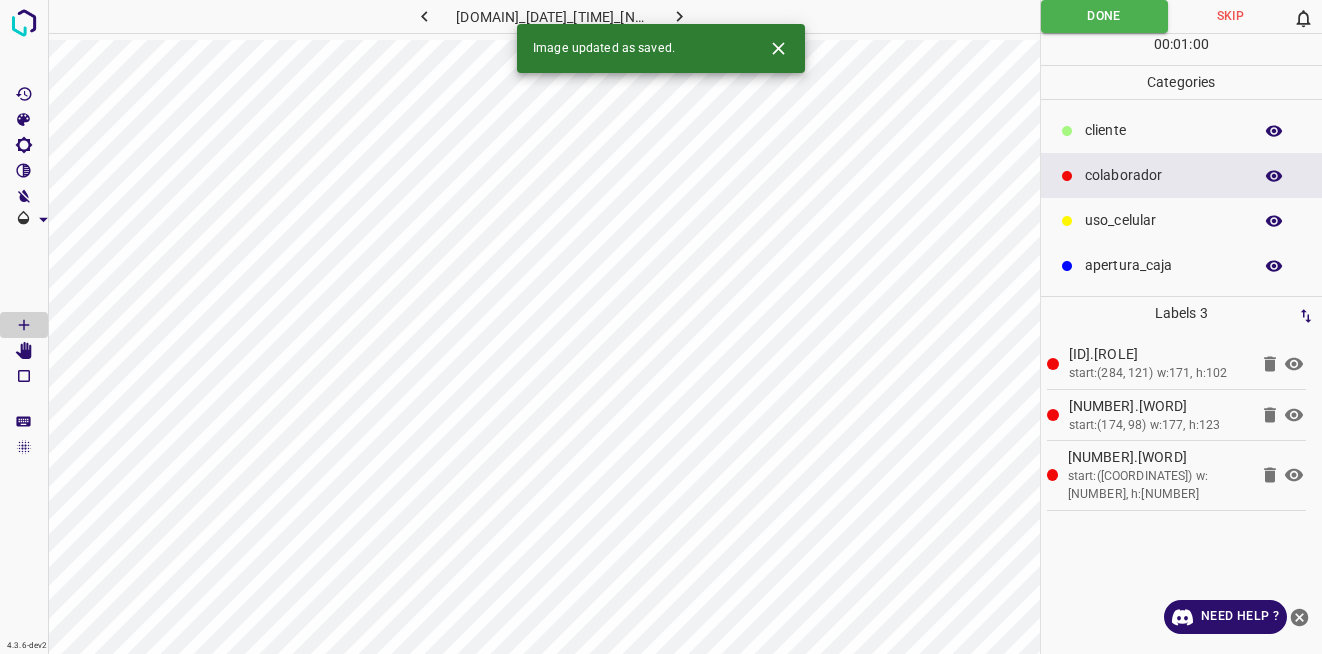 click at bounding box center [679, 16] 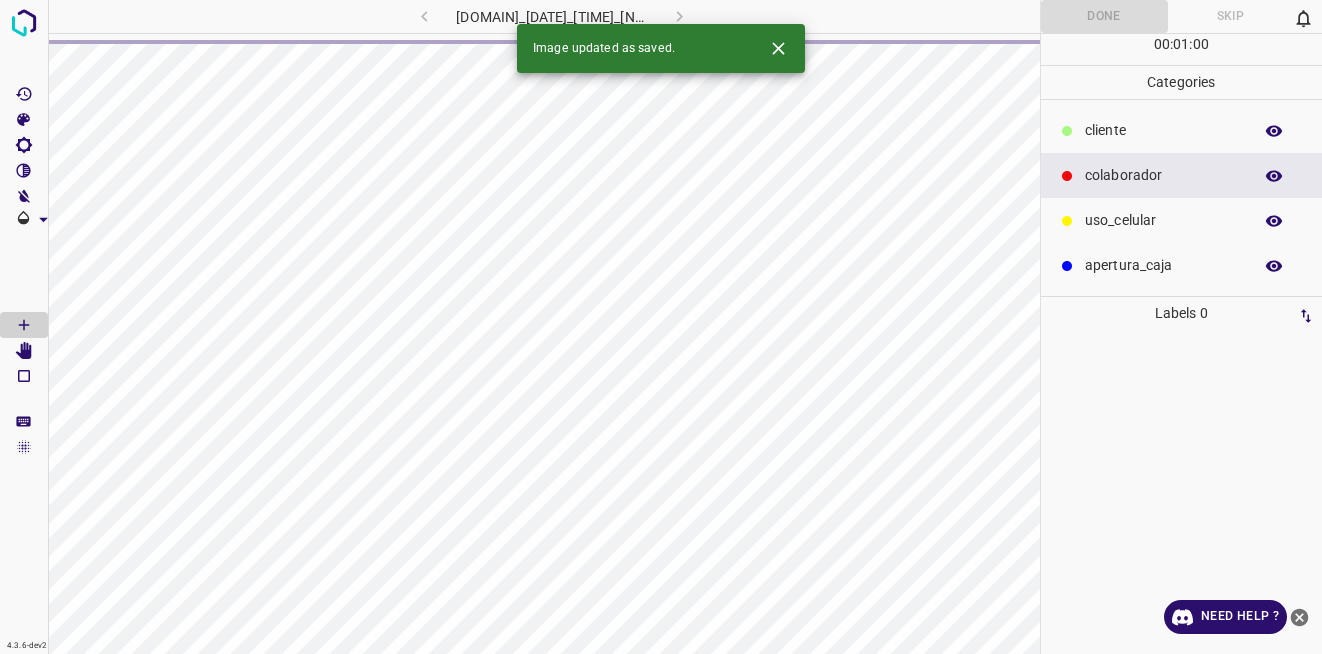click at bounding box center (778, 48) 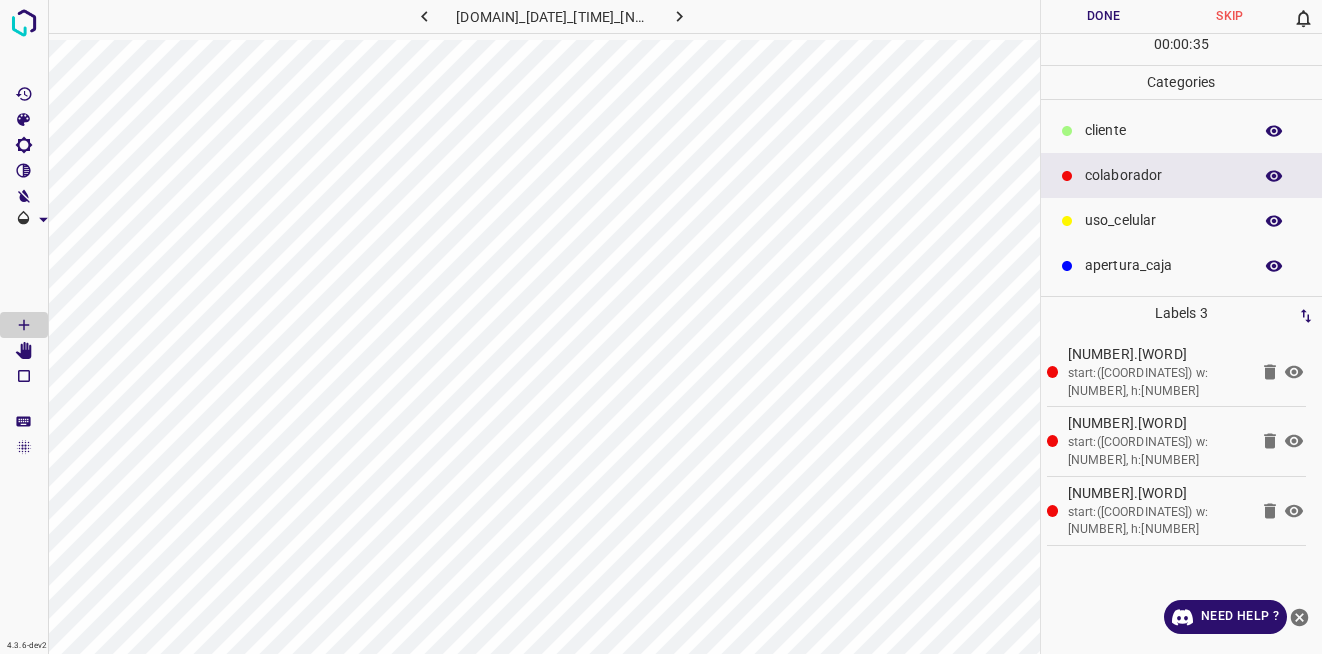 click on "Done" at bounding box center [1104, 16] 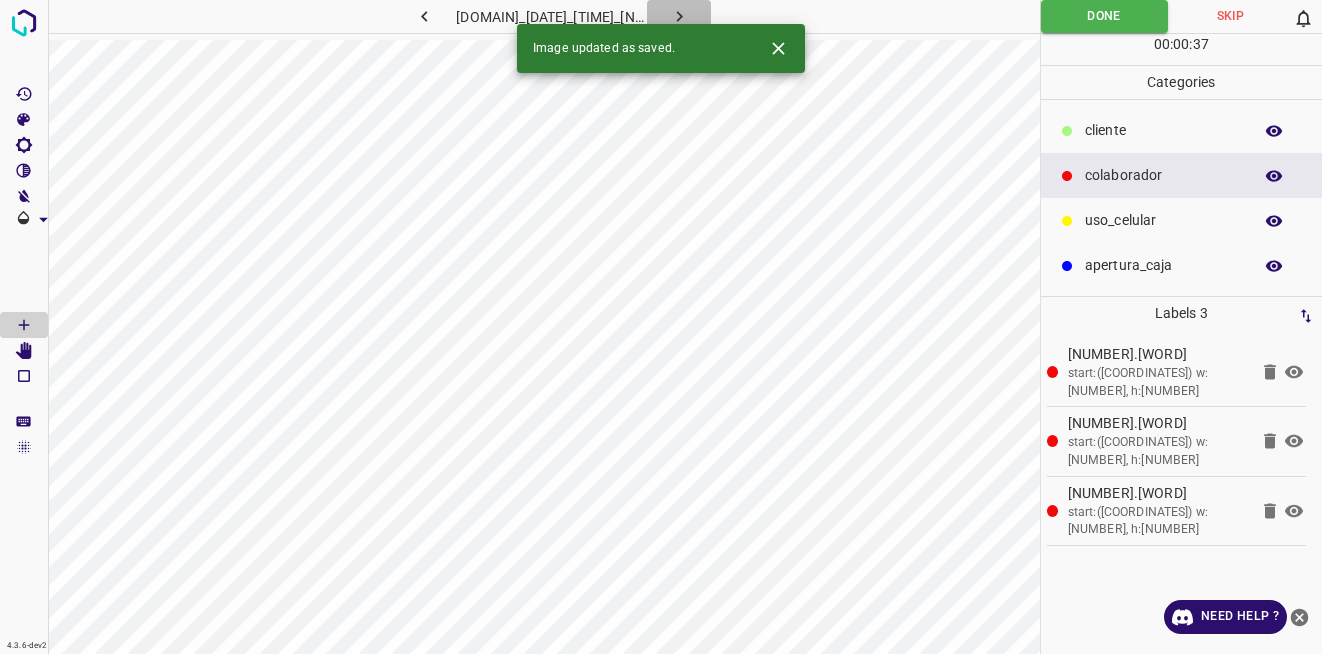 click at bounding box center (679, 16) 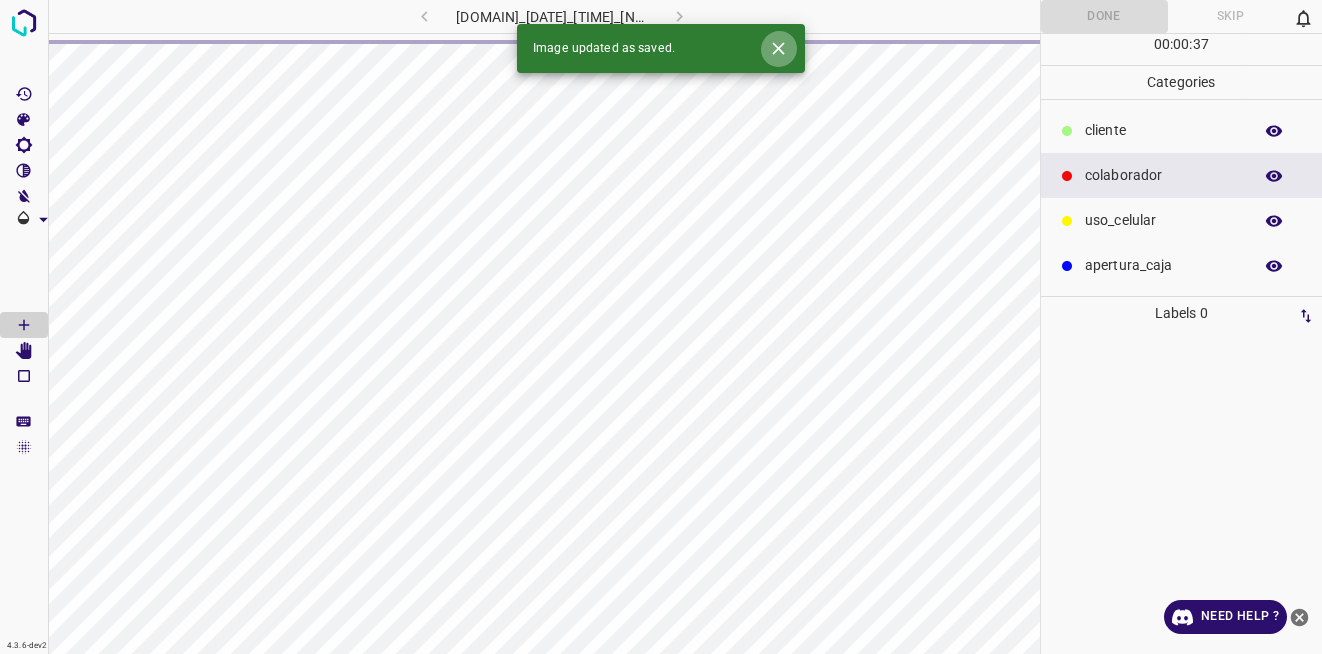 click at bounding box center [778, 48] 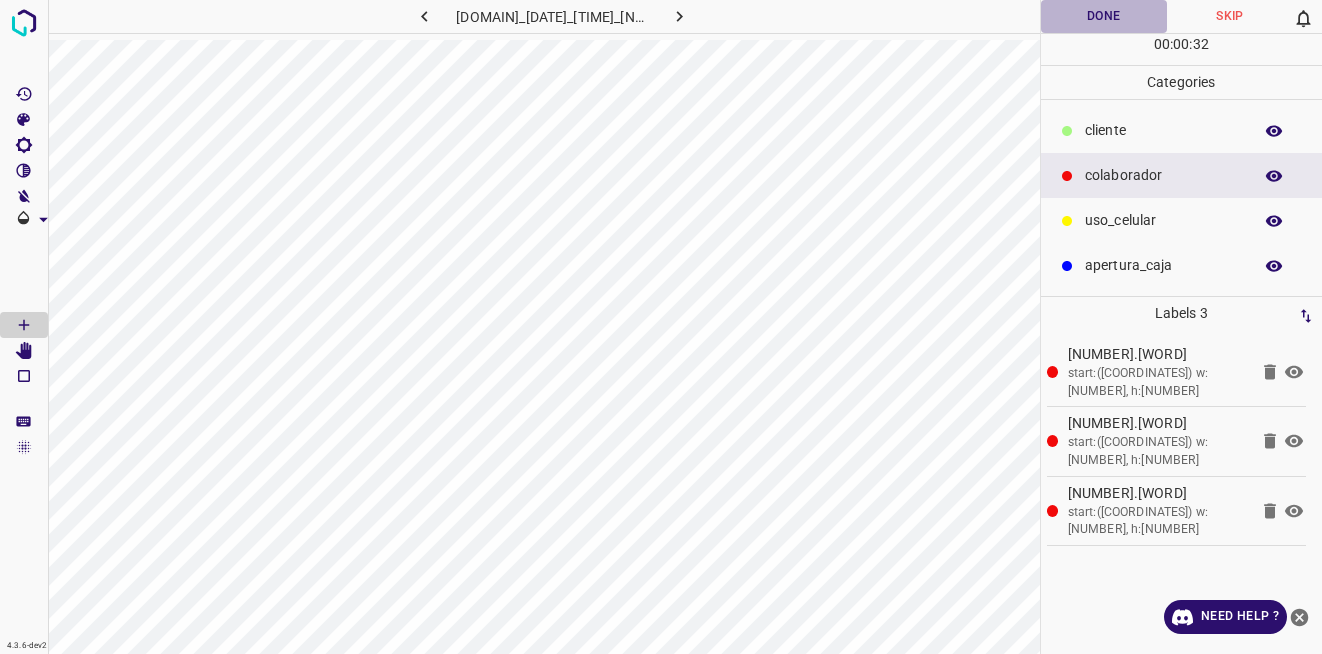 click on "Done" at bounding box center [1104, 16] 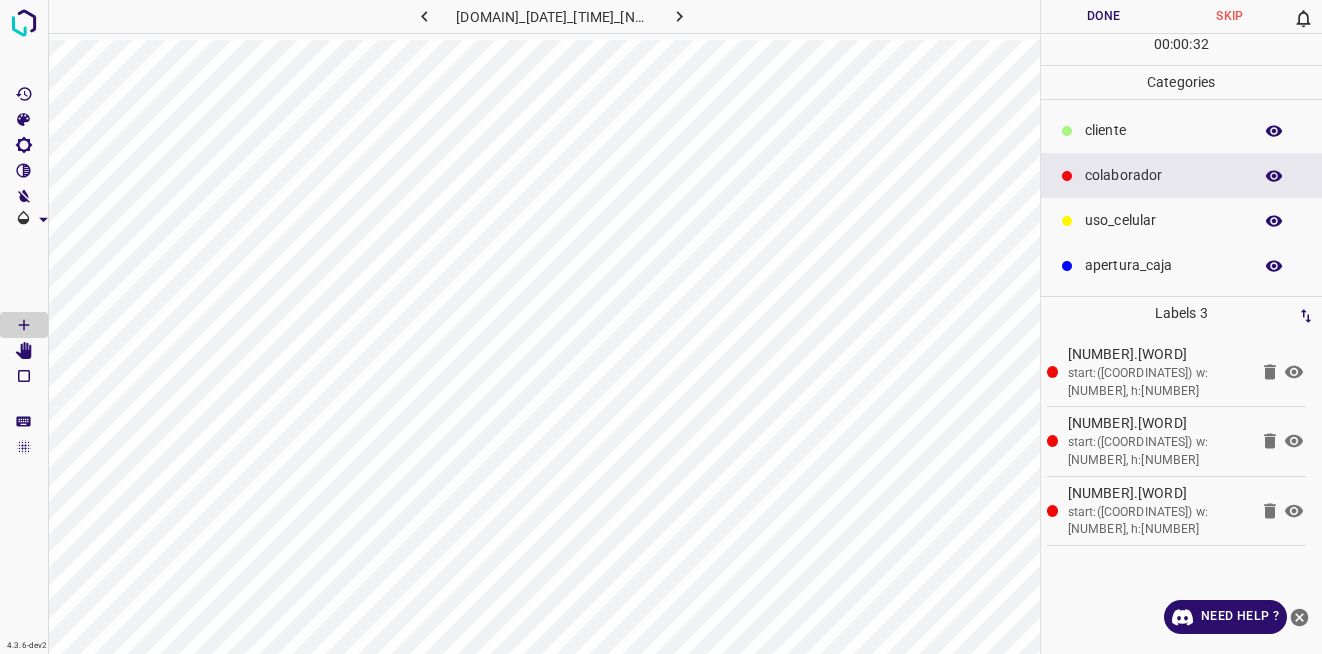 click at bounding box center [679, 16] 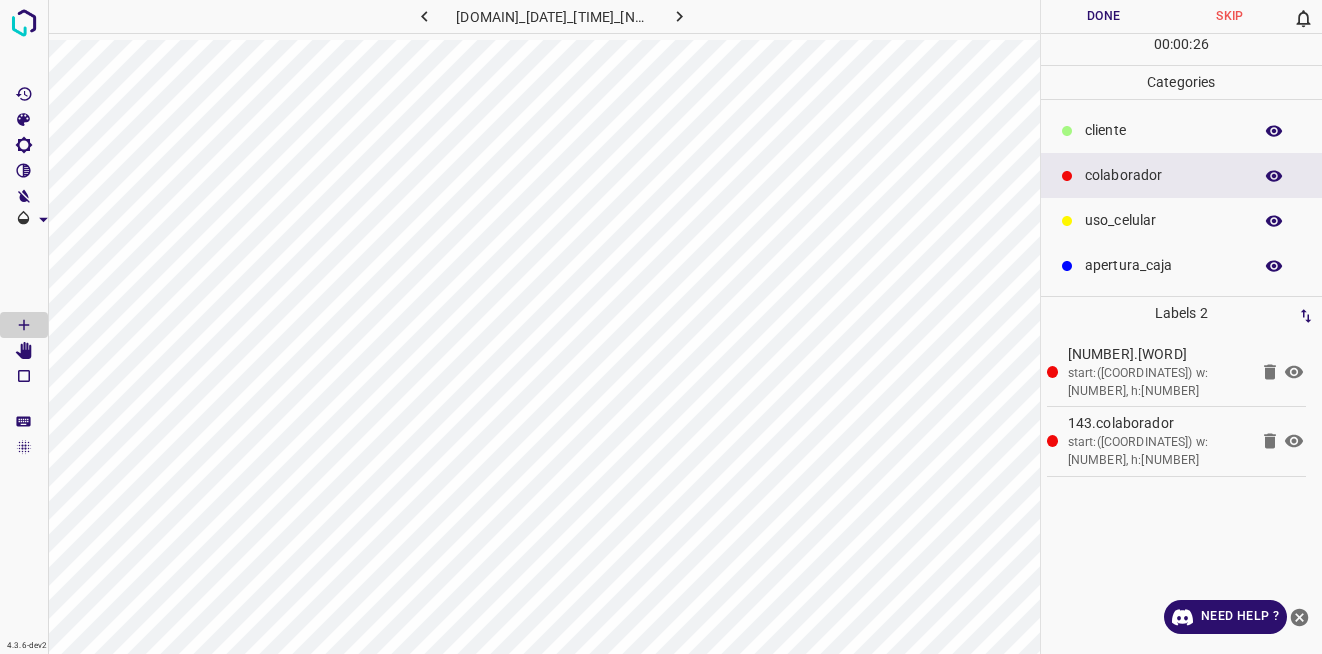 click on "Done" at bounding box center [1104, 16] 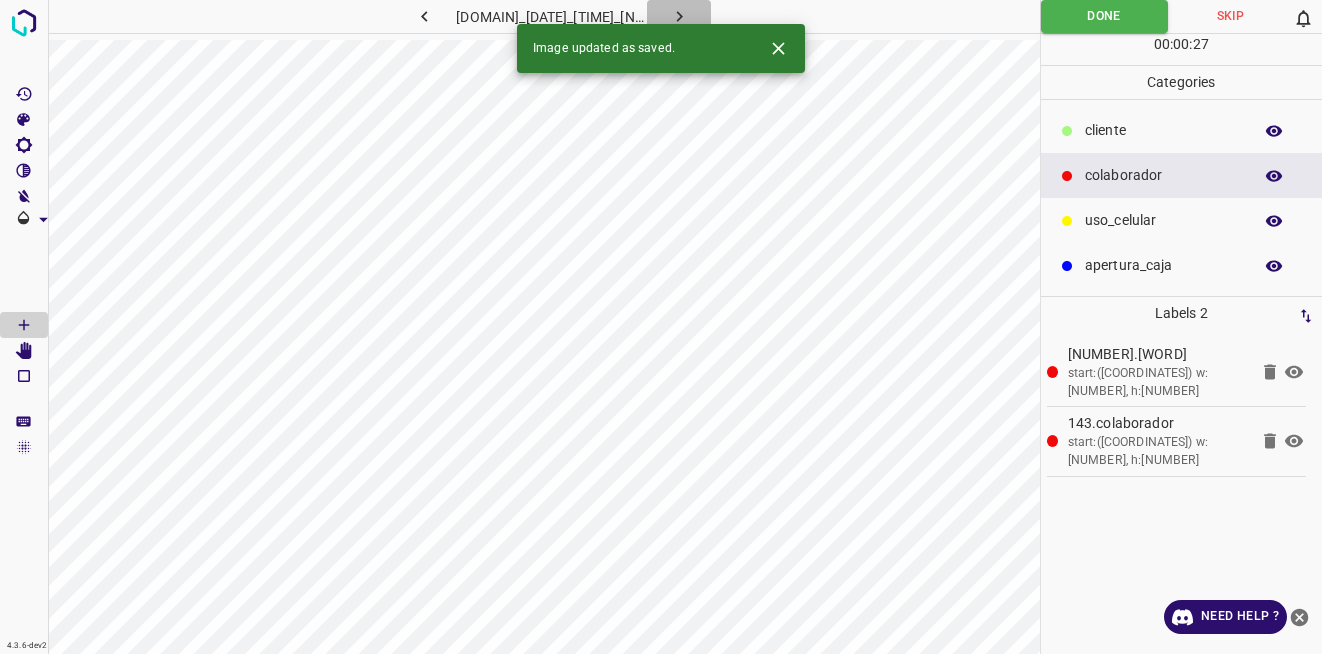 click at bounding box center [679, 16] 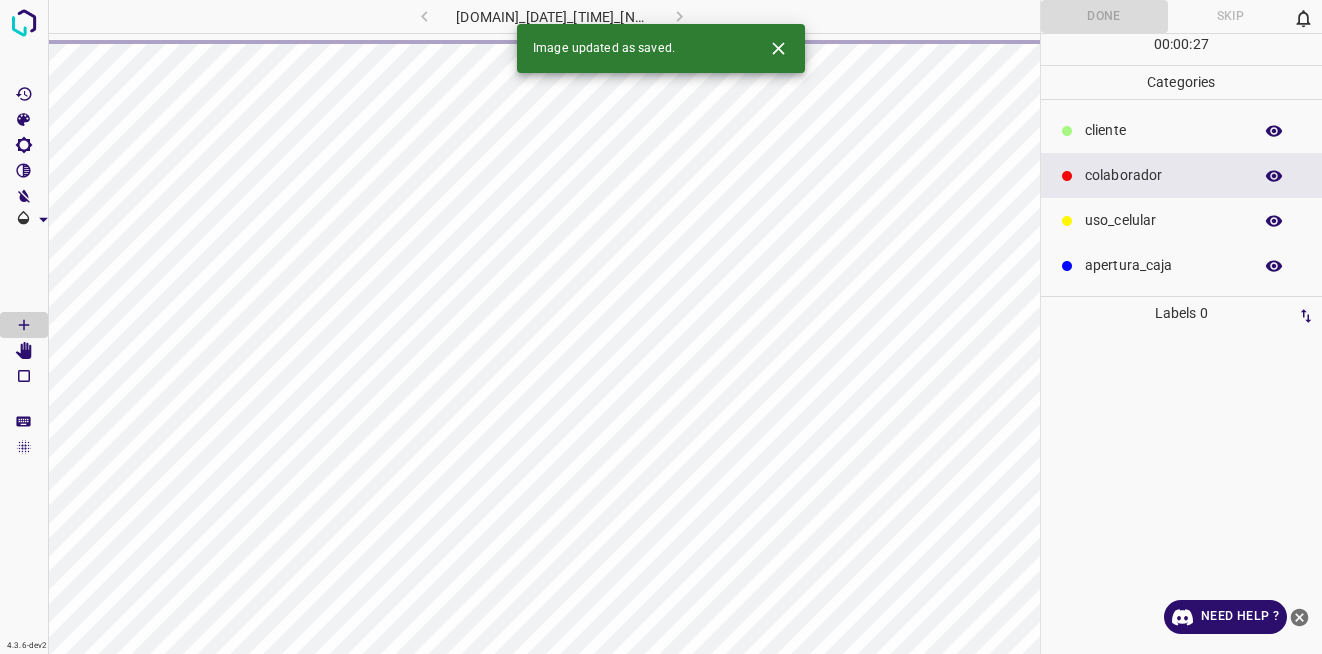click at bounding box center (778, 48) 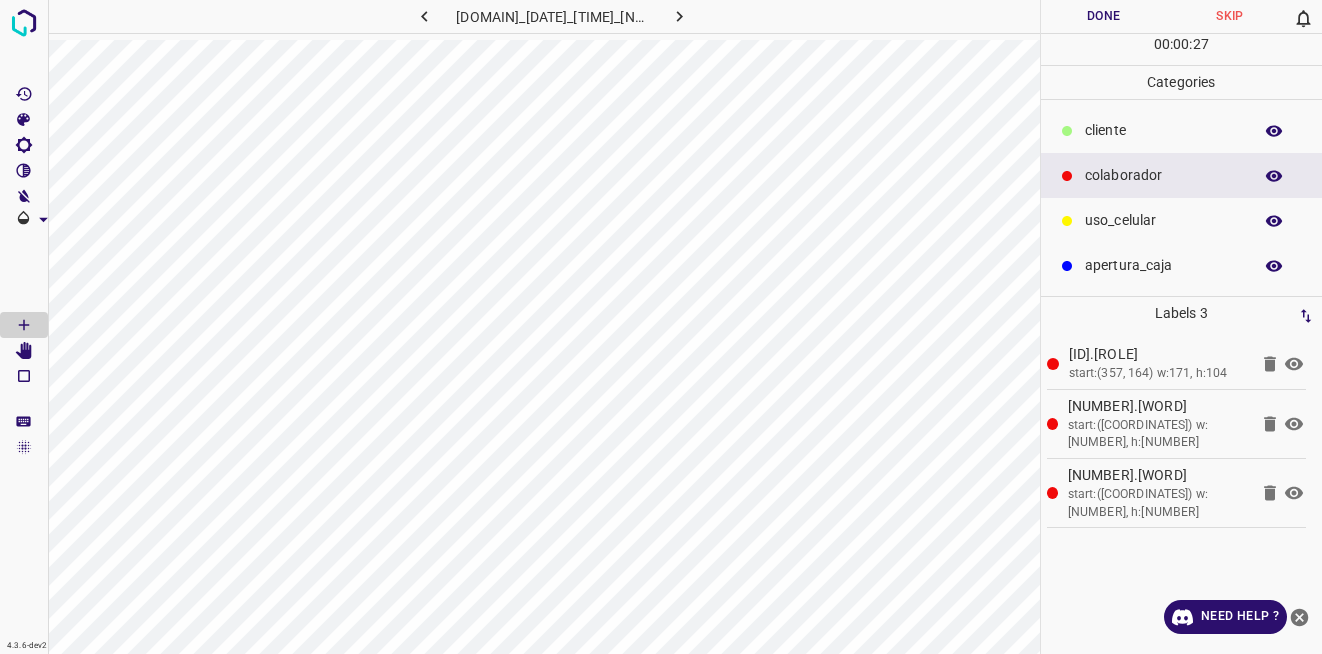 click on "Done" at bounding box center (1104, 16) 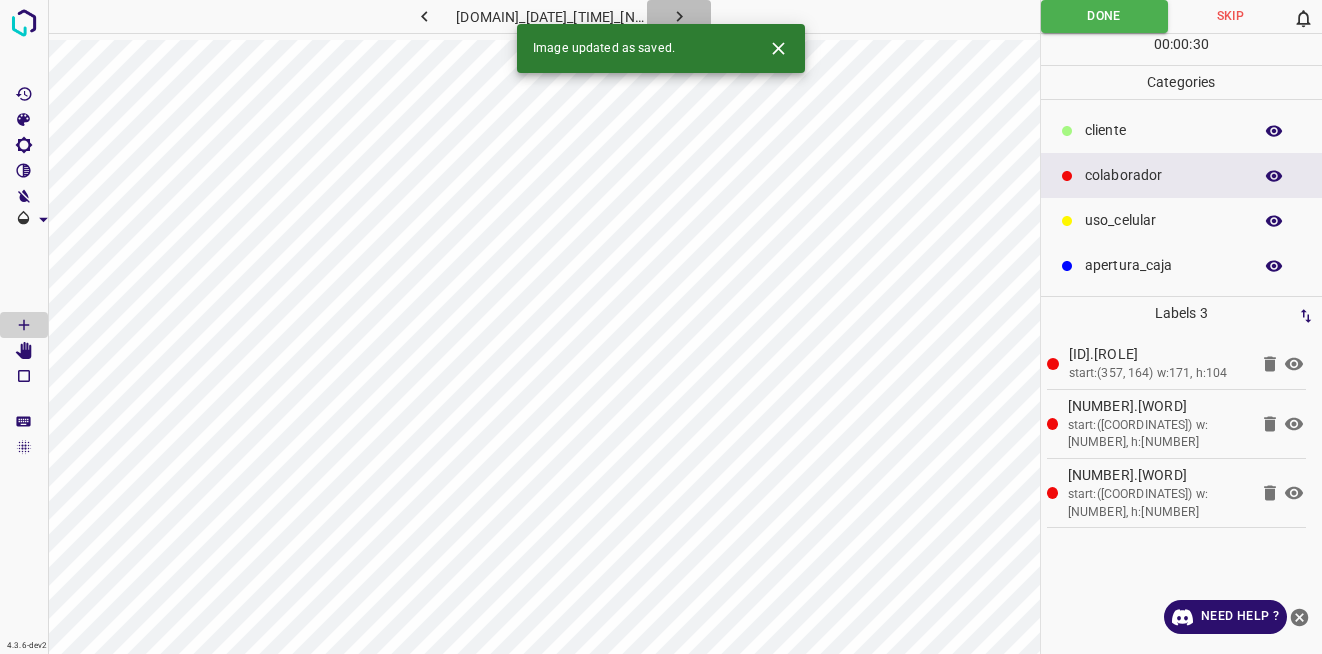 click at bounding box center [679, 16] 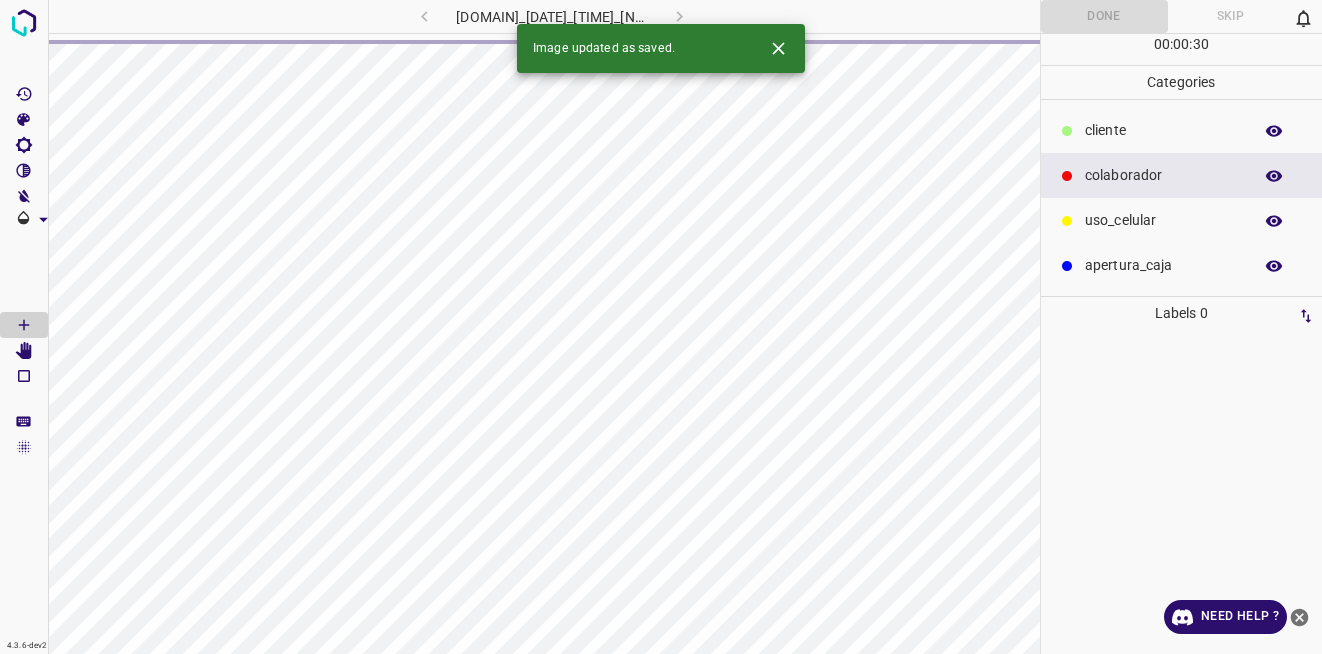 click at bounding box center (778, 48) 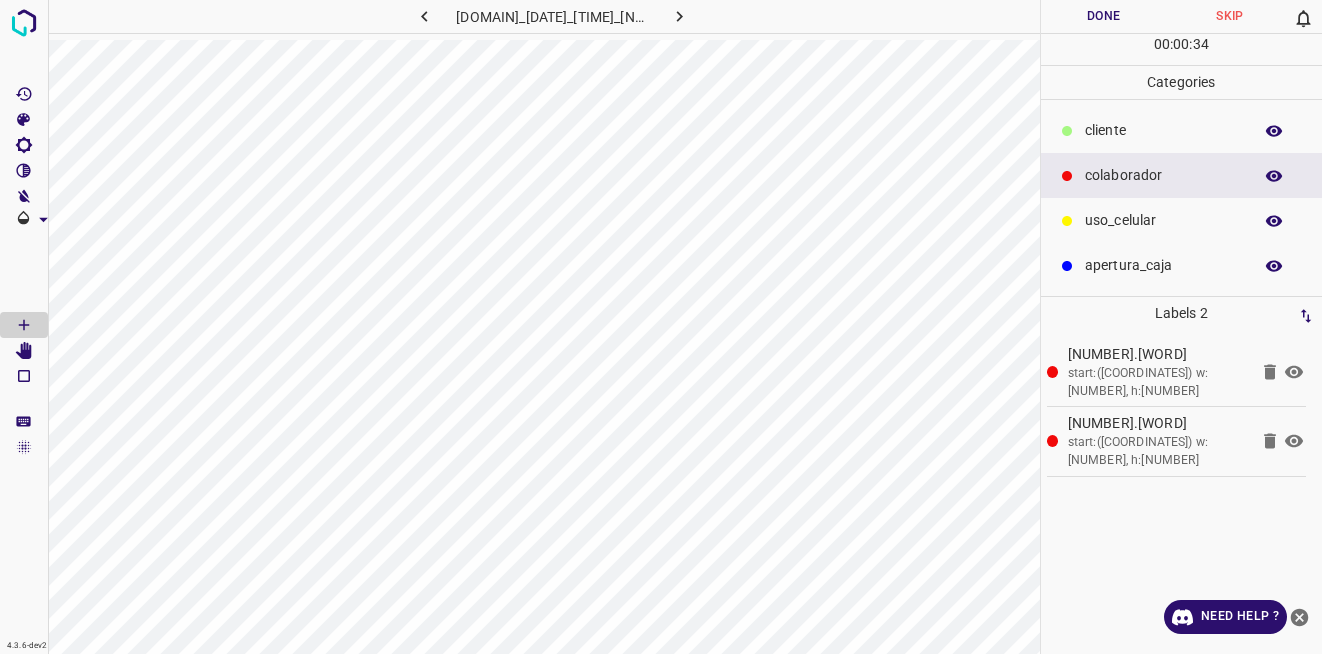 click on "Done" at bounding box center (1104, 16) 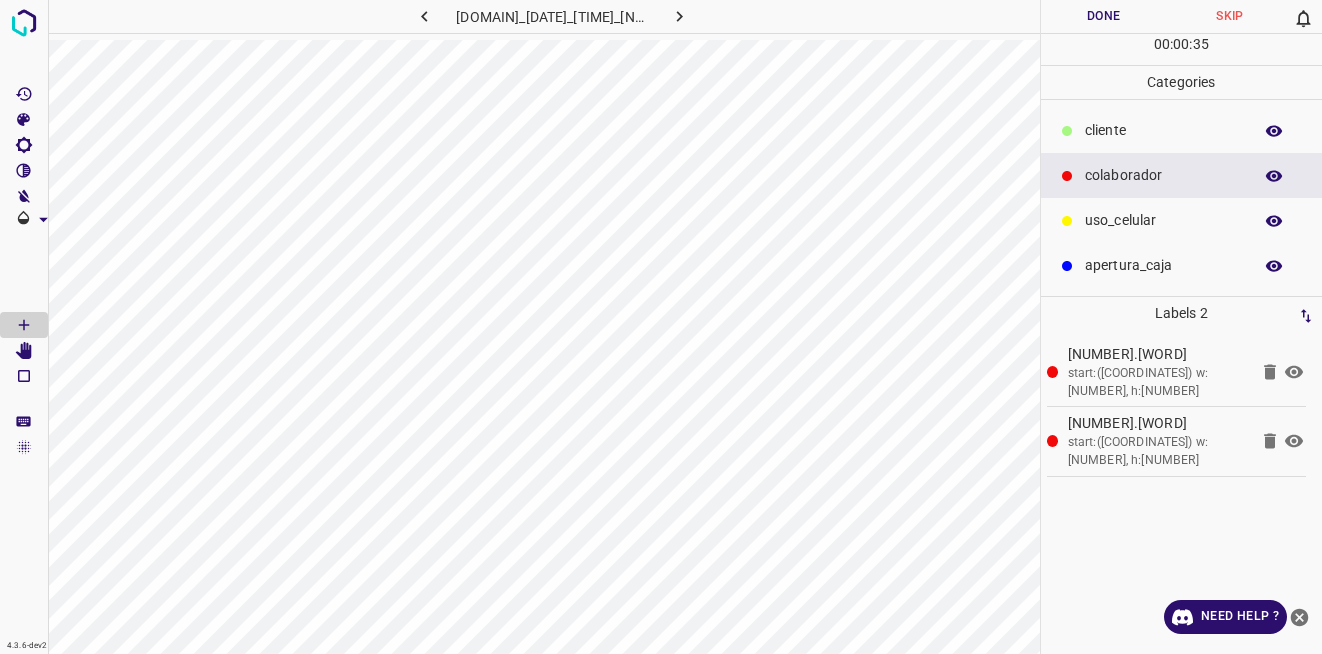 click at bounding box center (679, 16) 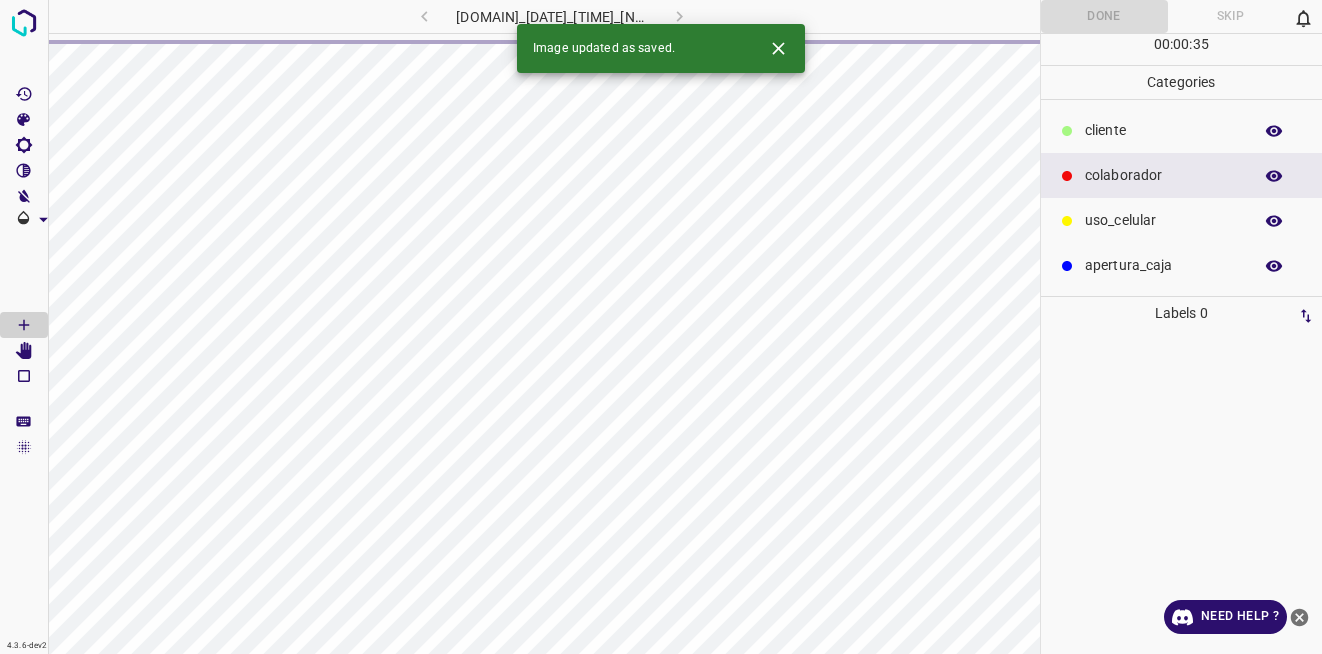 click at bounding box center (778, 48) 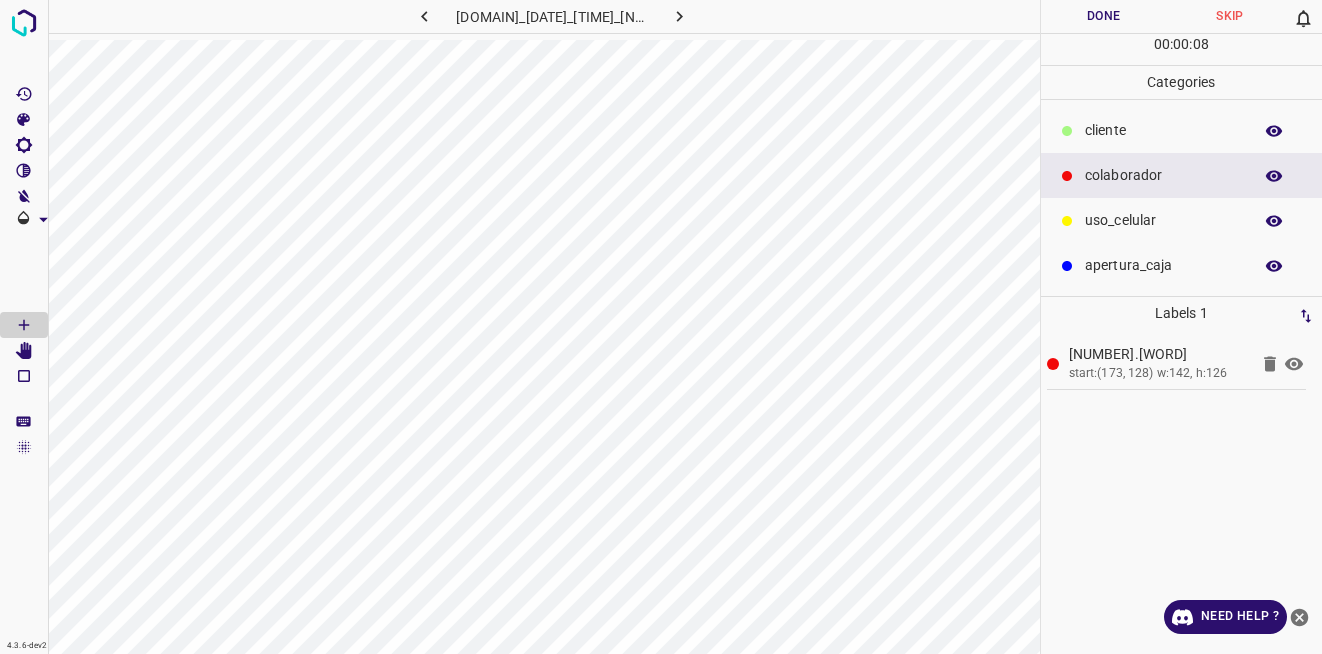 click on "Done" at bounding box center (1104, 16) 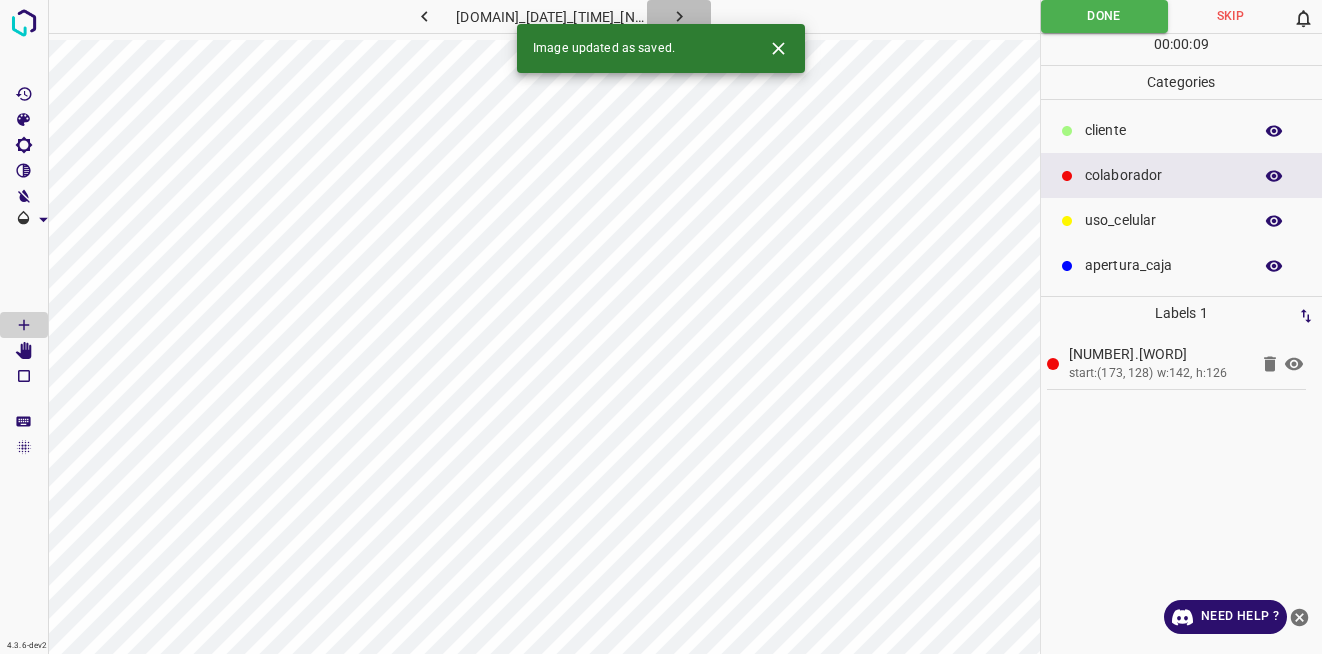 click at bounding box center (679, 16) 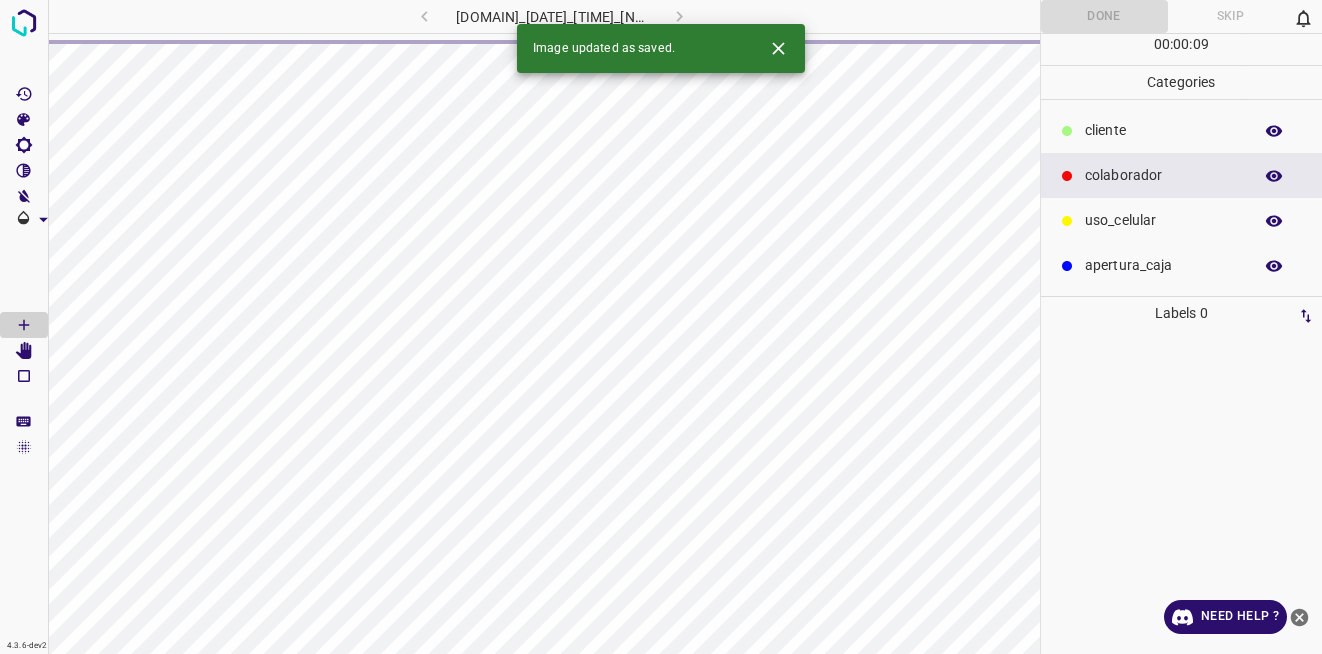 click at bounding box center (778, 48) 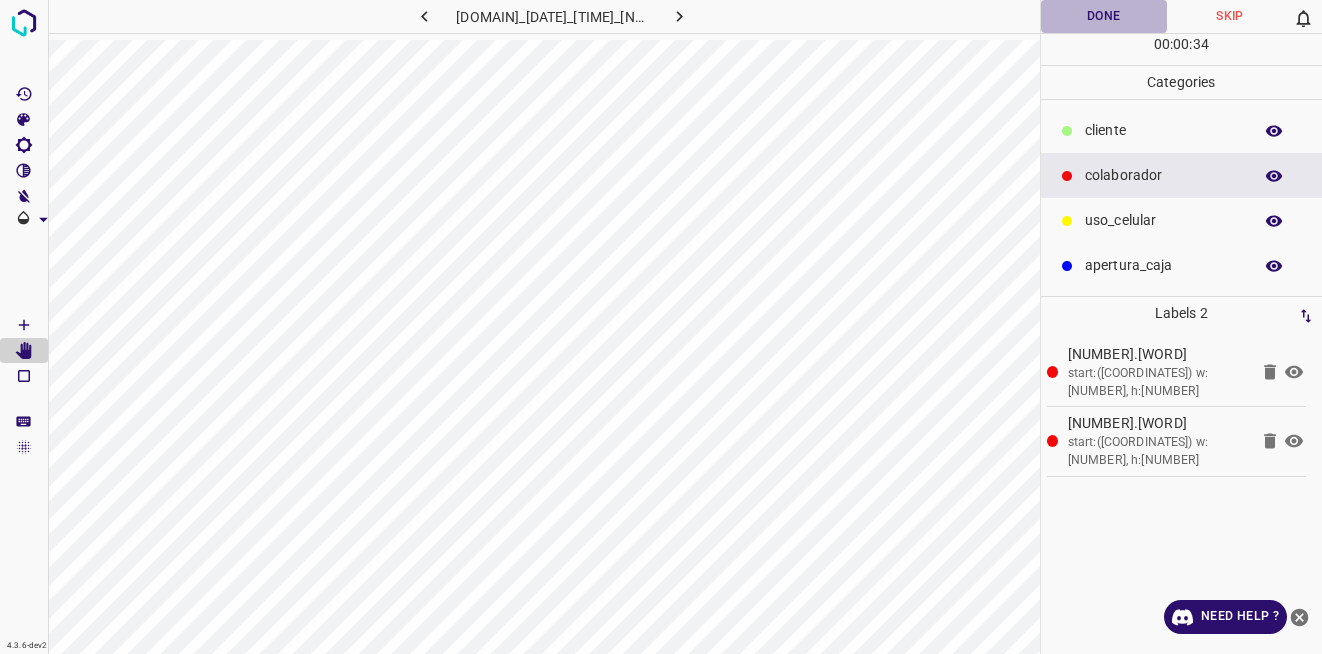 click on "Done" at bounding box center [1104, 16] 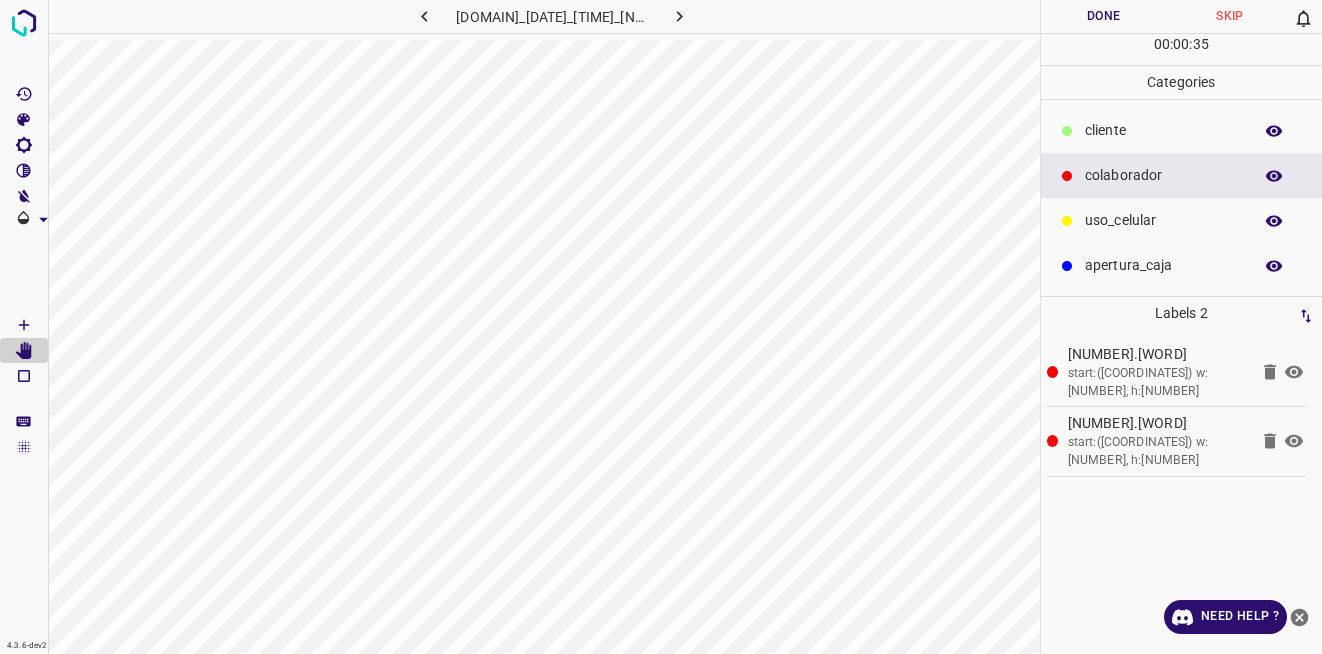 click at bounding box center (679, 16) 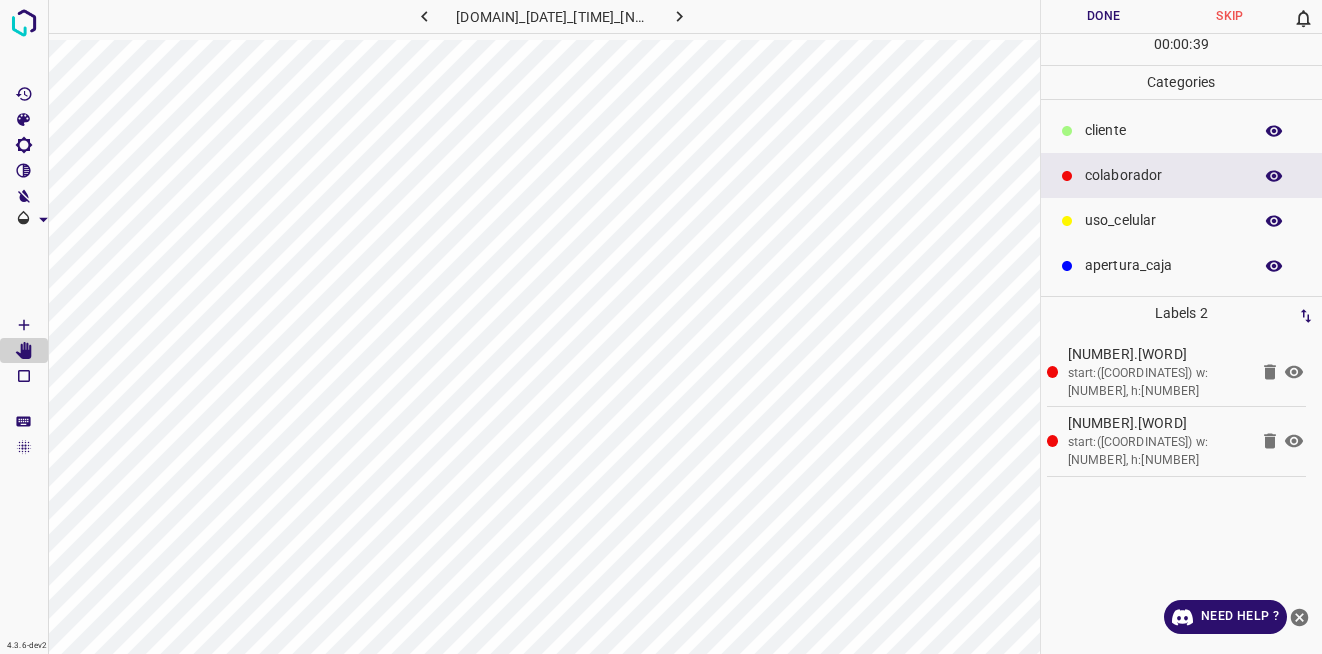 click on "Done" at bounding box center [1104, 16] 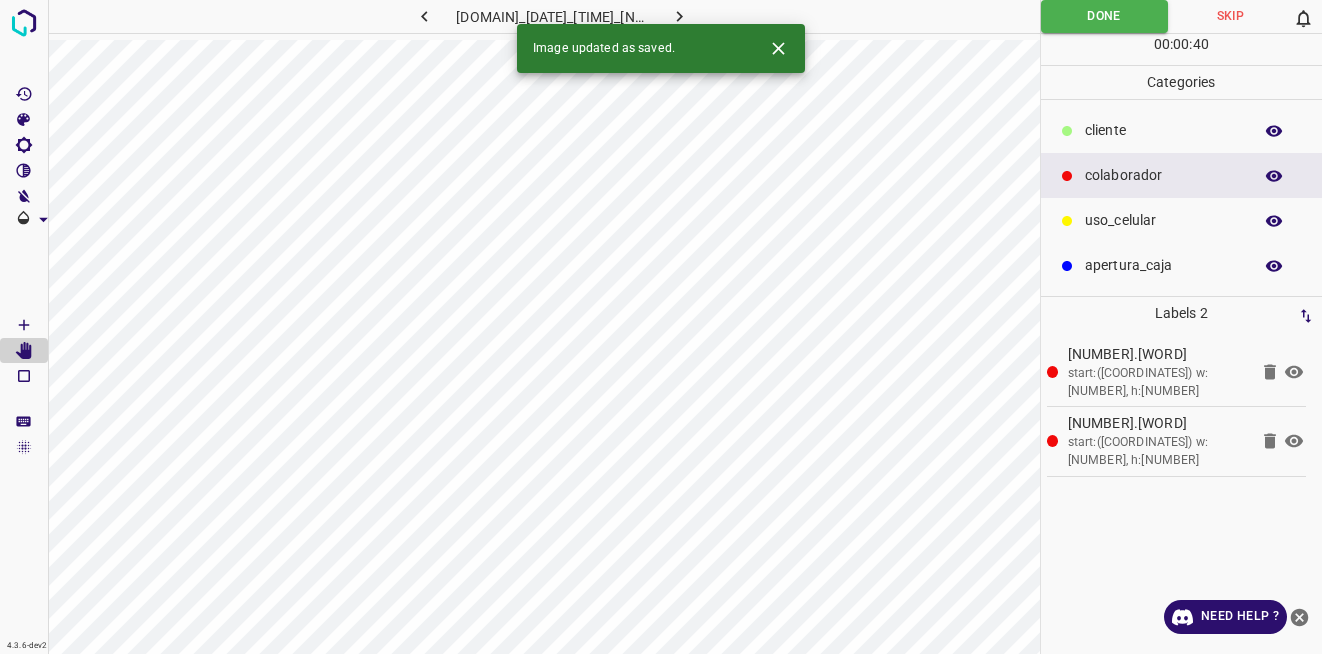 click at bounding box center [679, 16] 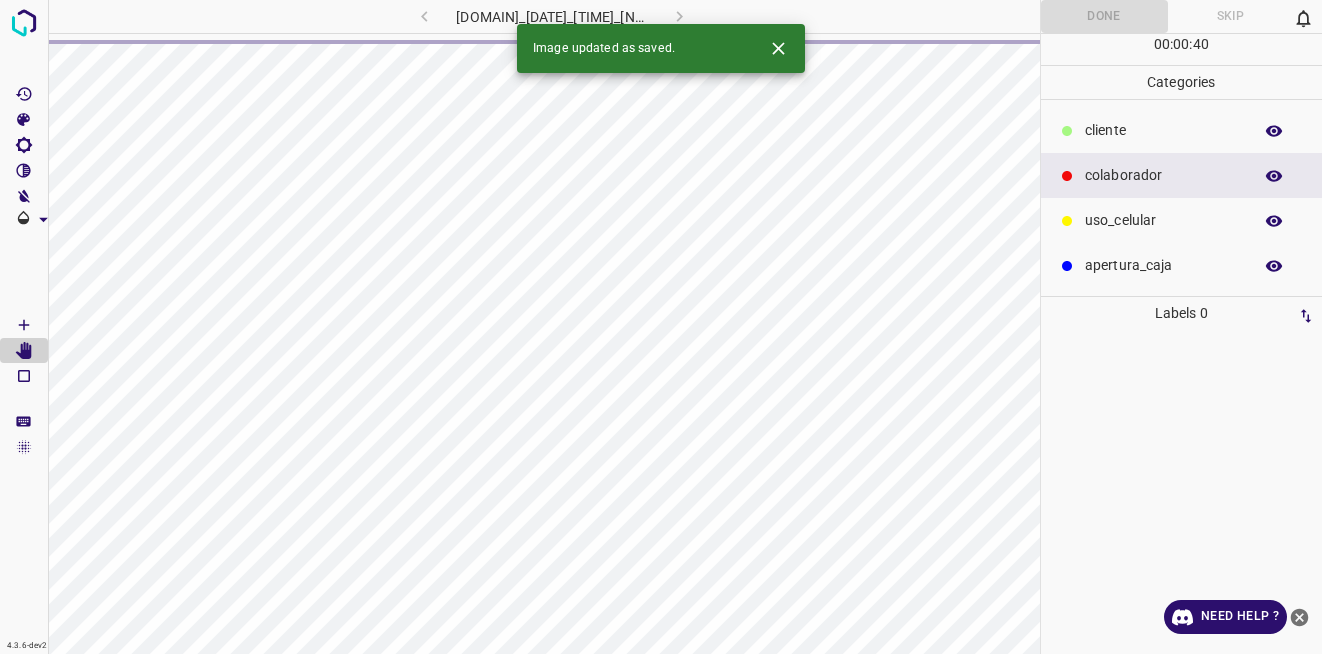 click at bounding box center (778, 48) 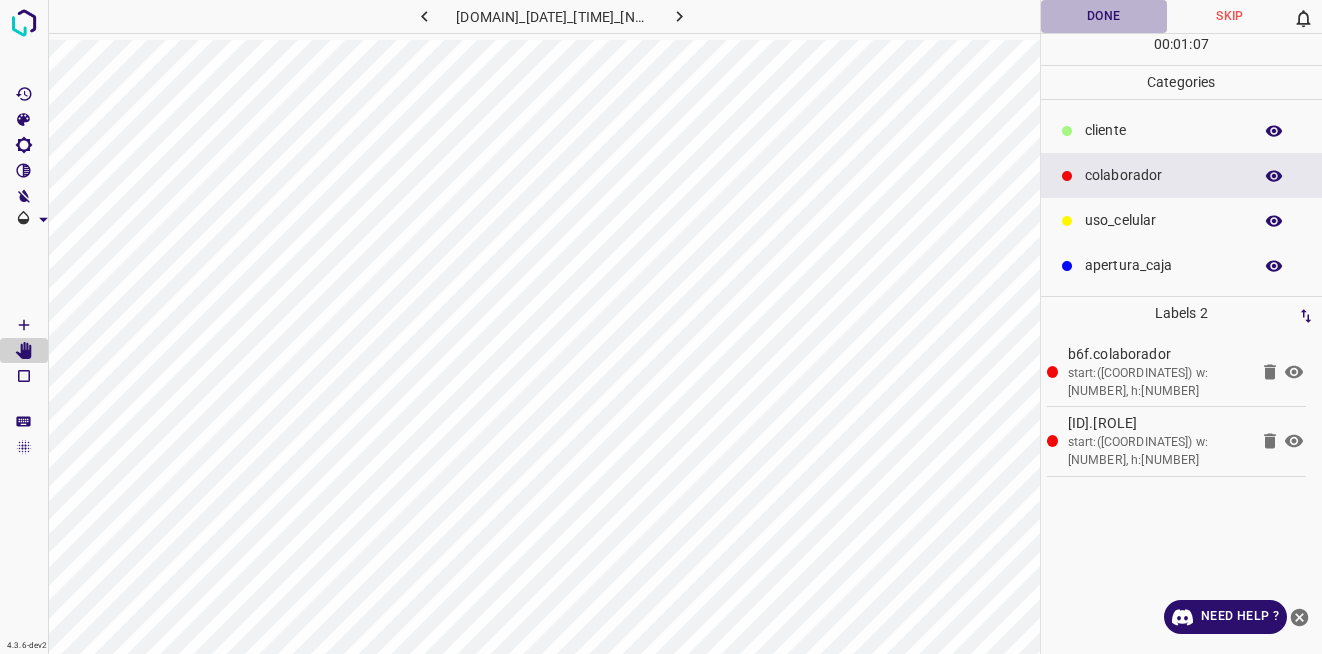 click on "Done" at bounding box center (1104, 16) 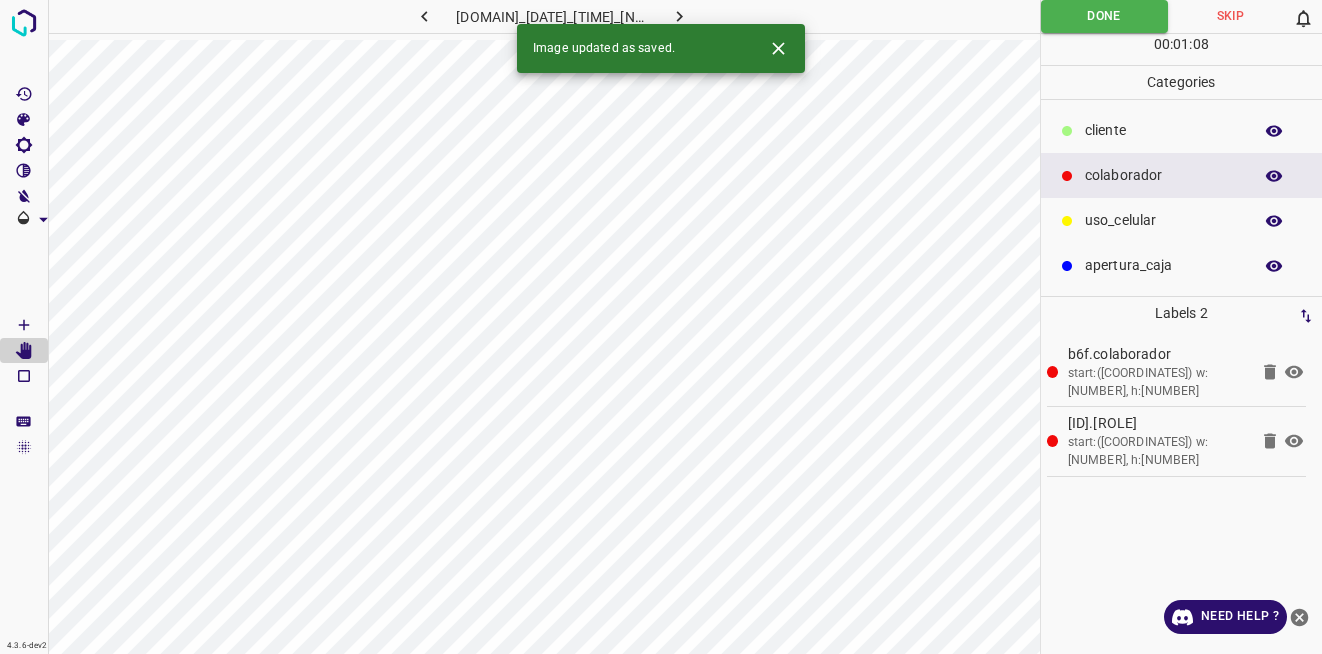 click at bounding box center (679, 16) 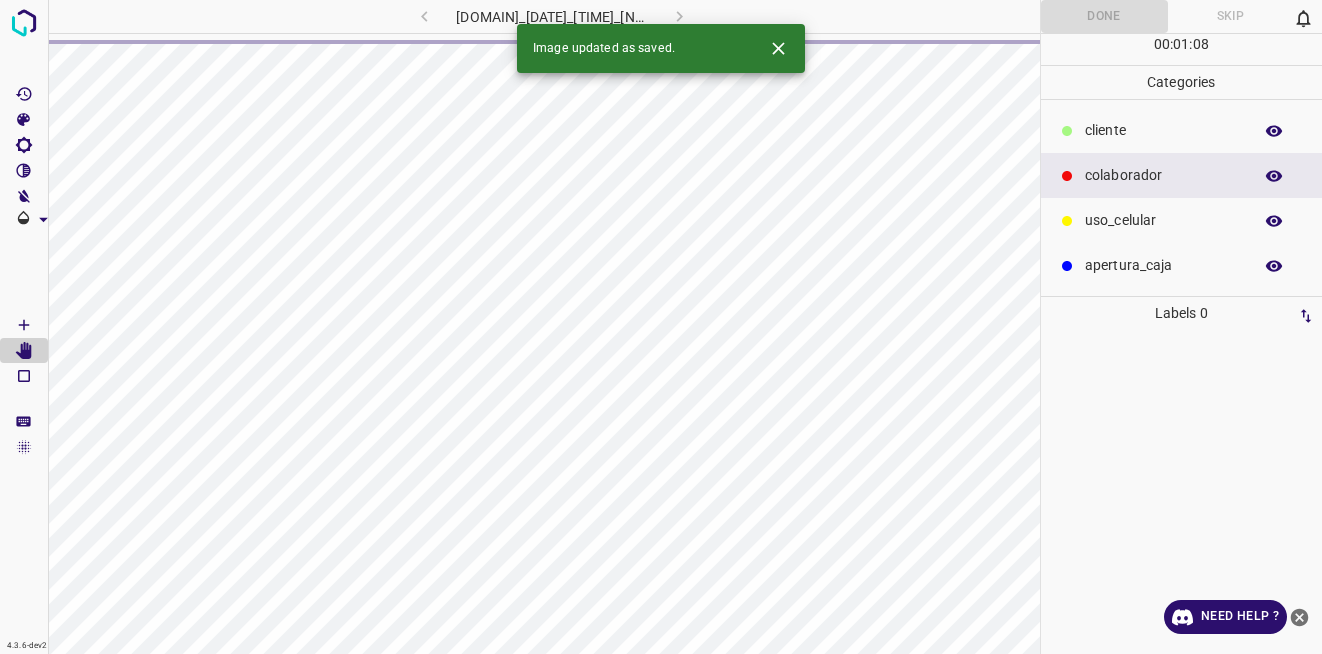 click at bounding box center (778, 48) 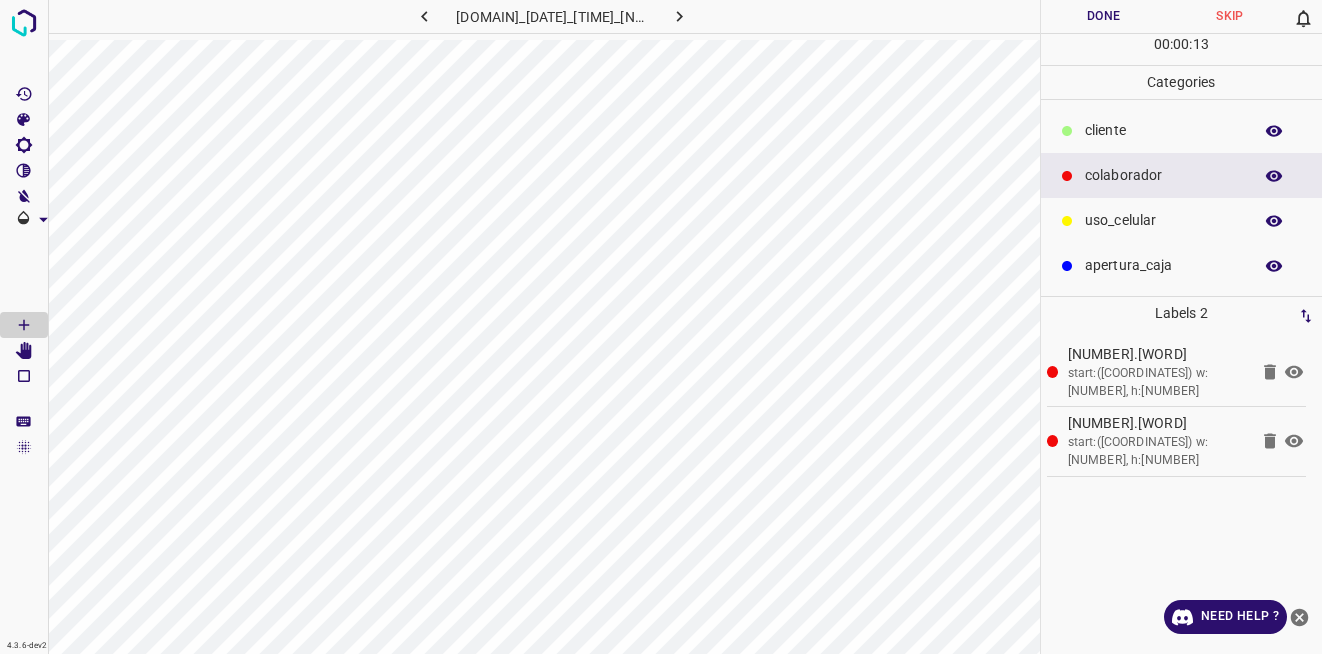 click on "Done" at bounding box center [1104, 16] 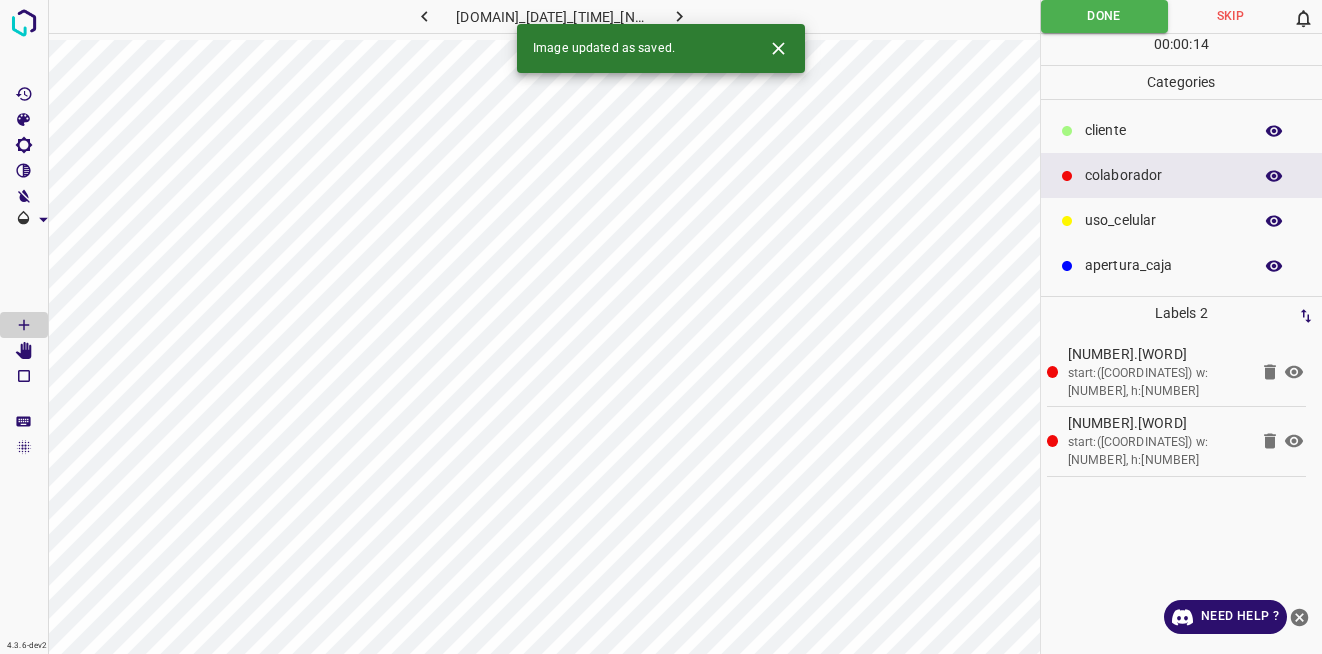 click at bounding box center (679, 16) 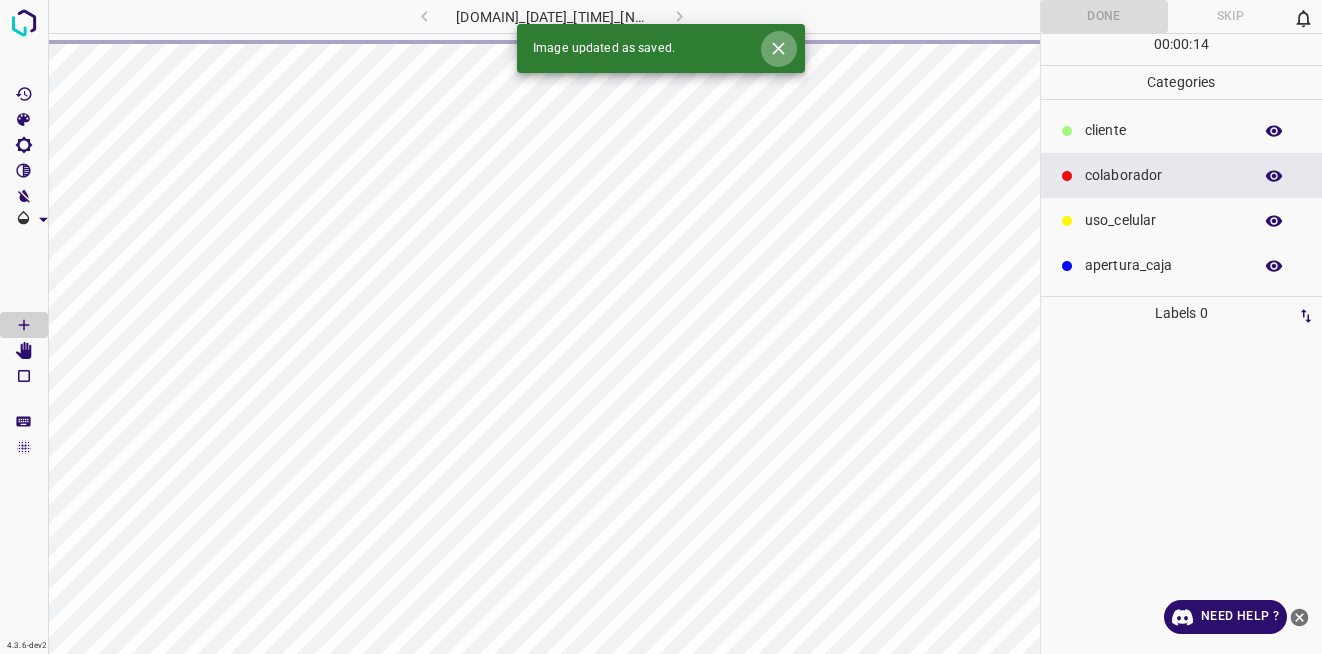 click at bounding box center (778, 48) 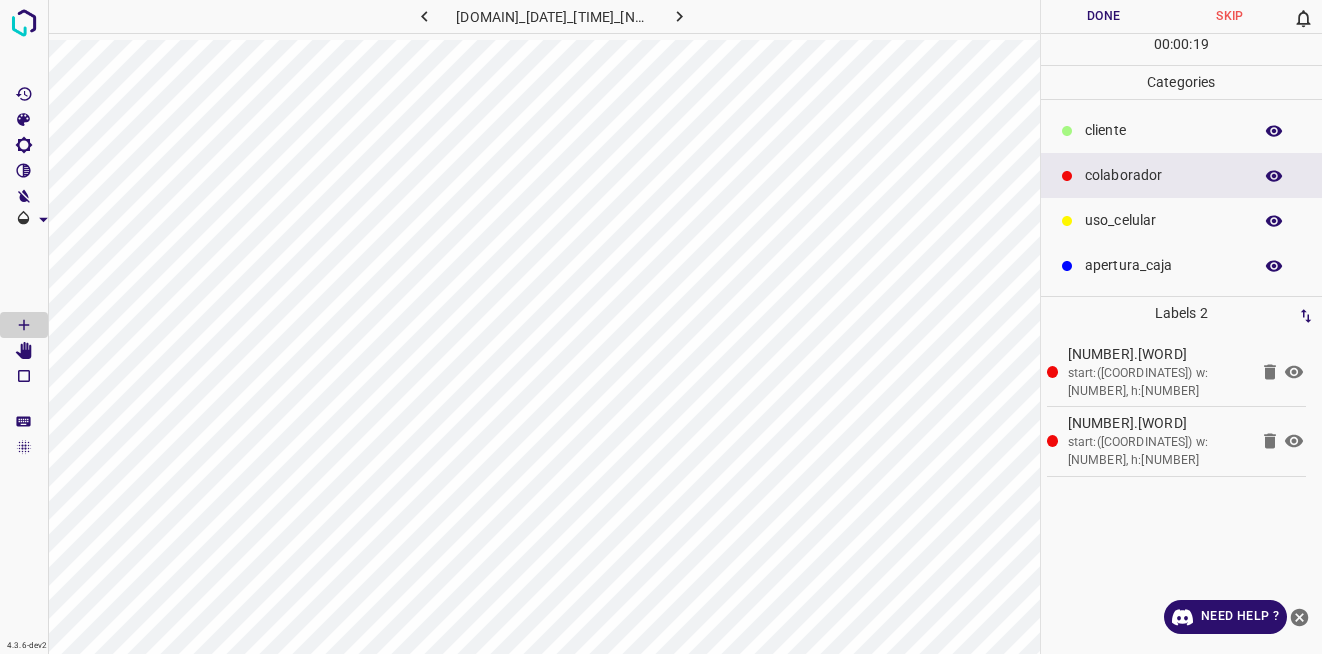 click on "Done" at bounding box center [1104, 16] 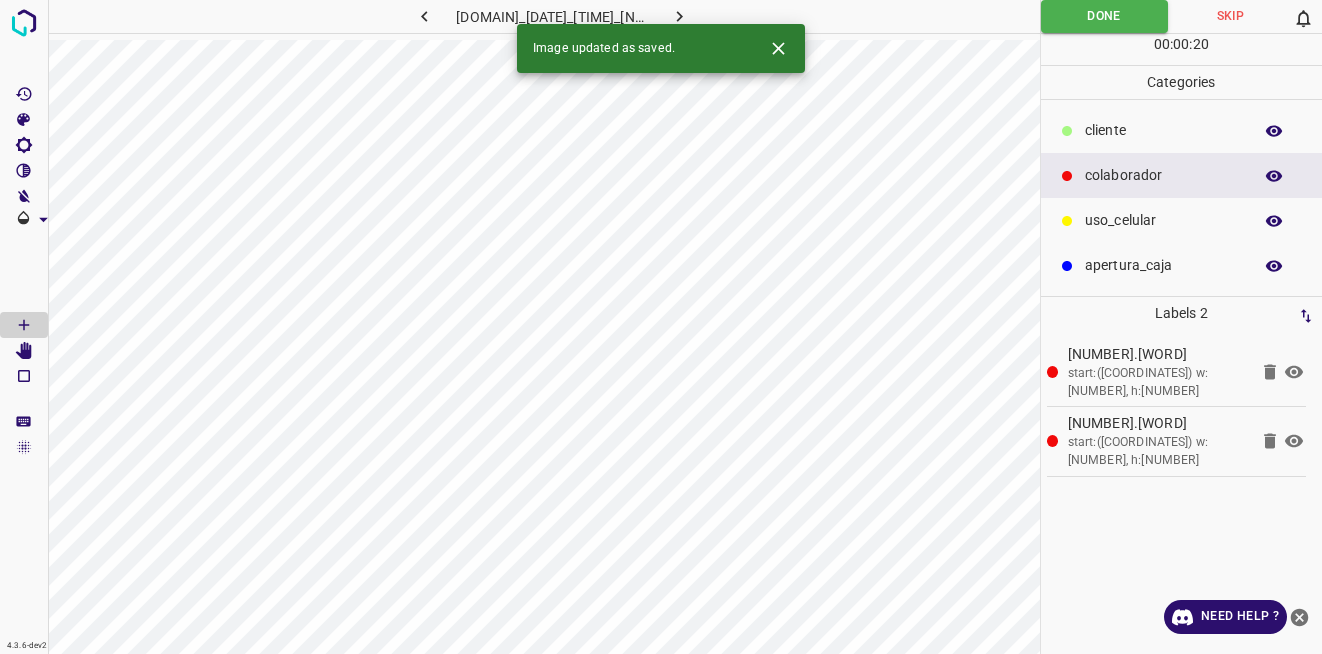 click at bounding box center [679, 16] 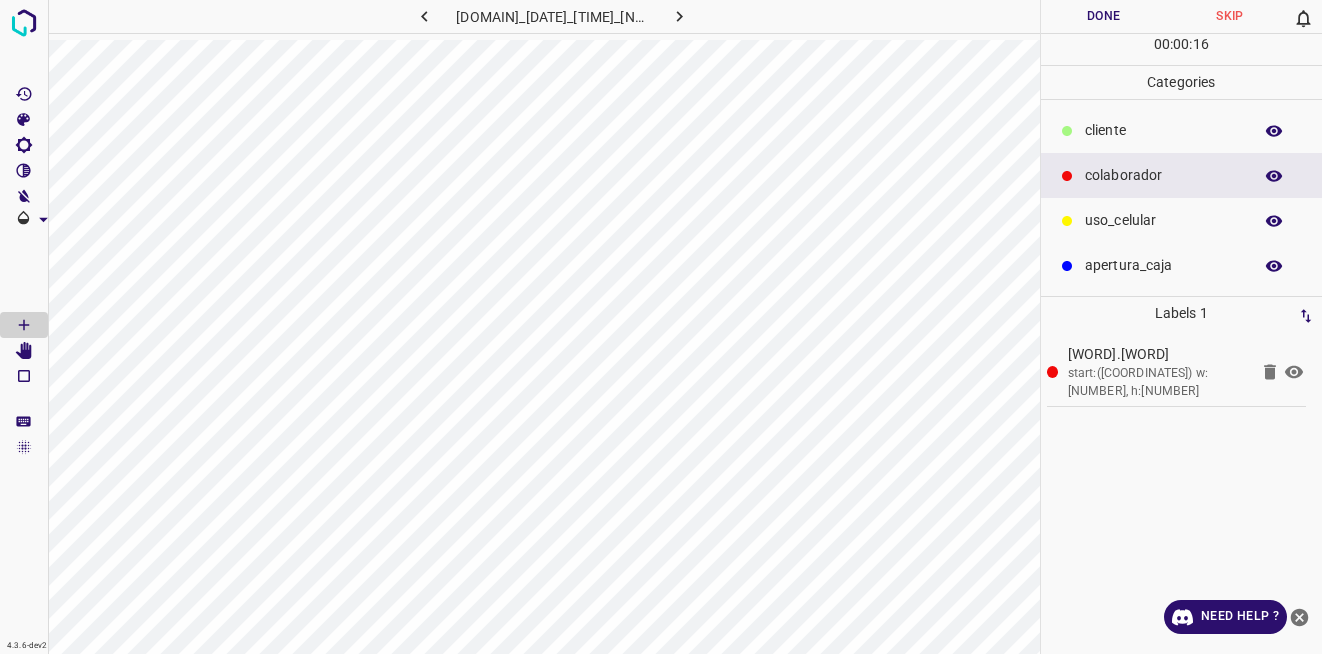 click on "Done" at bounding box center [1104, 16] 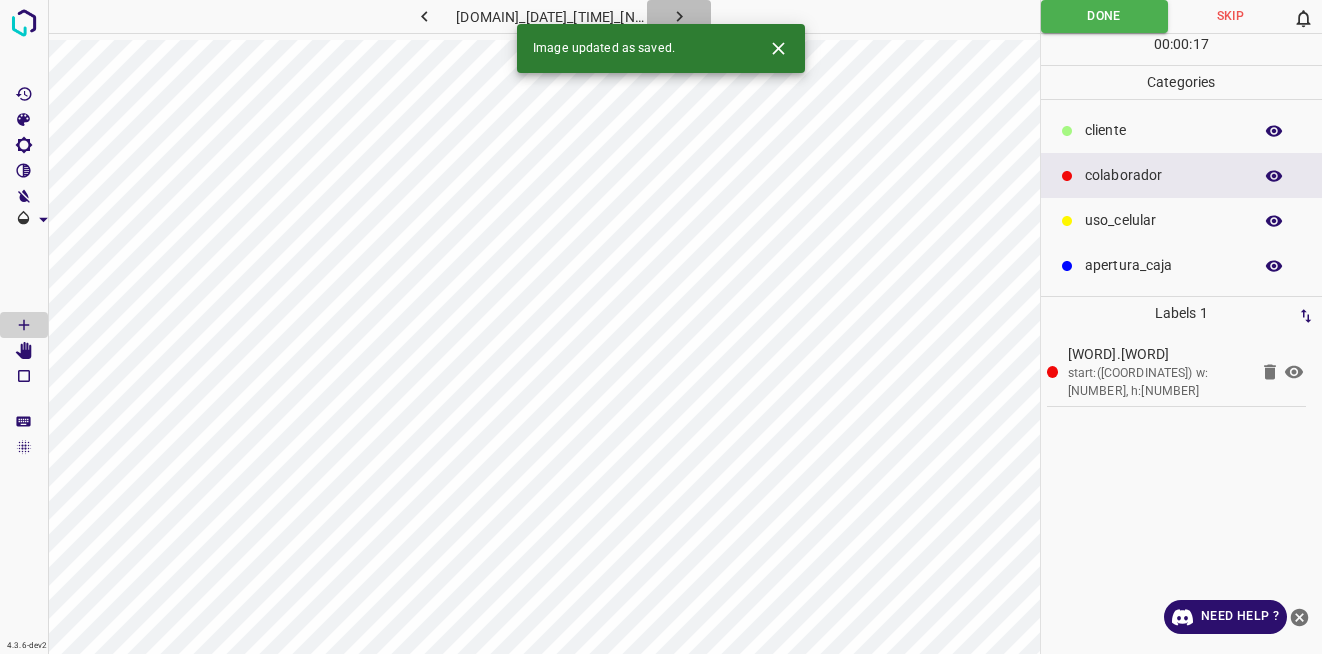 click at bounding box center (679, 16) 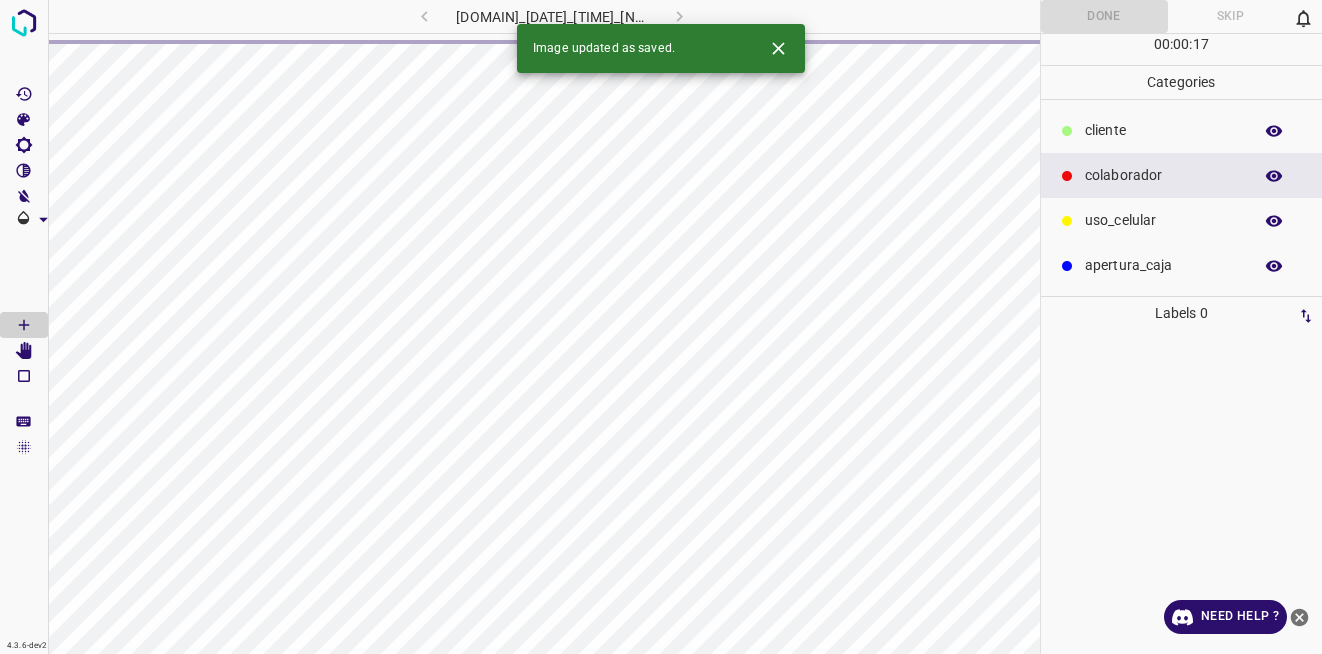 click at bounding box center [778, 48] 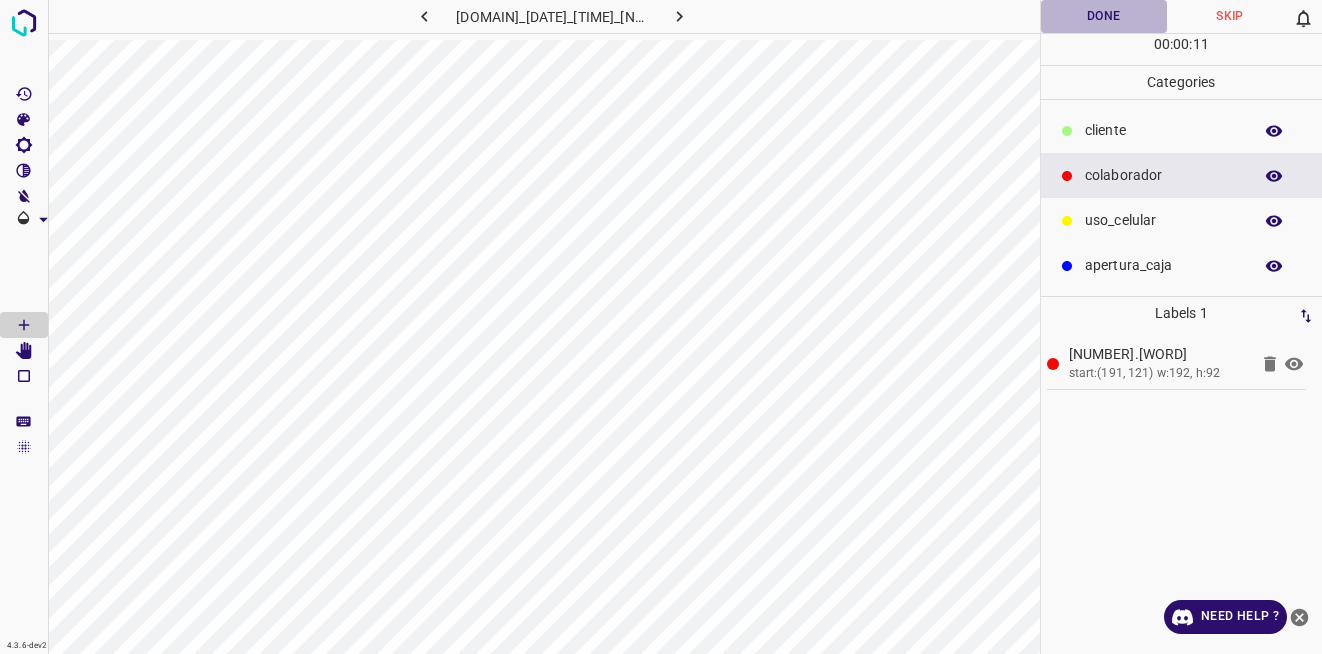 click on "Done" at bounding box center (1104, 16) 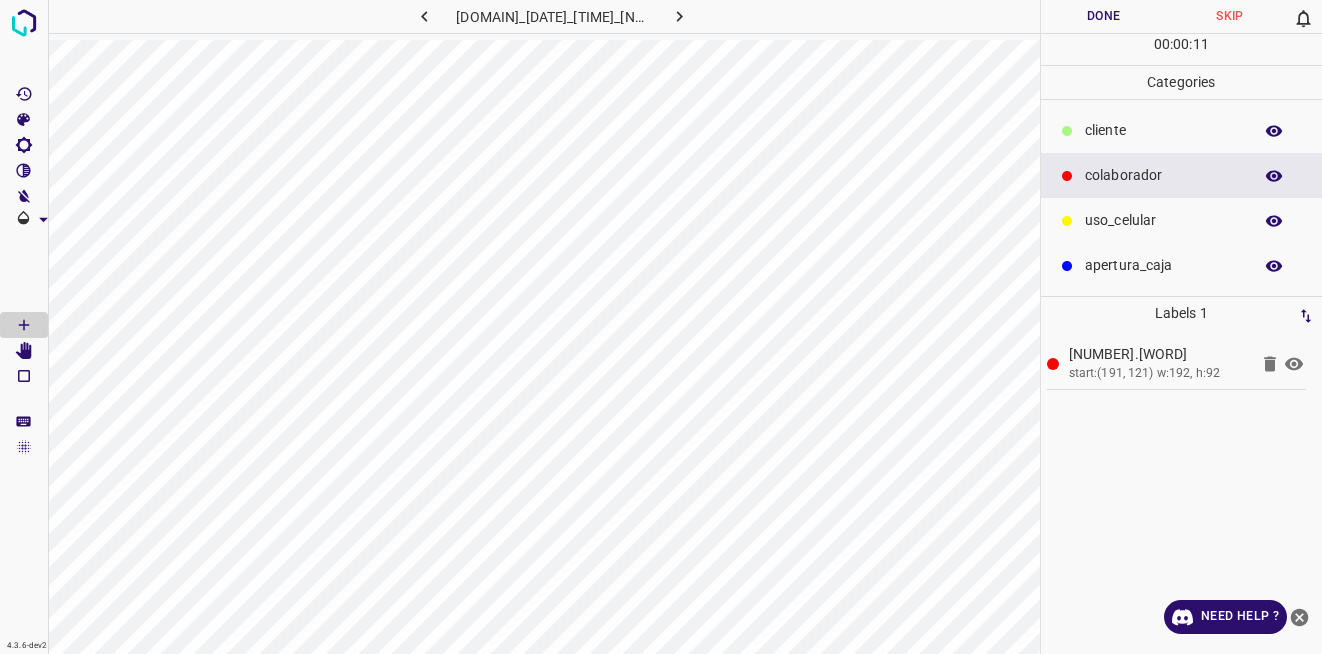 click at bounding box center [679, 16] 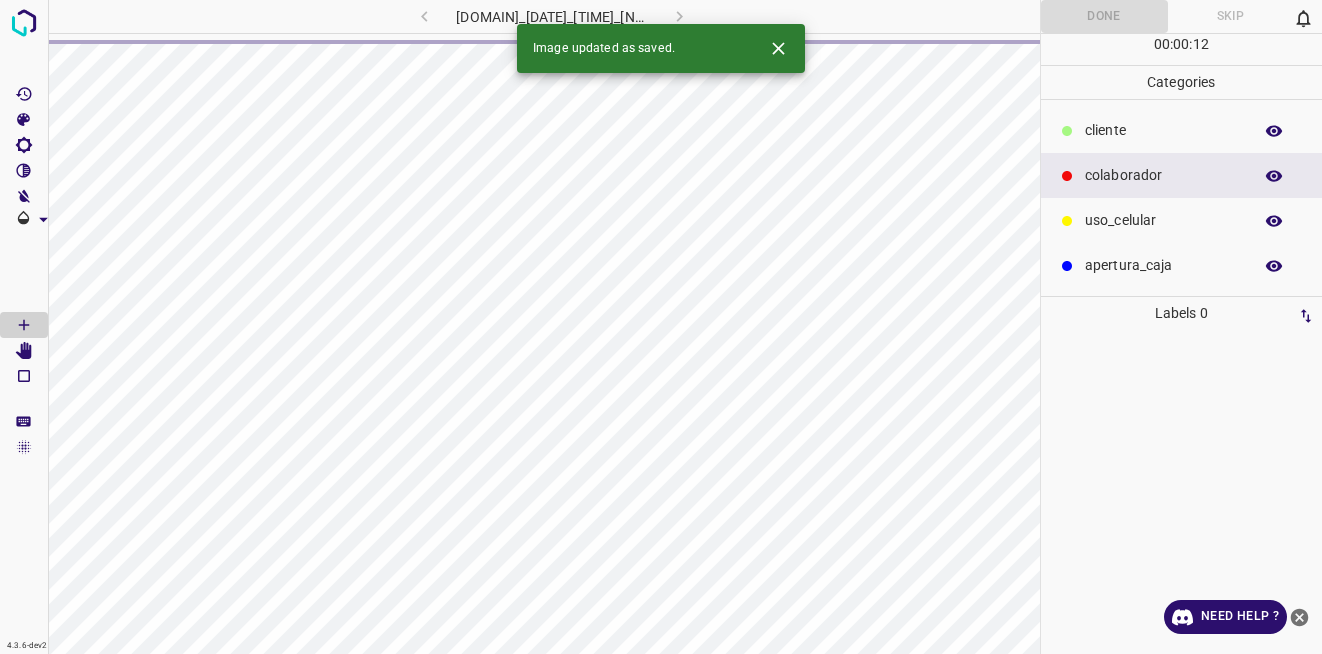 click at bounding box center [778, 48] 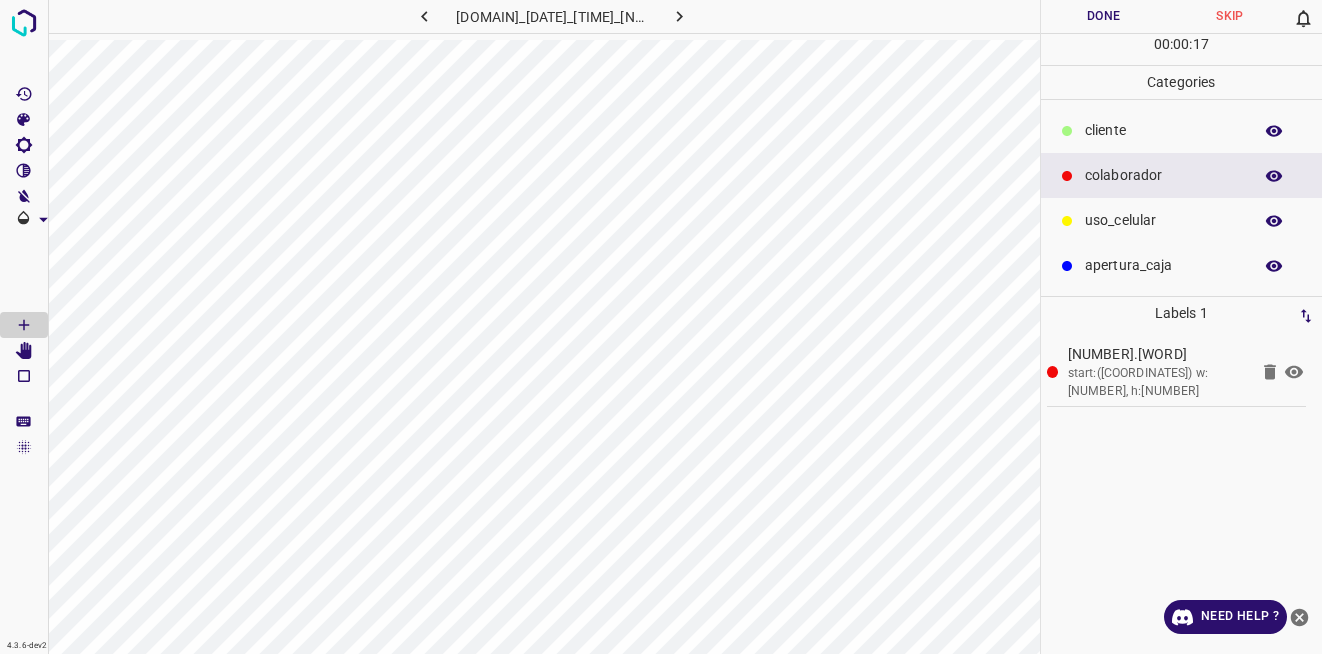 click on "uso_celular" at bounding box center (1163, 130) 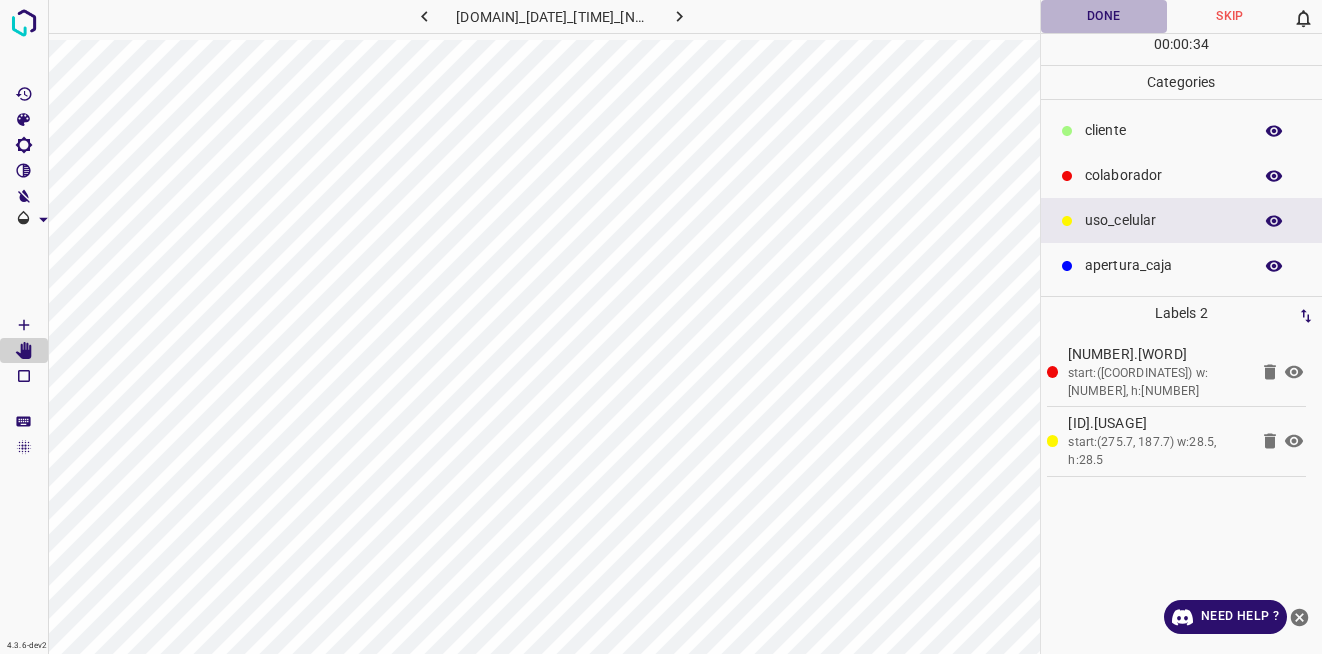 click on "Done" at bounding box center [1104, 16] 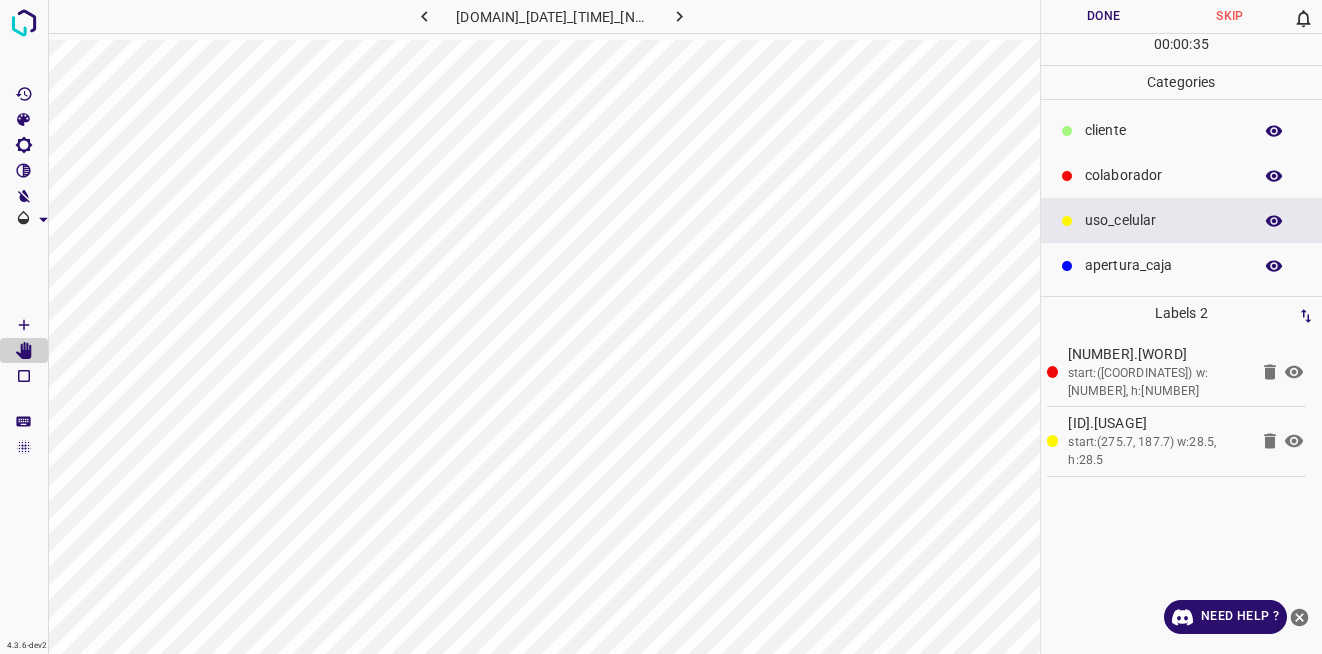 click at bounding box center [679, 16] 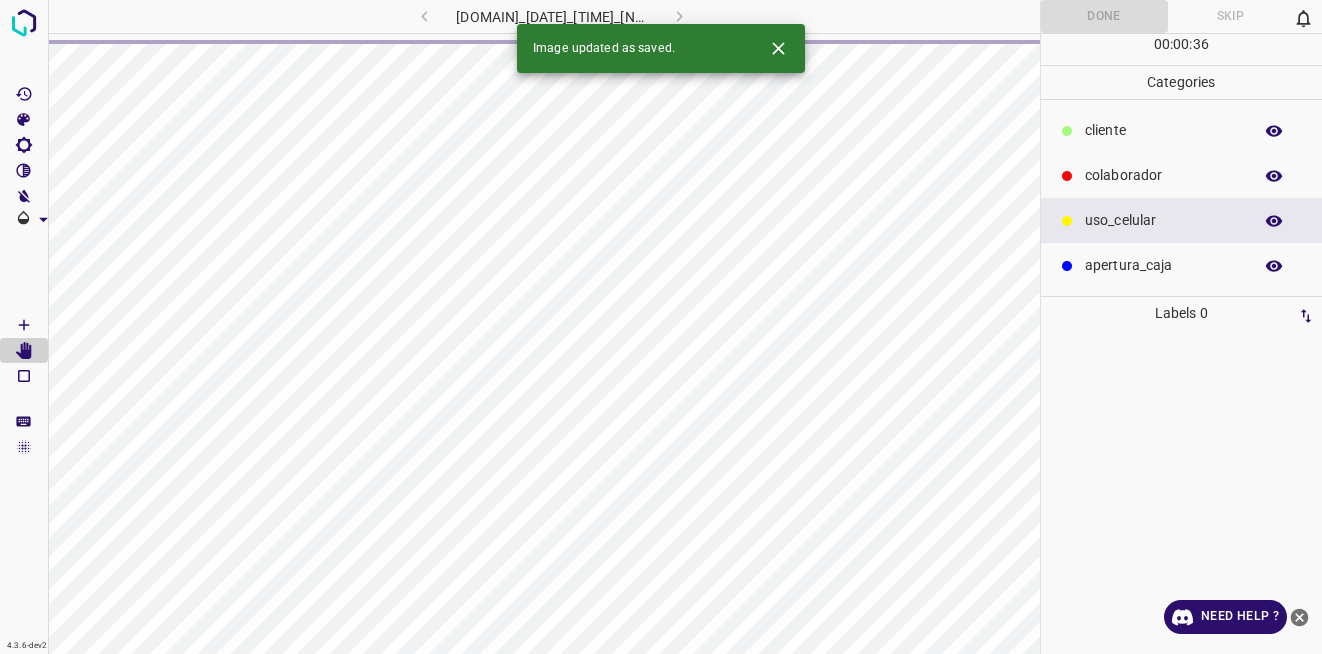 click at bounding box center (778, 48) 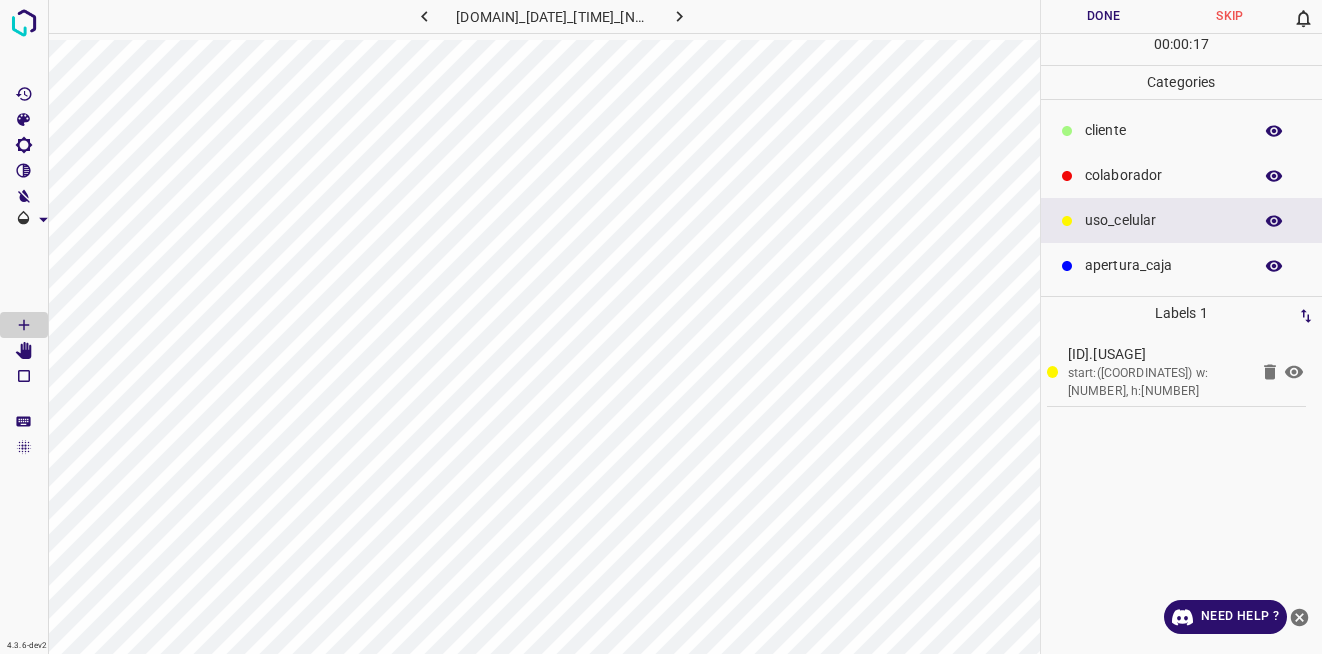 click on "apertura_caja" at bounding box center (1163, 130) 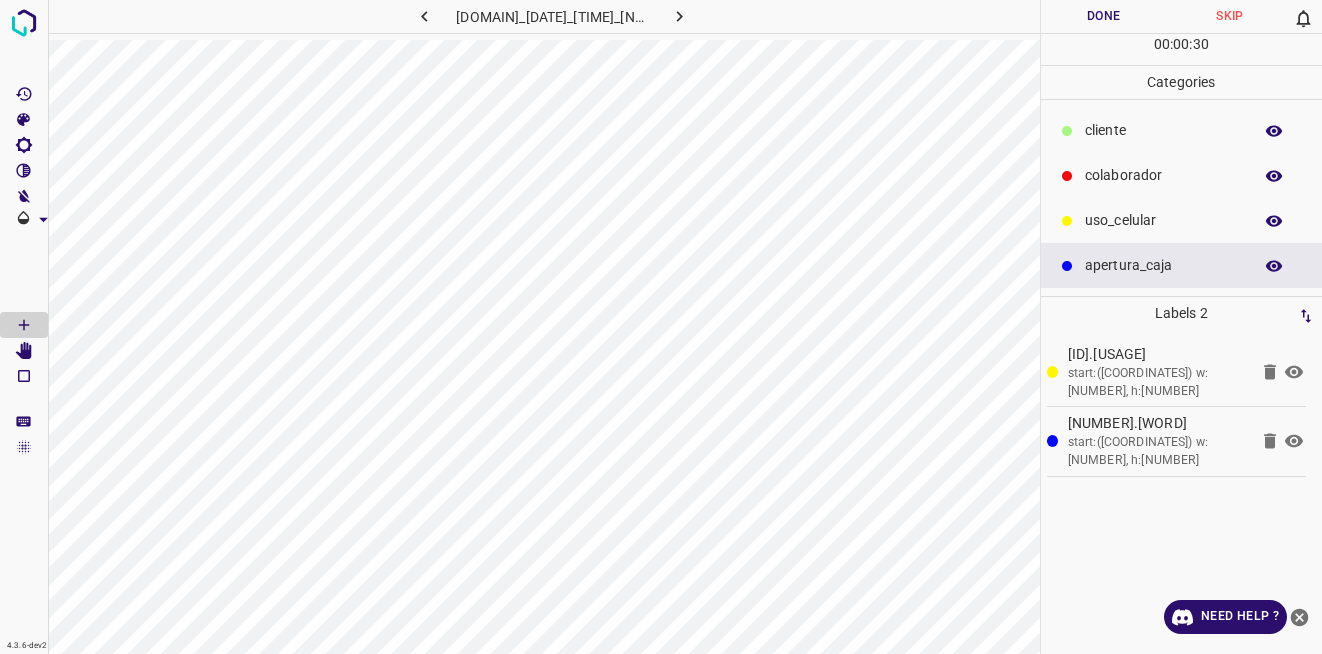 click on "colaborador" at bounding box center (1163, 130) 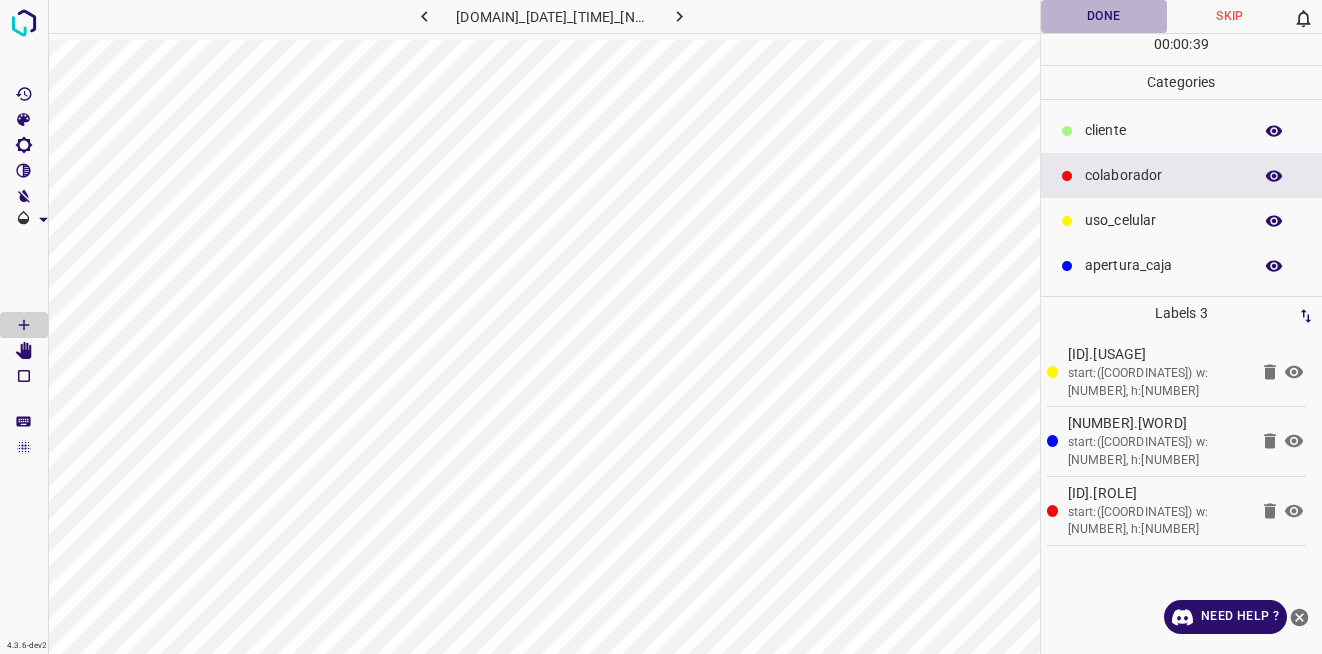 click on "Done" at bounding box center [1104, 16] 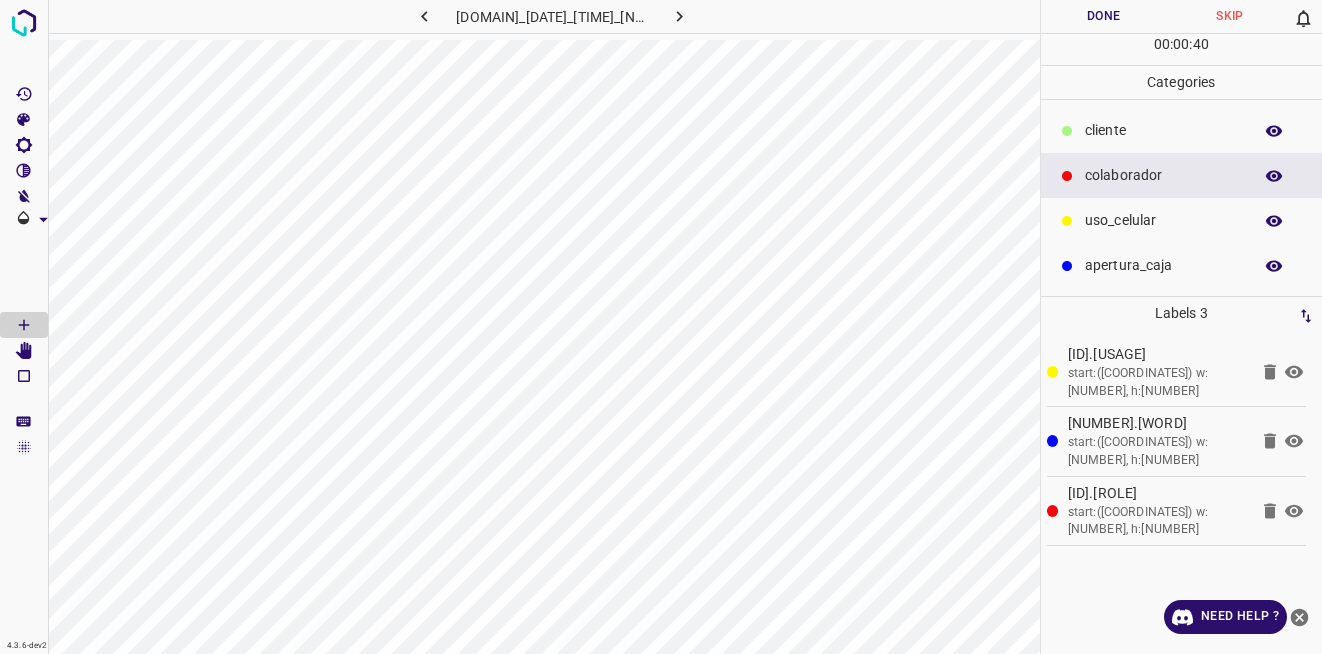 click at bounding box center (679, 16) 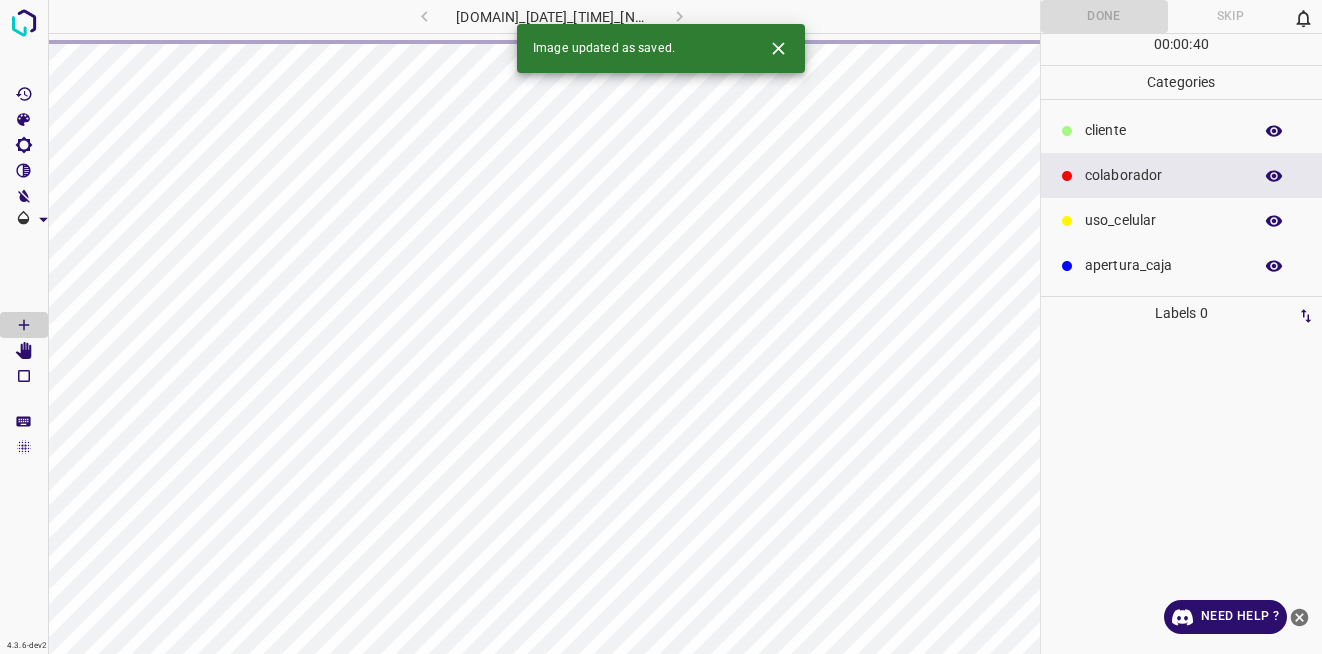 click at bounding box center [778, 48] 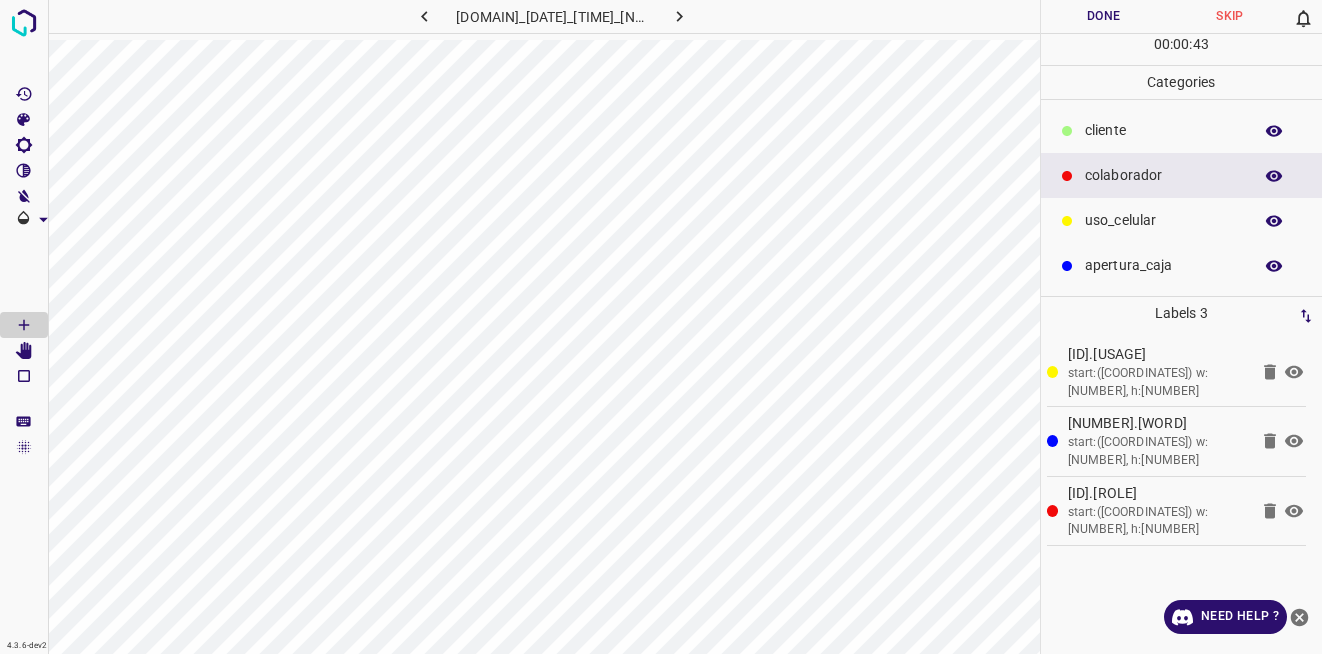 click at bounding box center [1270, 372] 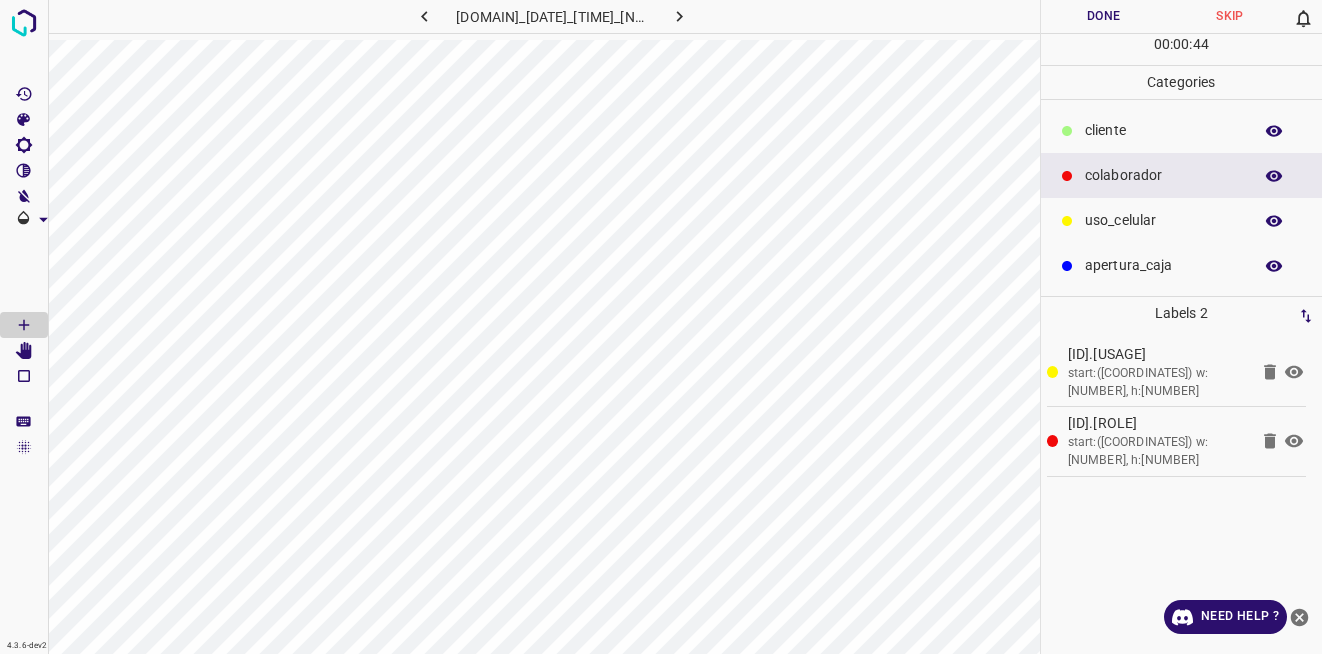 click at bounding box center [1270, 372] 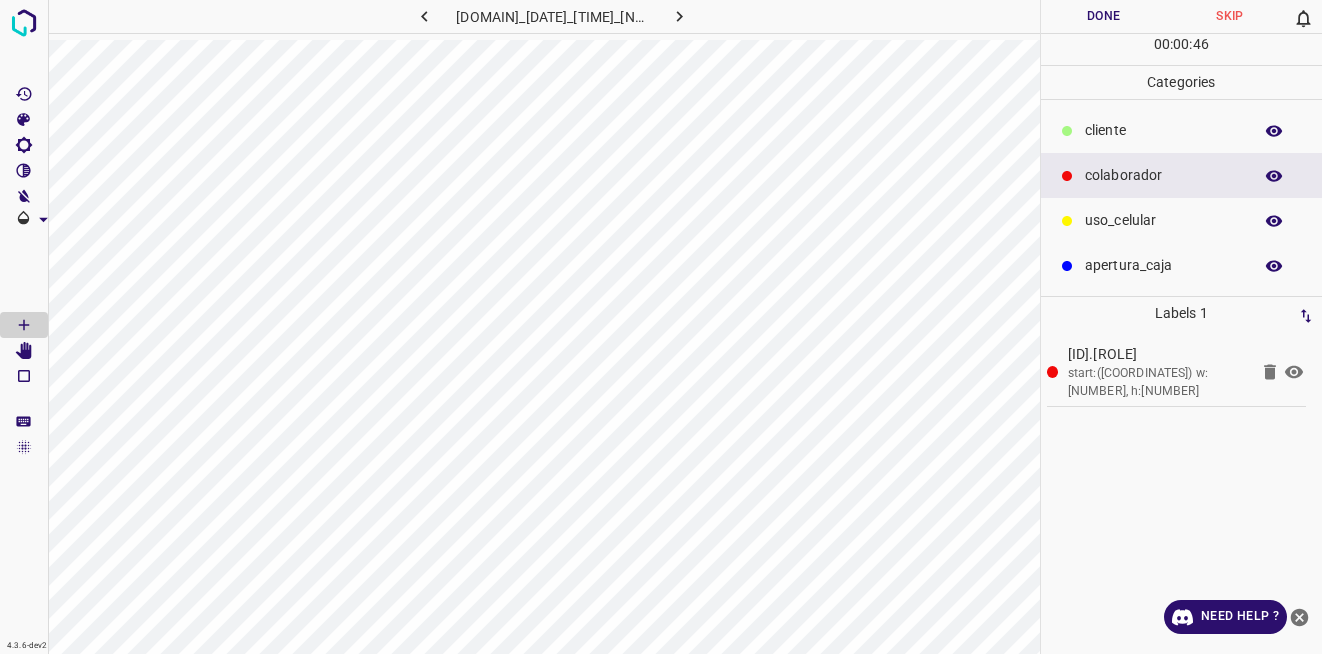 click at bounding box center (1270, 372) 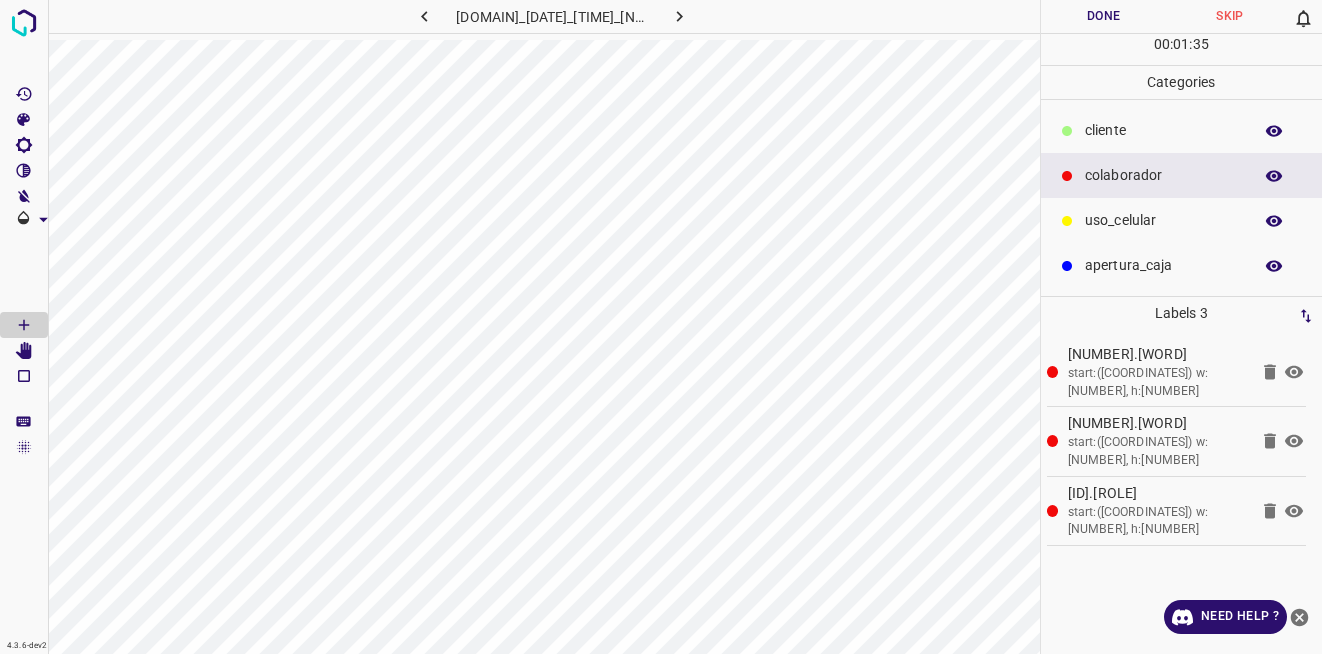 click on "Done" at bounding box center [1104, 16] 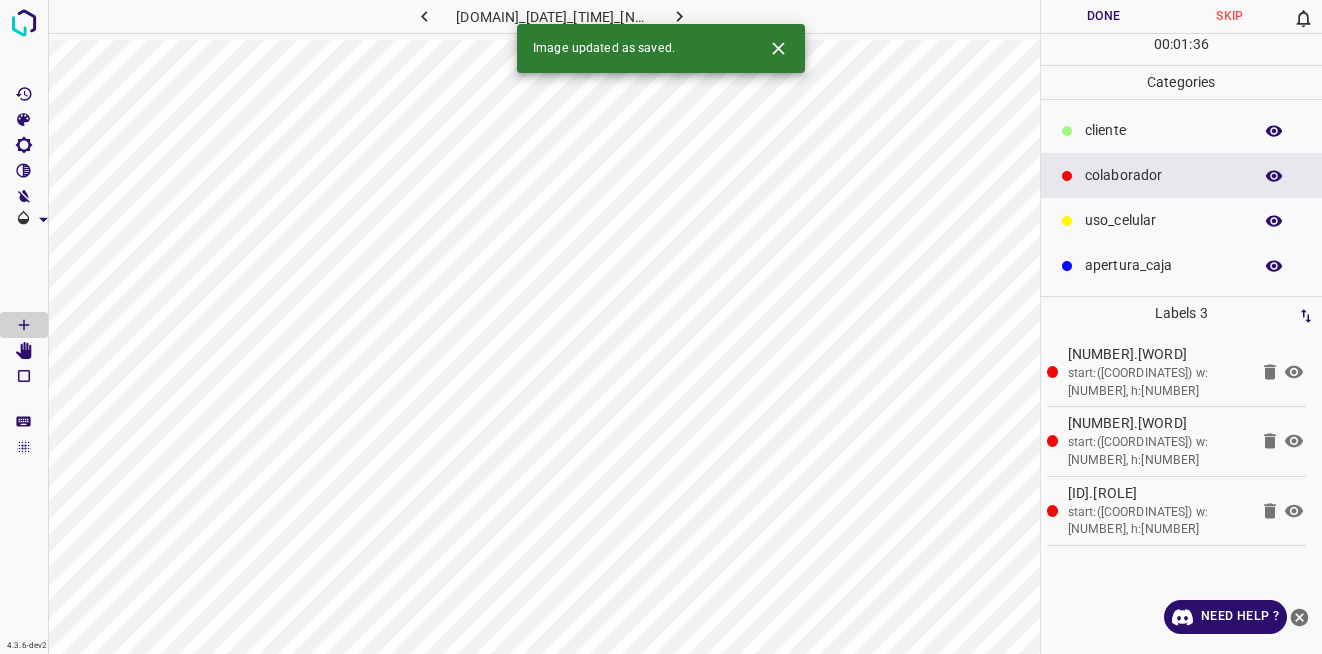 click at bounding box center [679, 16] 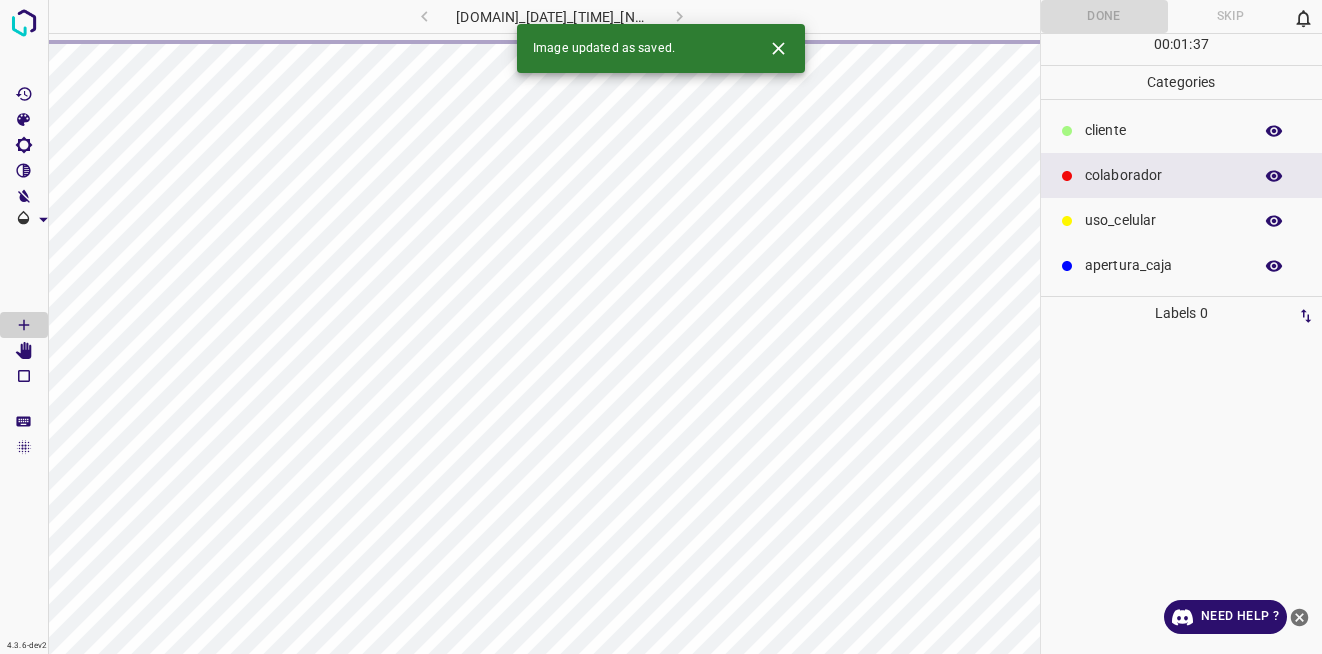 click at bounding box center [778, 48] 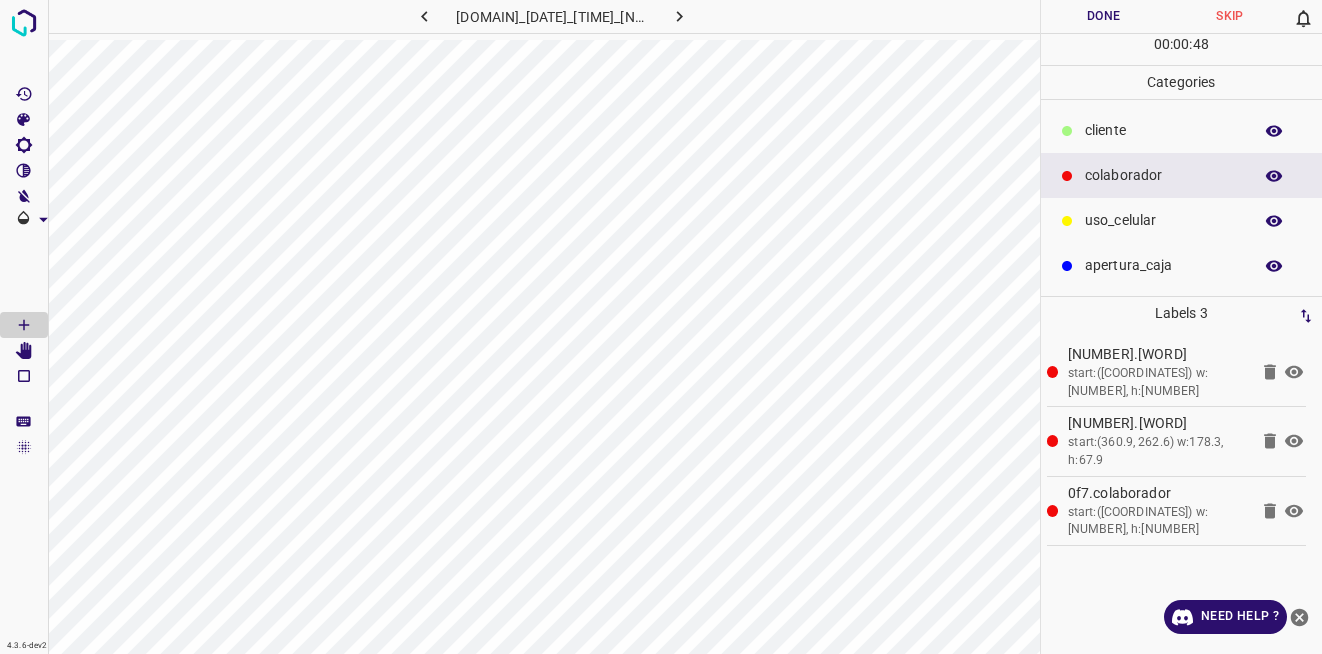 click on "Done" at bounding box center (1104, 16) 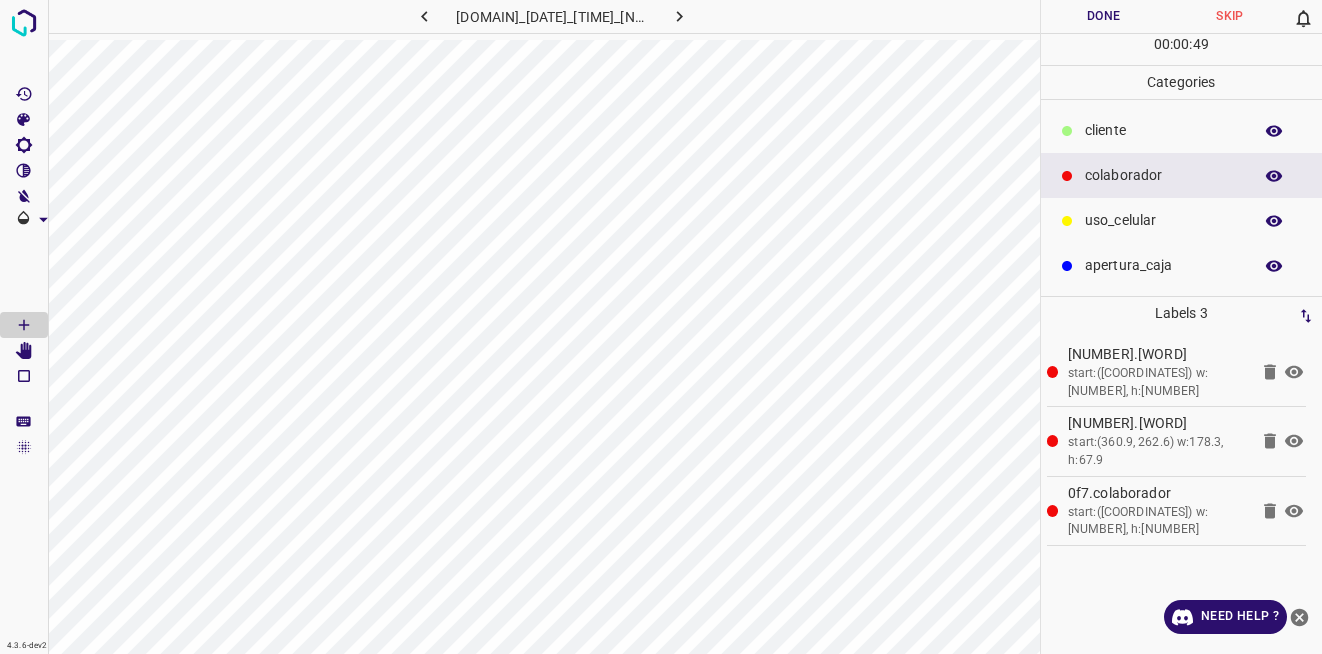 click at bounding box center [679, 16] 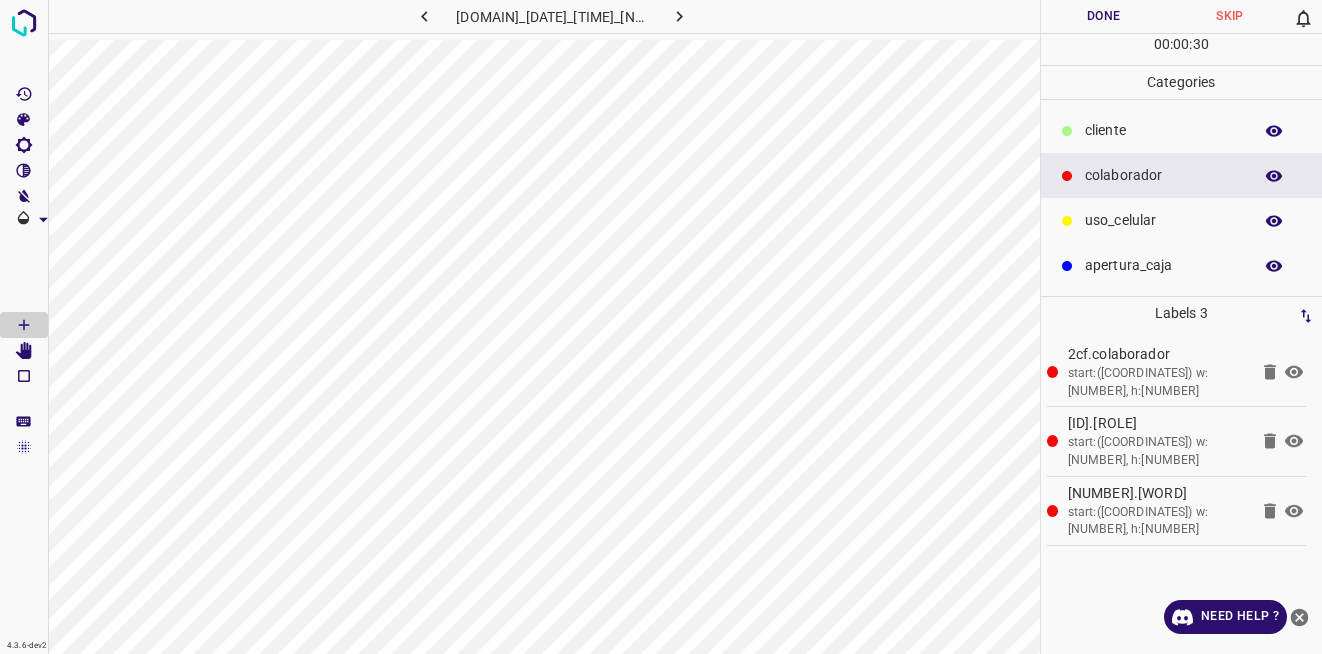 click on "Done" at bounding box center (1104, 16) 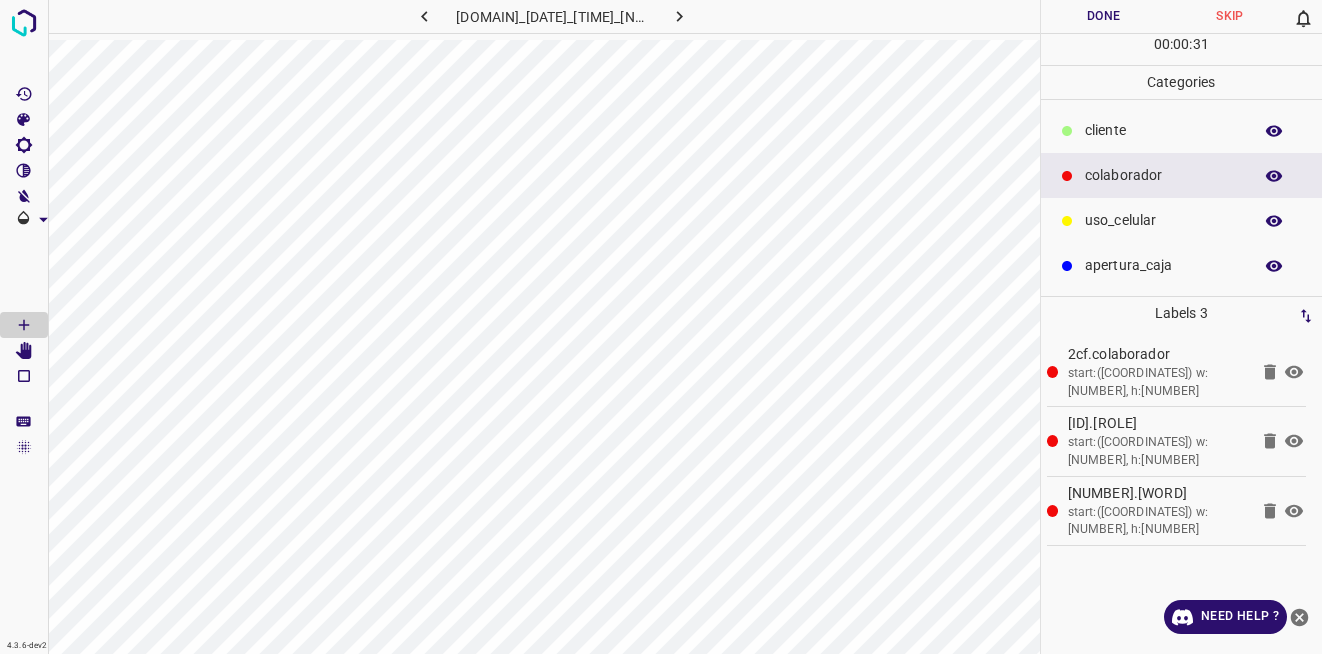 click at bounding box center (679, 16) 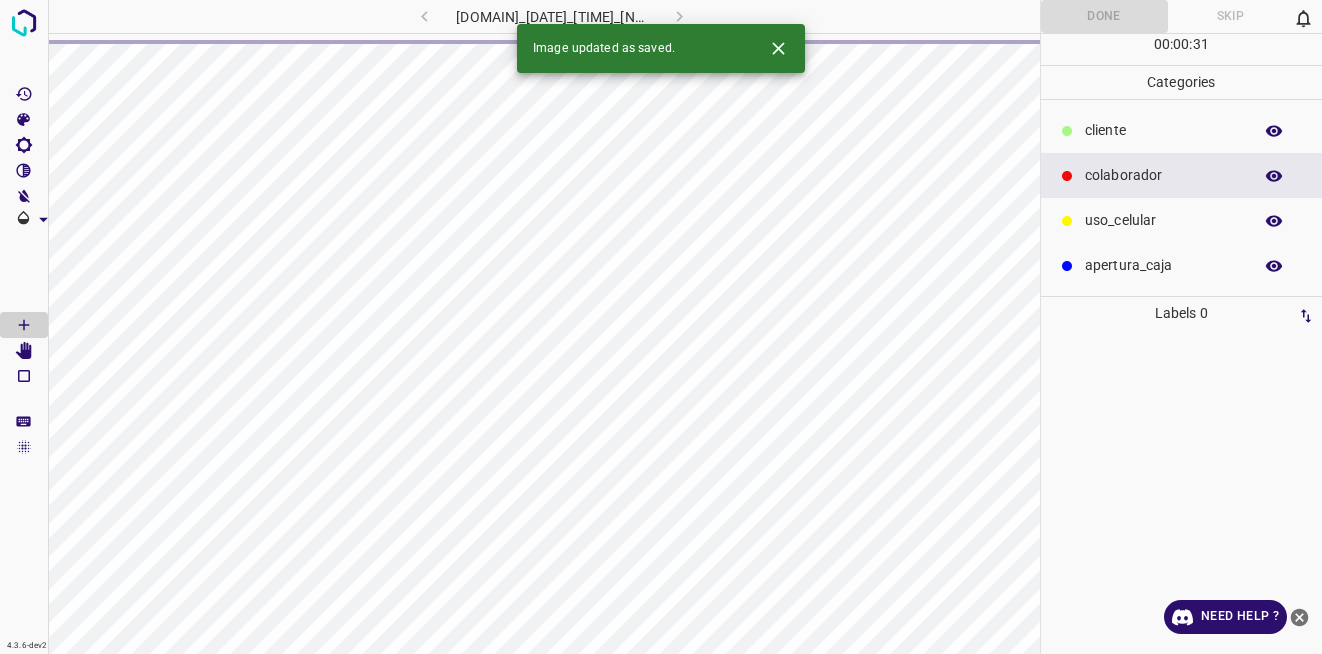 click at bounding box center [778, 48] 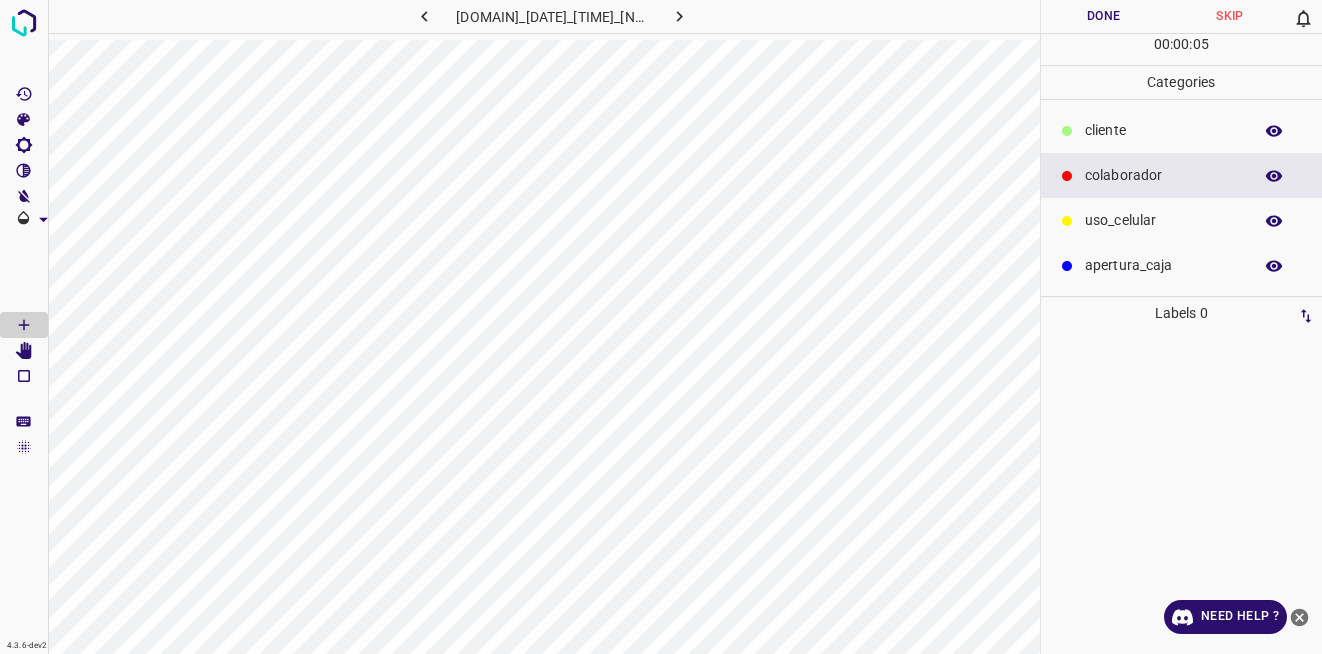 click on "apertura_caja" at bounding box center (1163, 130) 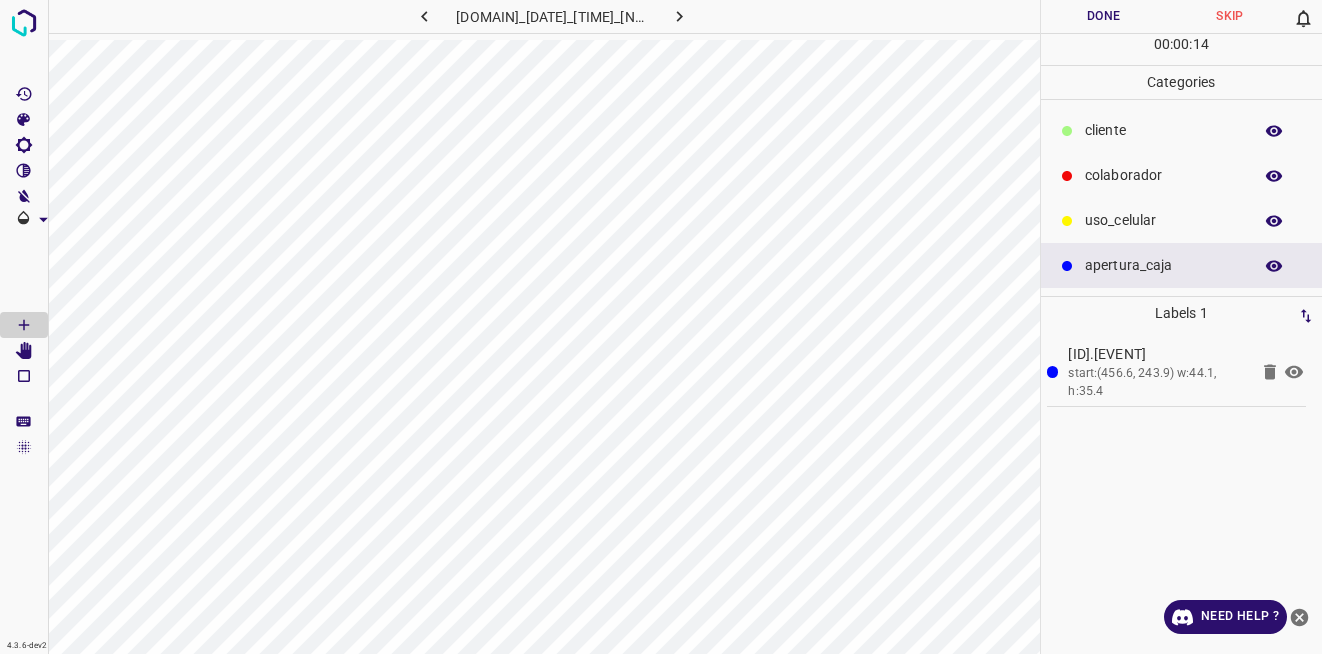 click on "colaborador" at bounding box center (1163, 130) 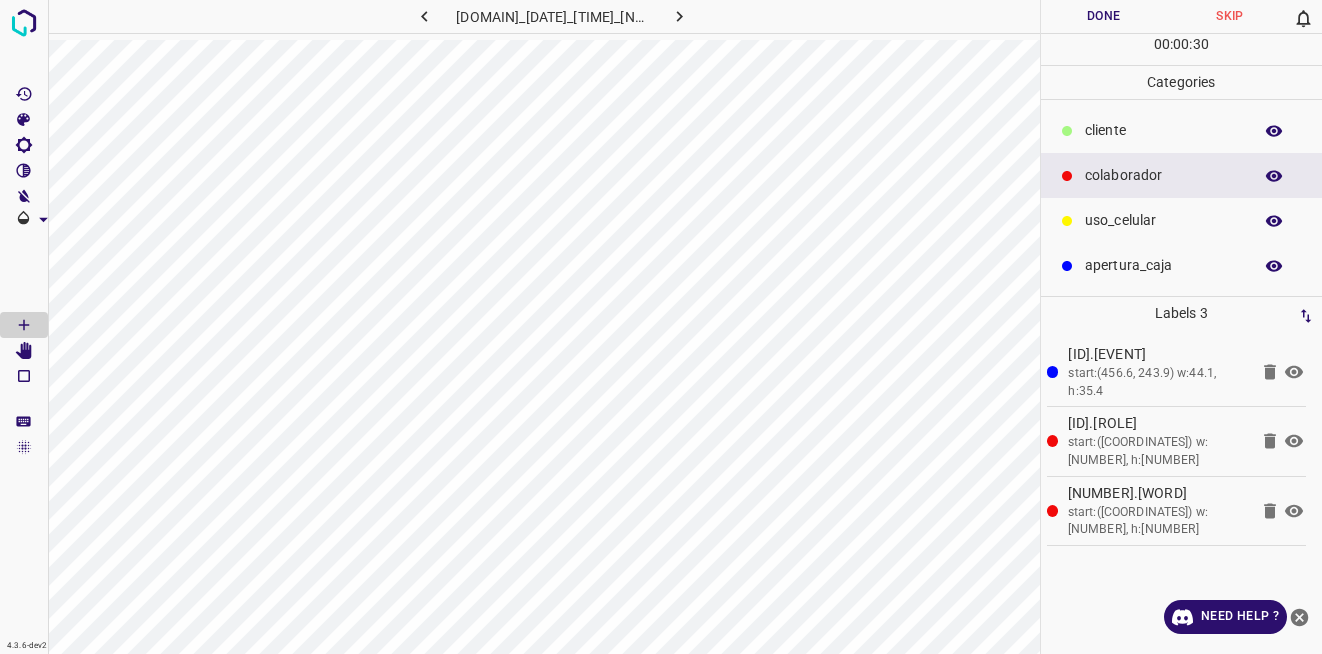 click on "Done" at bounding box center [1104, 16] 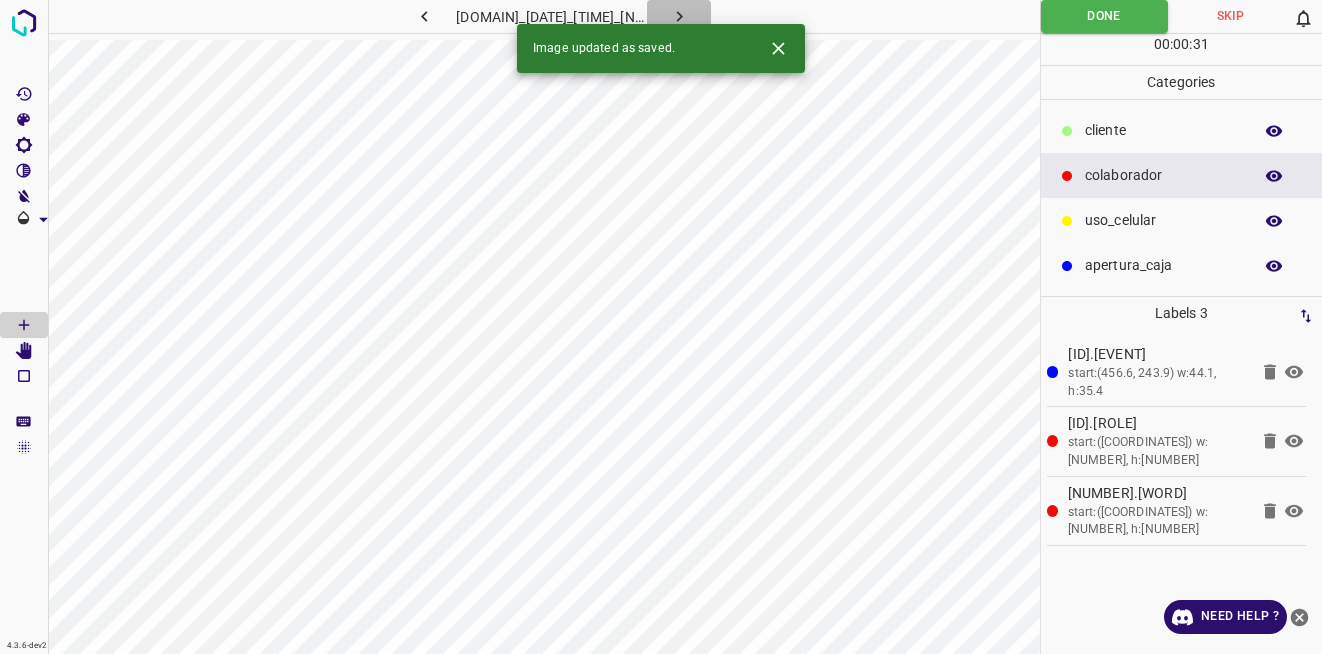 click at bounding box center [679, 16] 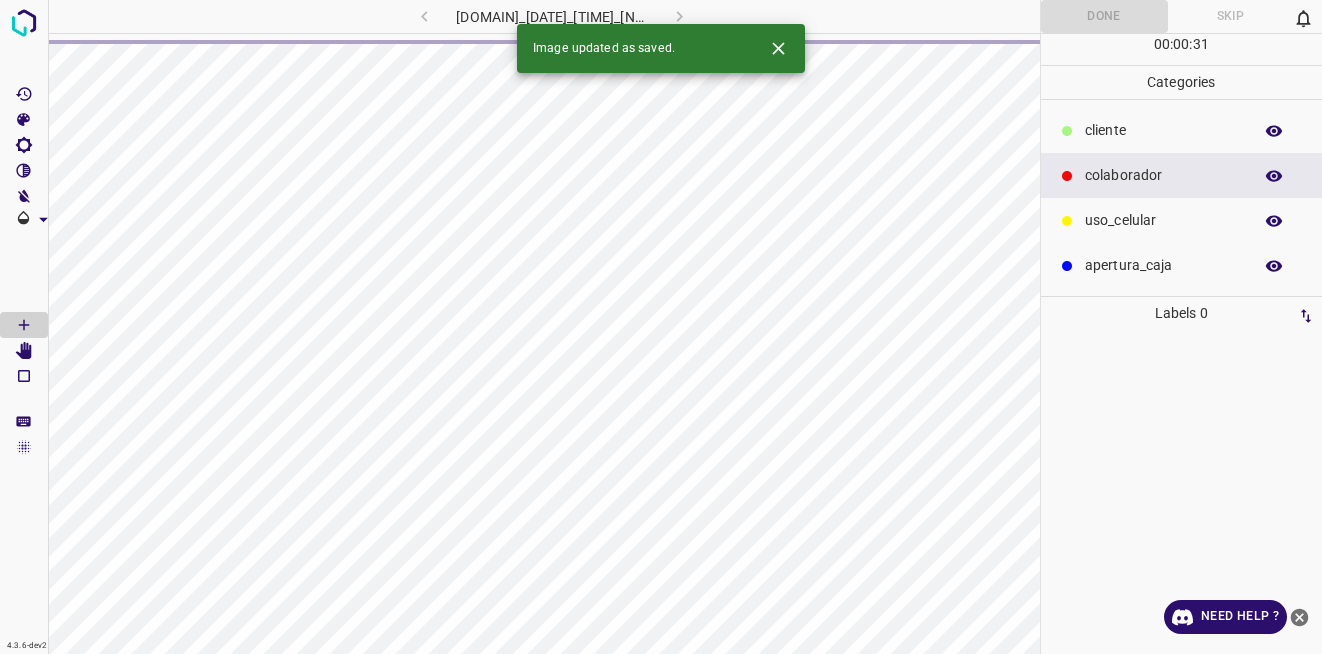 click on "Image updated as saved." at bounding box center [661, 48] 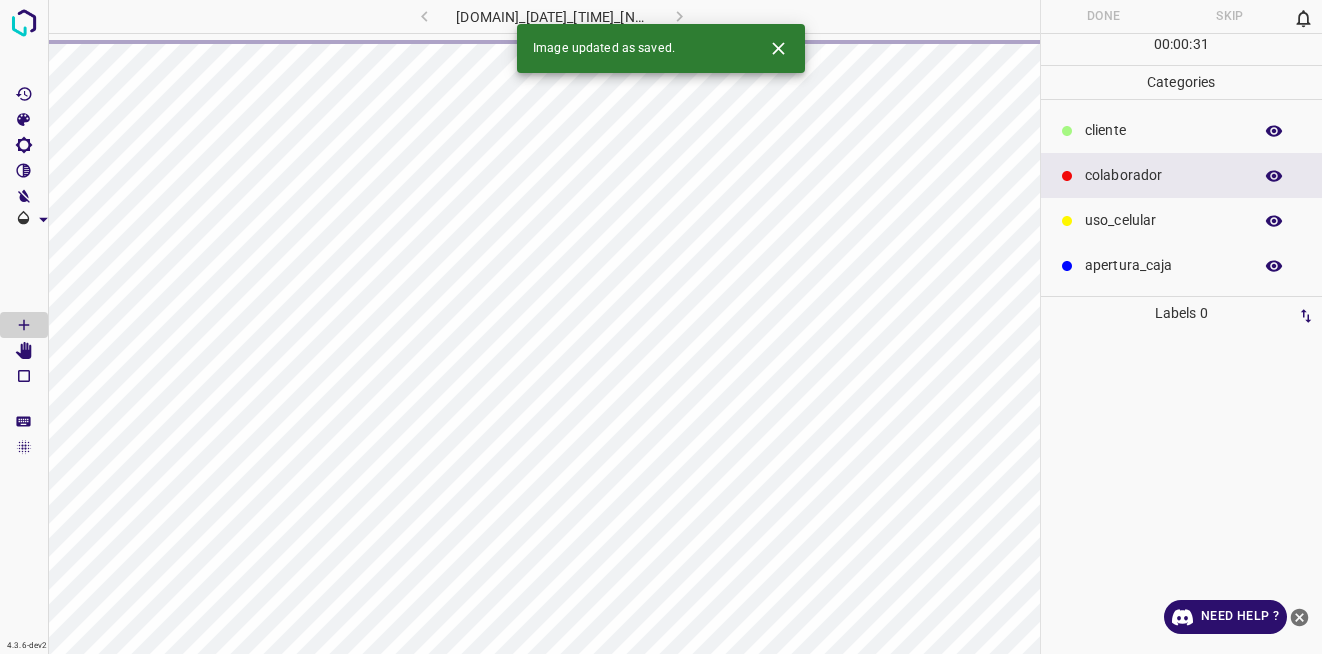 click at bounding box center [778, 48] 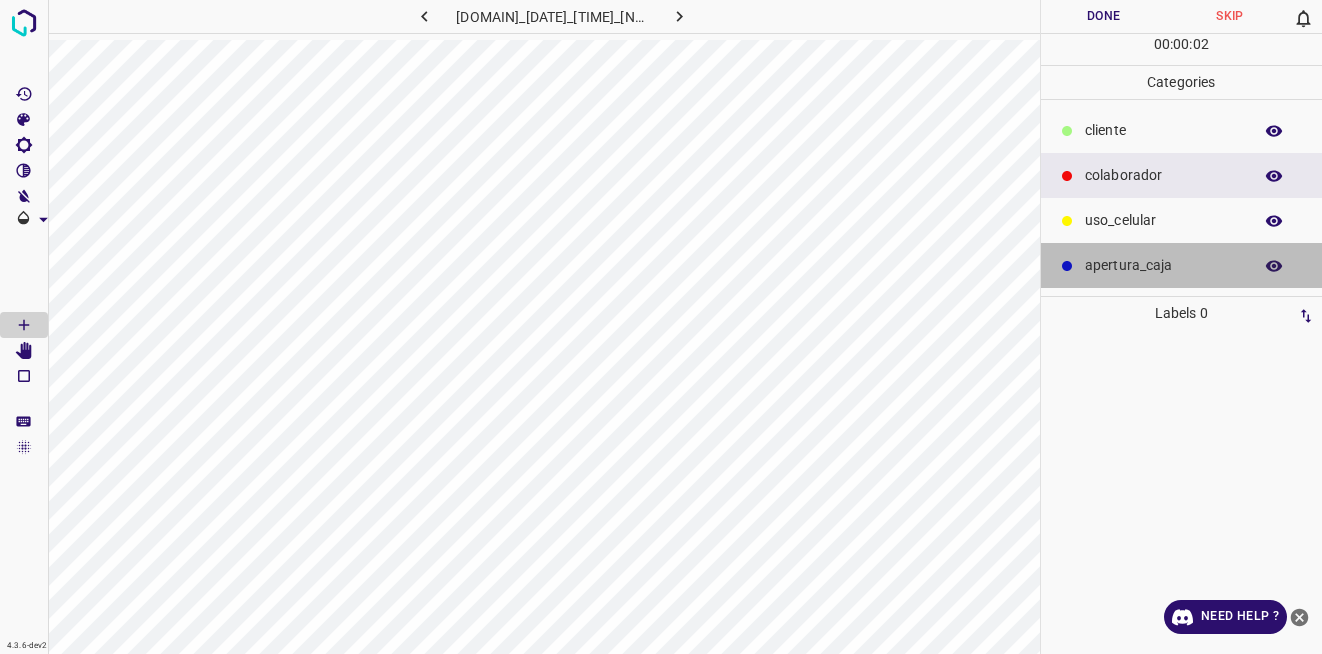 click on "apertura_caja" at bounding box center (1163, 130) 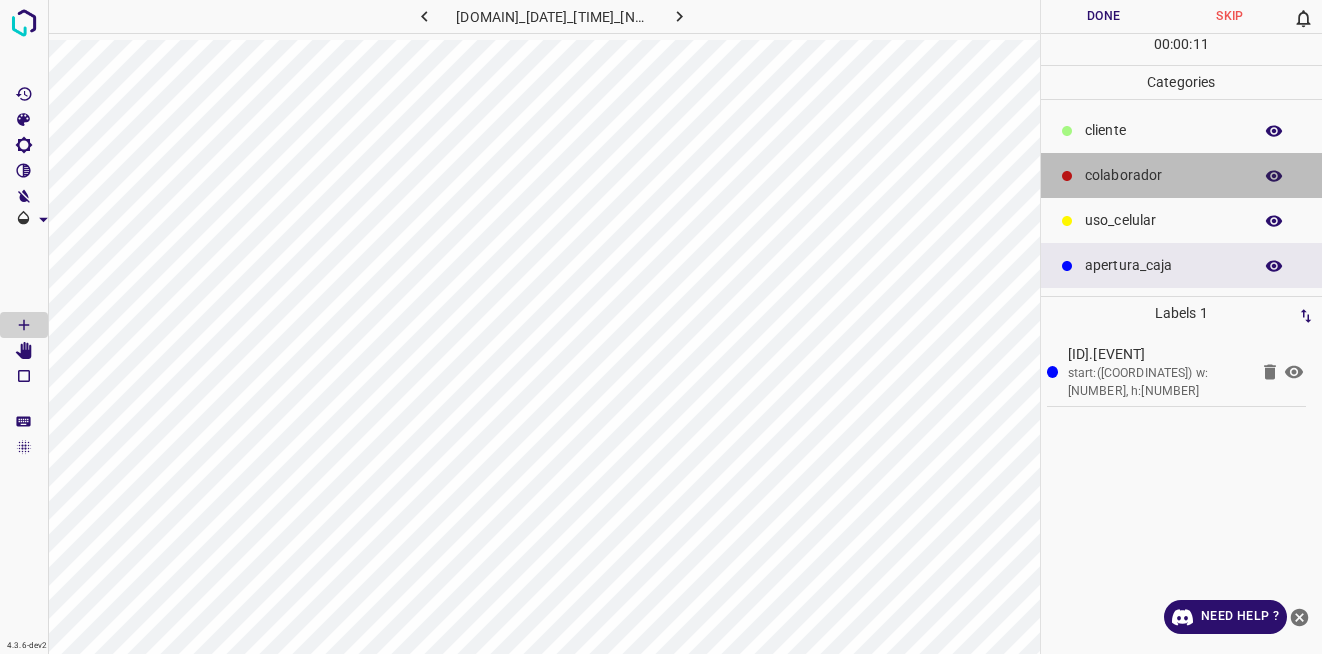 click on "colaborador" at bounding box center [1163, 130] 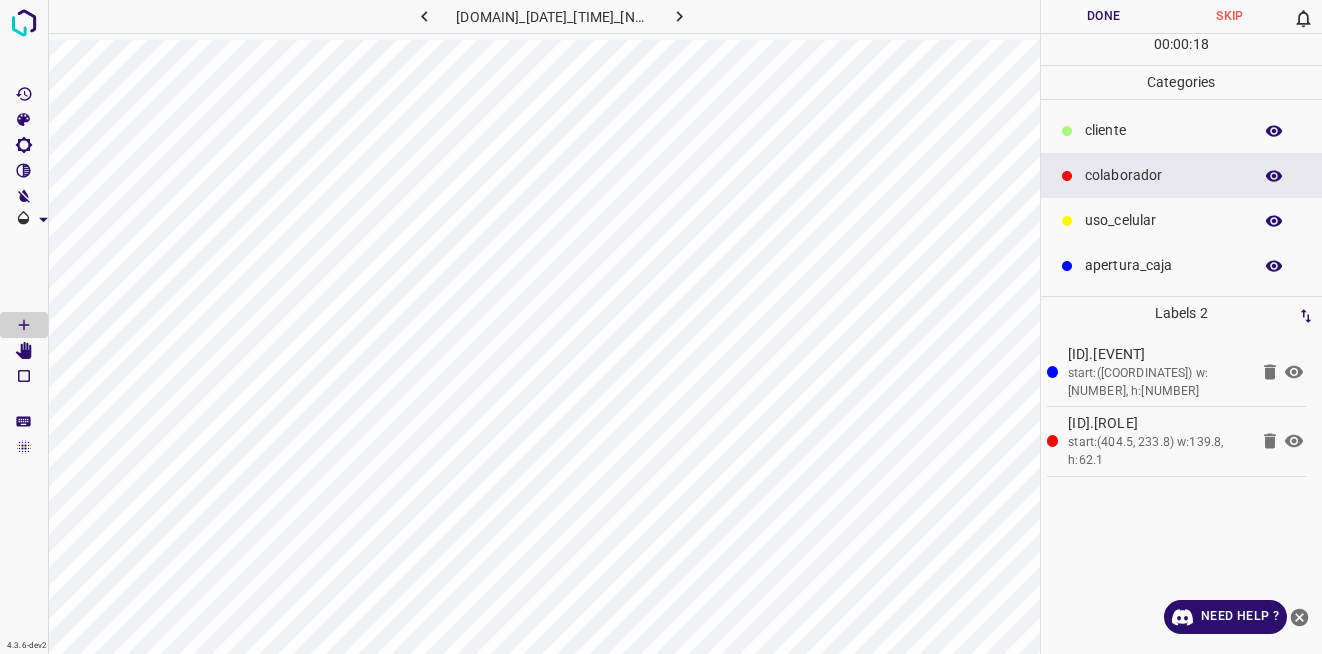 click on "Done" at bounding box center (1104, 16) 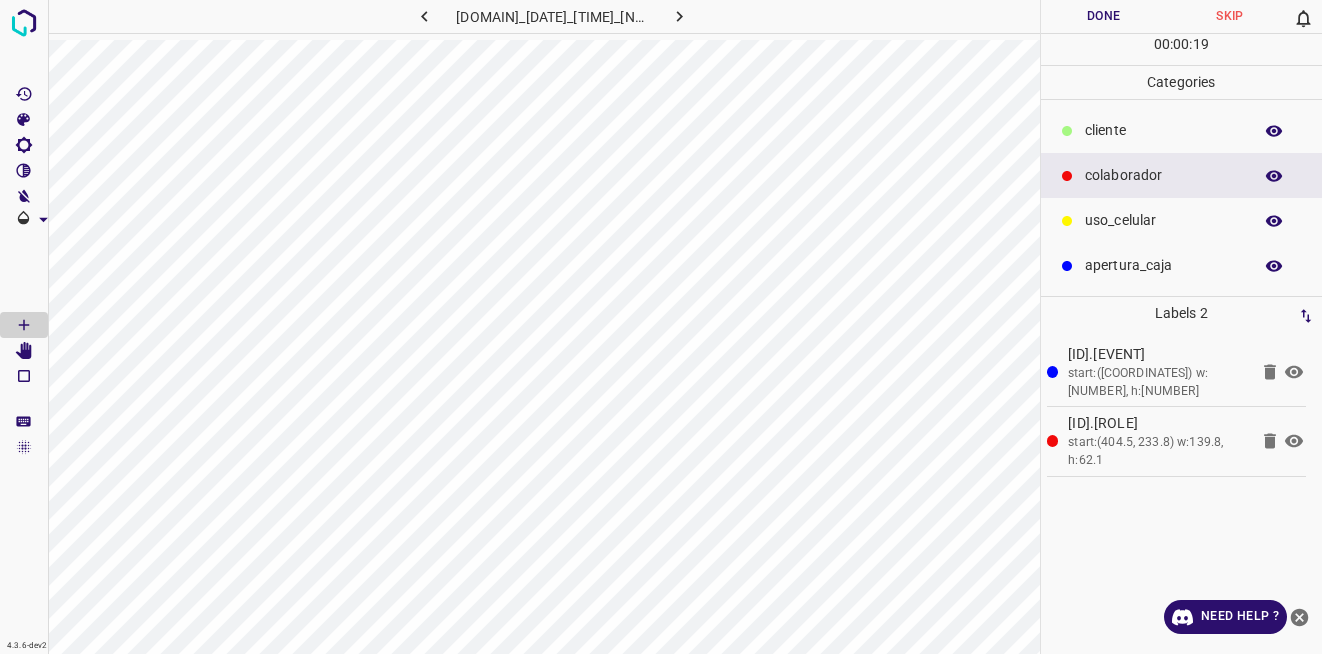 click at bounding box center [679, 16] 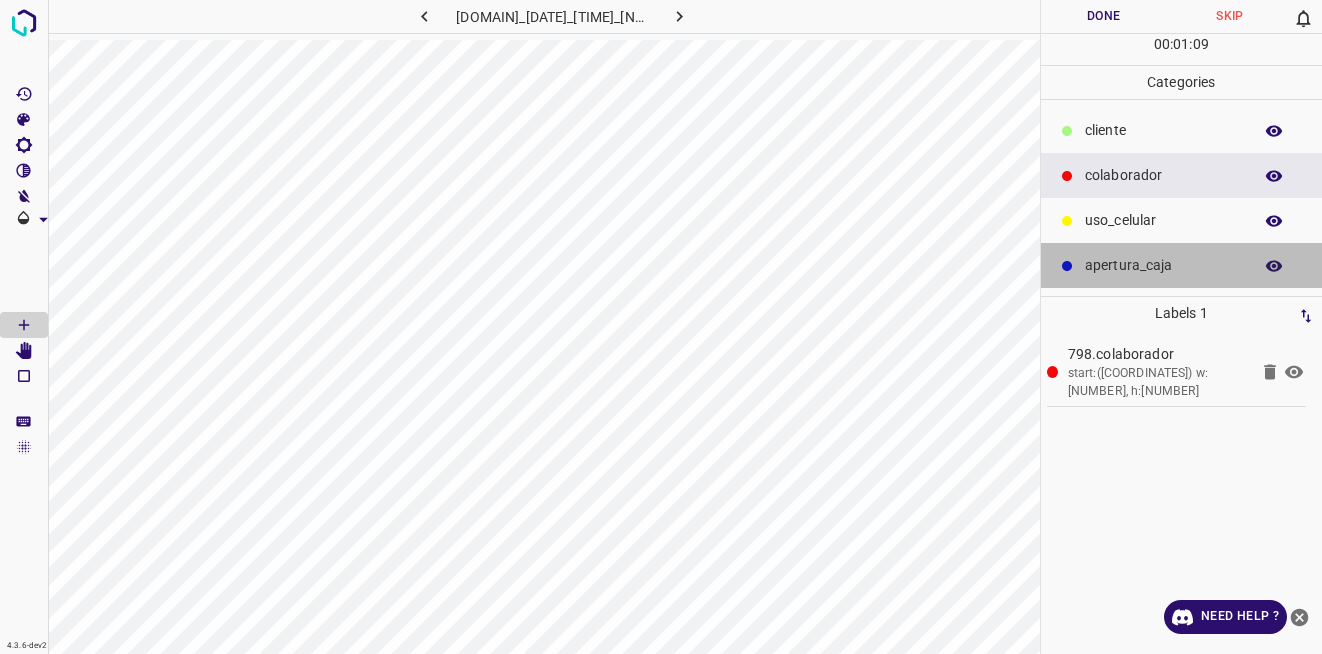 click on "apertura_caja" at bounding box center (1163, 130) 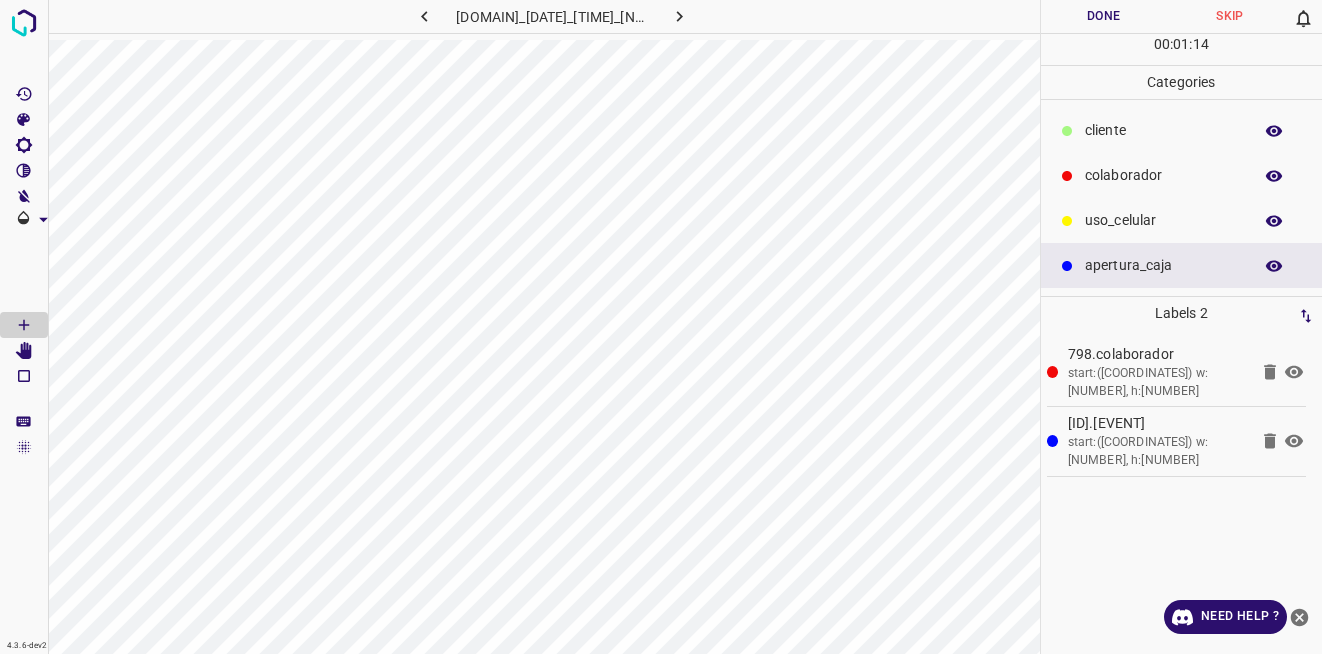 click on "colaborador" at bounding box center [1163, 130] 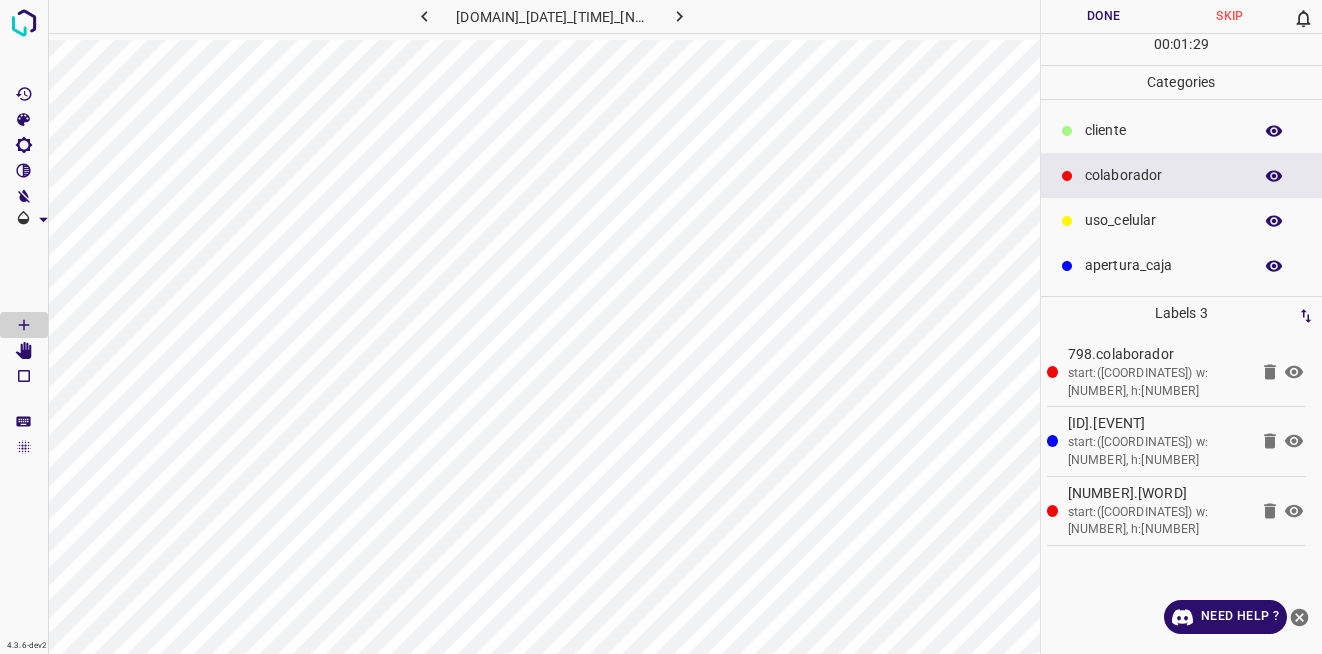 click on "Done" at bounding box center (1104, 16) 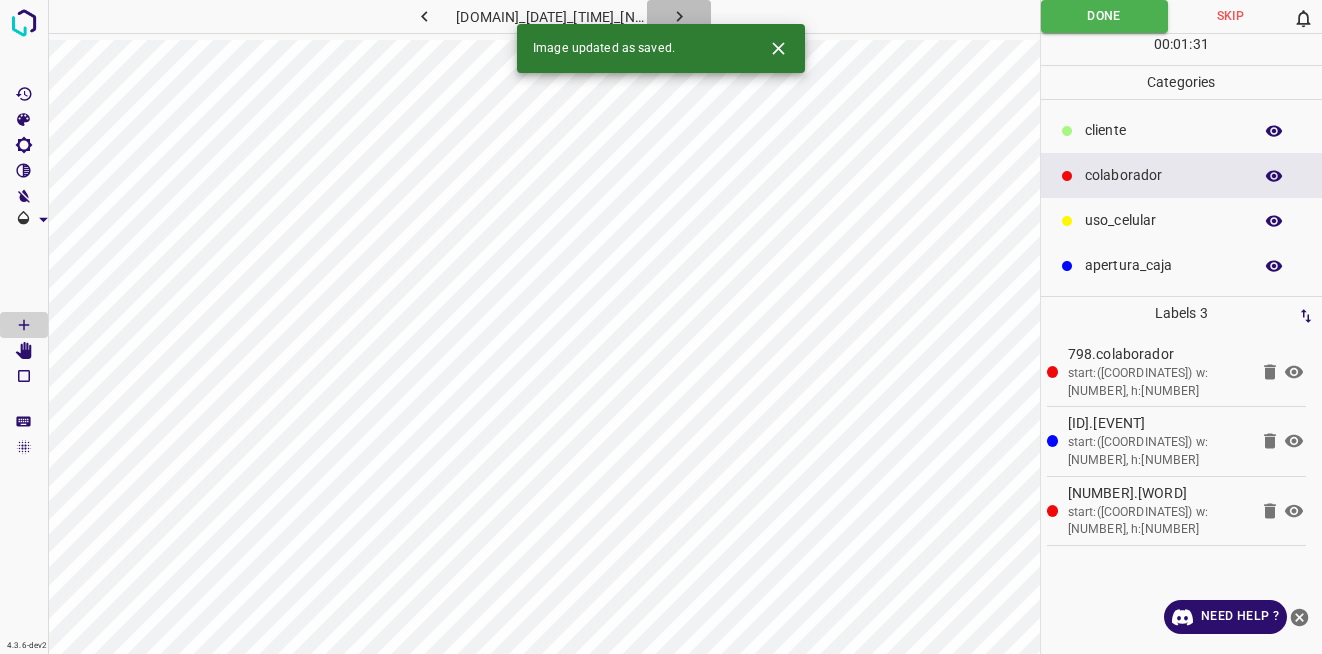 click at bounding box center (679, 16) 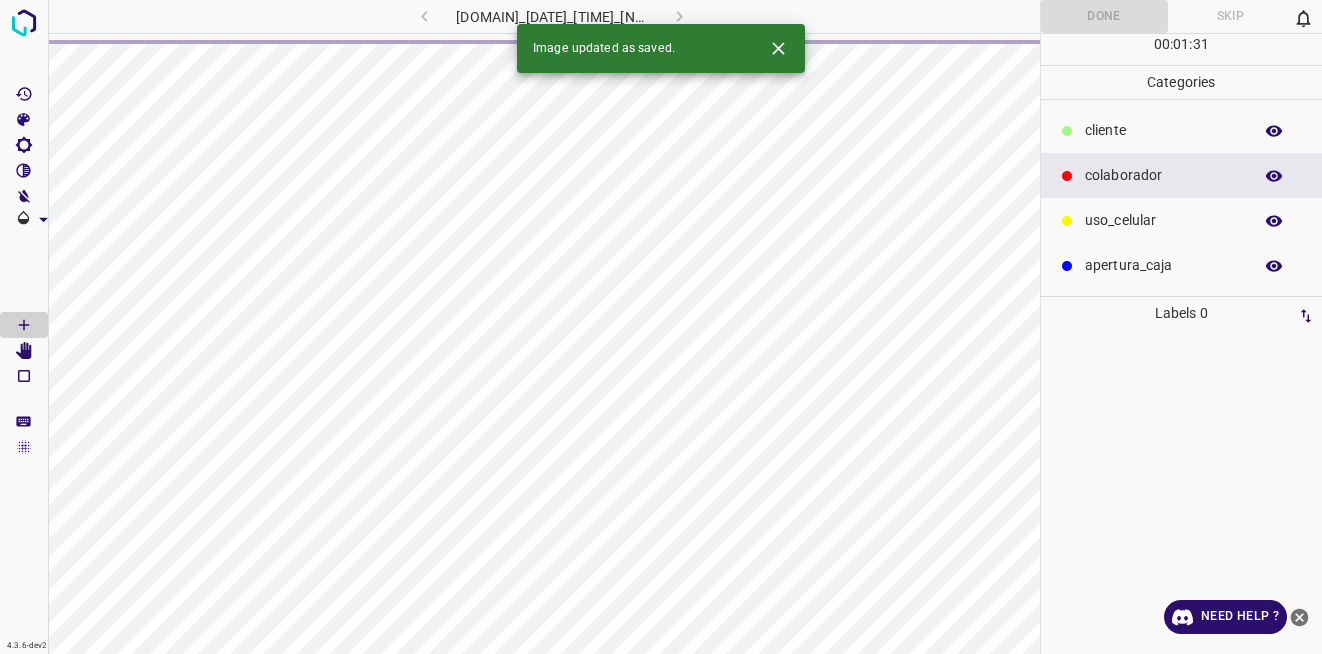 click at bounding box center [778, 48] 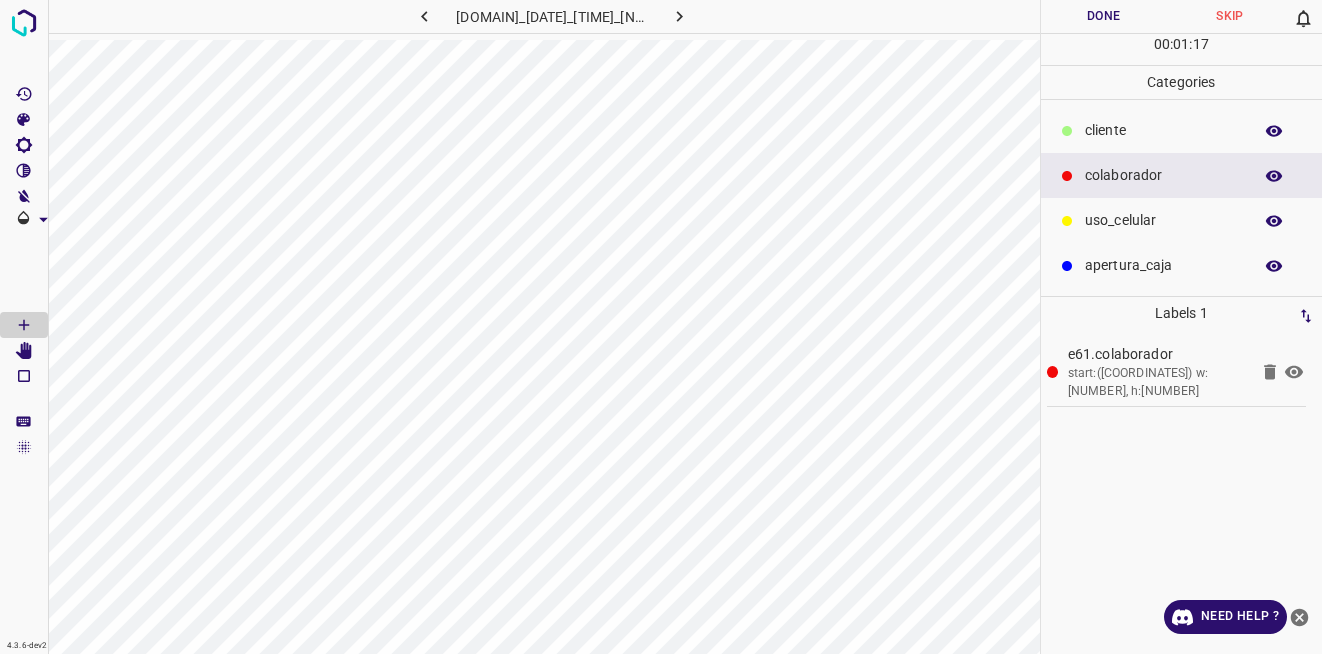 click on "apertura_caja" at bounding box center (1182, 265) 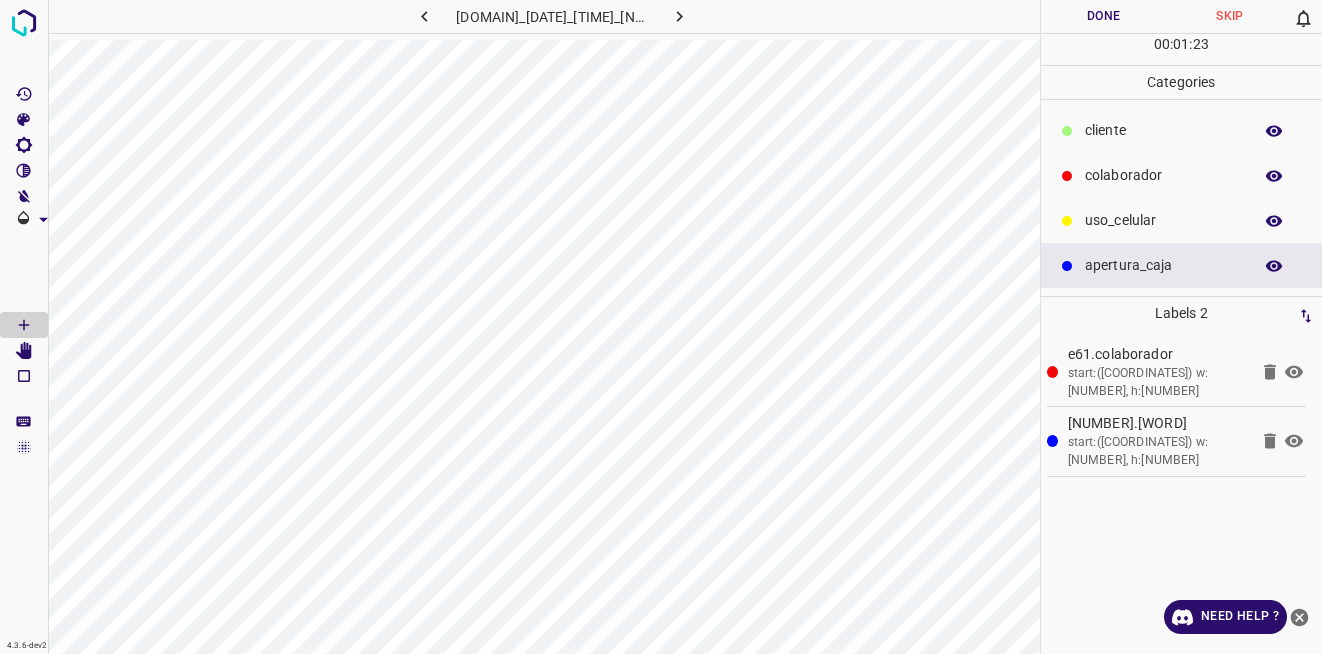 click on "colaborador" at bounding box center [1182, 175] 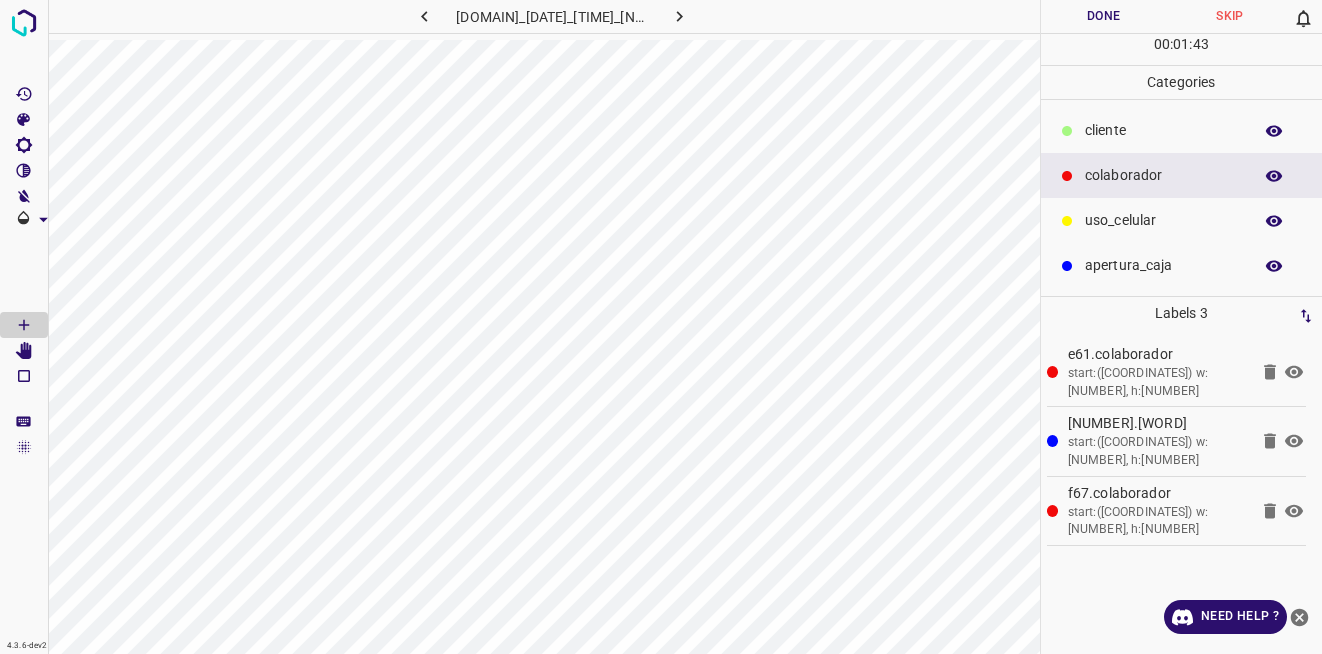 click on "[TIME]" at bounding box center [1182, 49] 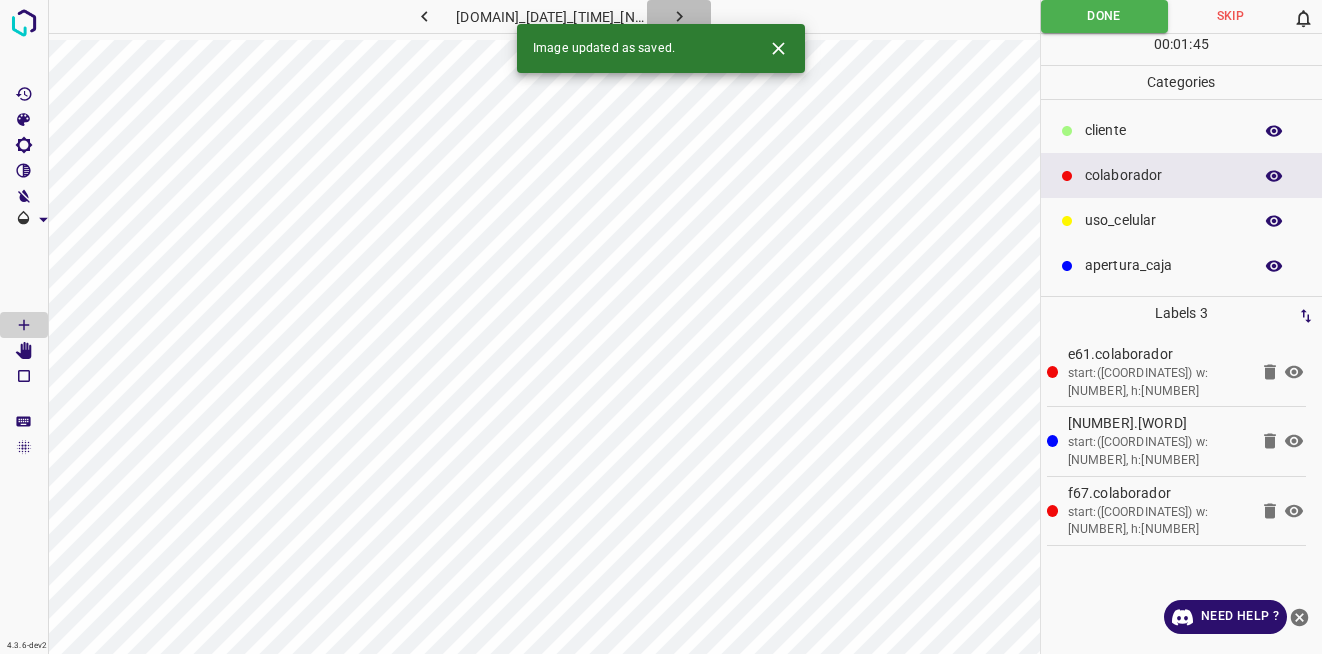 click at bounding box center (679, 16) 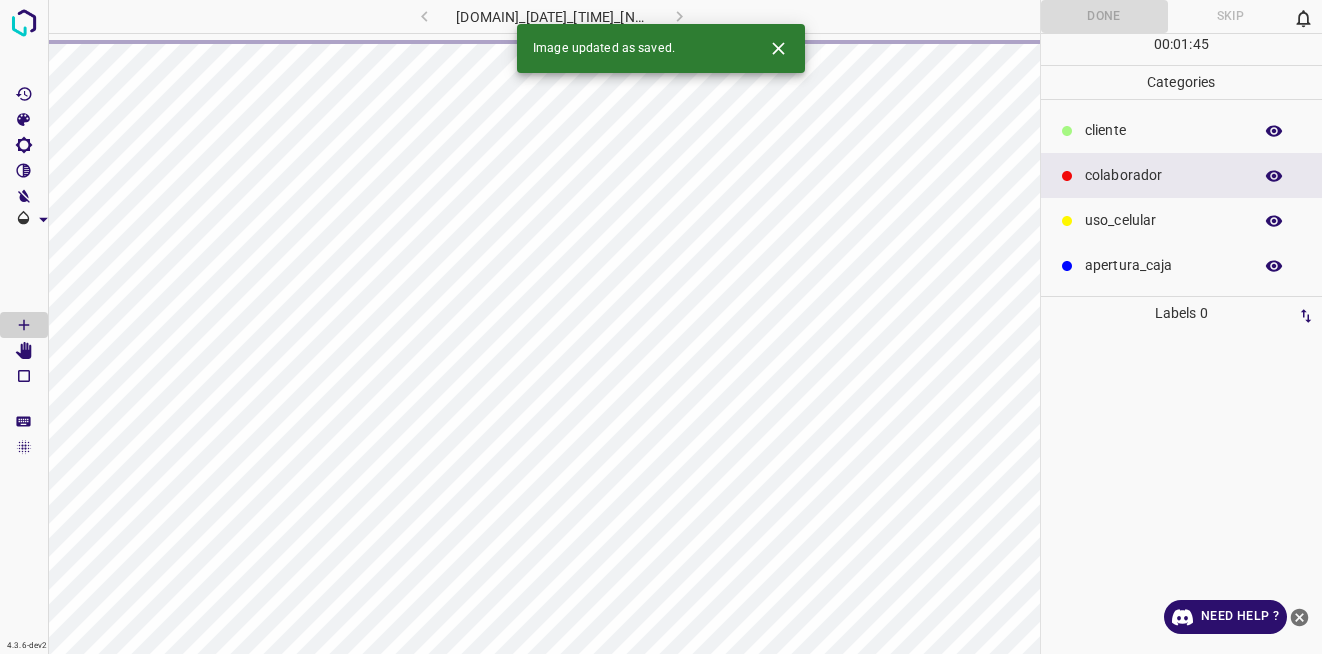 click at bounding box center (770, 48) 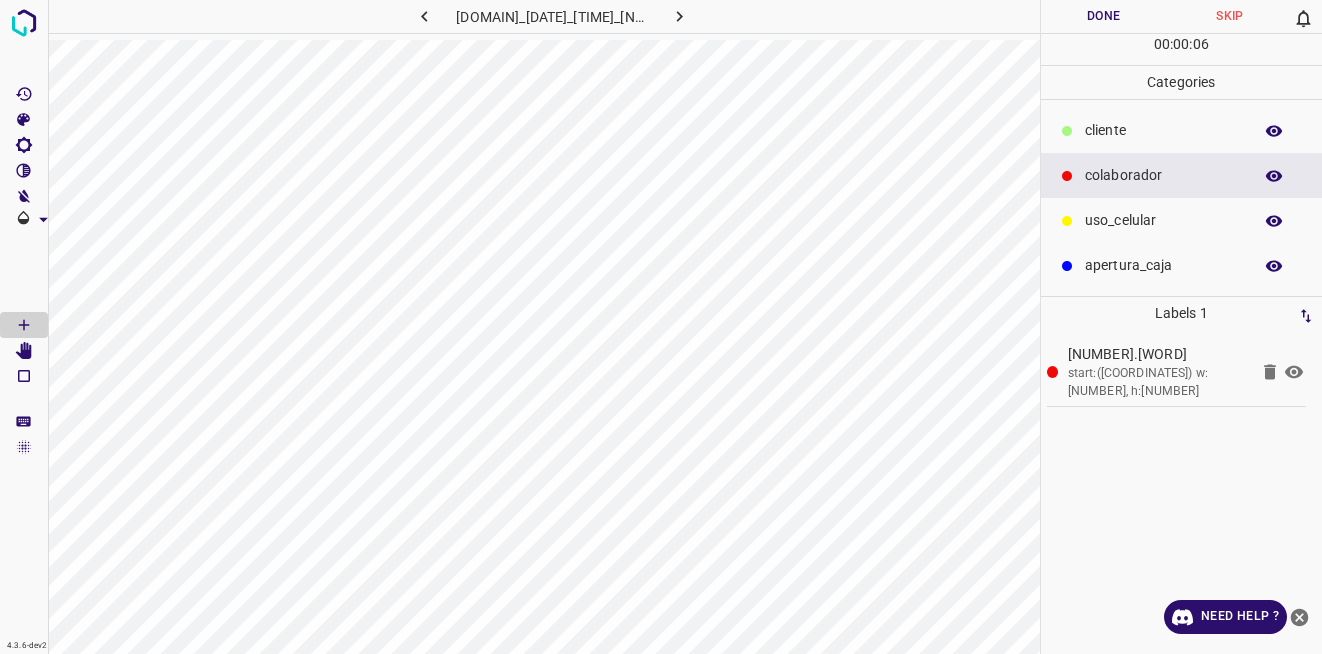 click on "apertura_caja" at bounding box center [1163, 130] 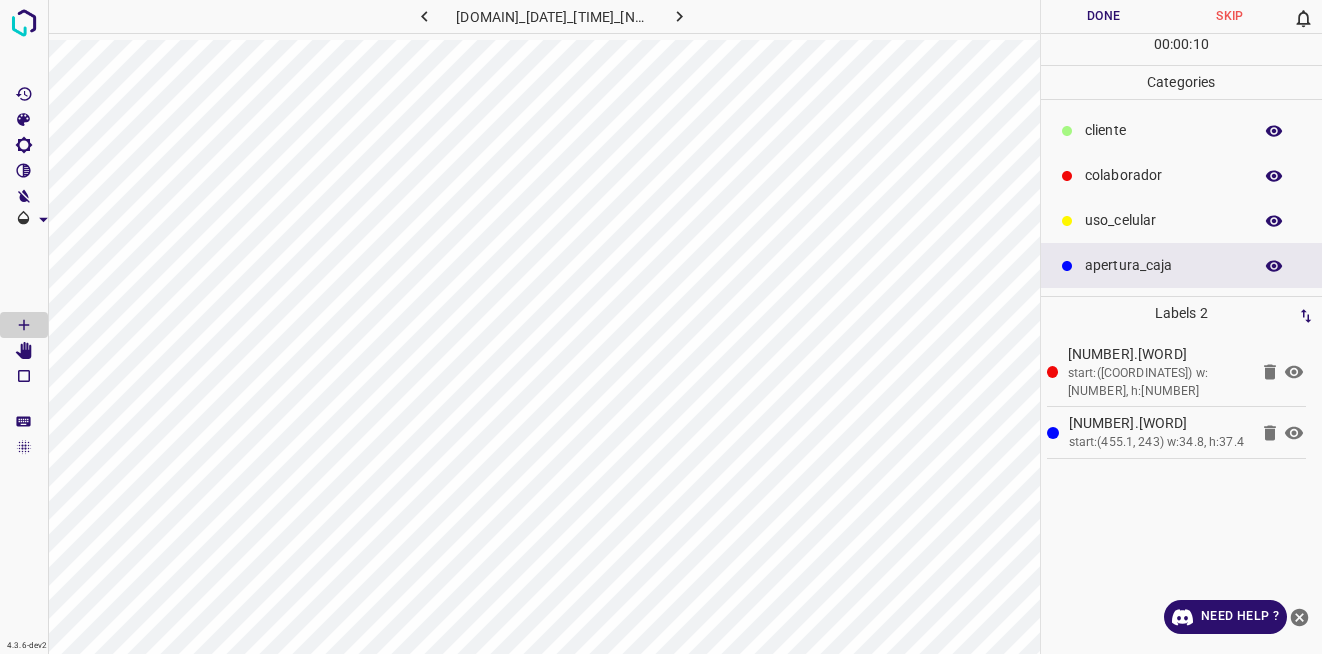 click on "Done" at bounding box center [1104, 16] 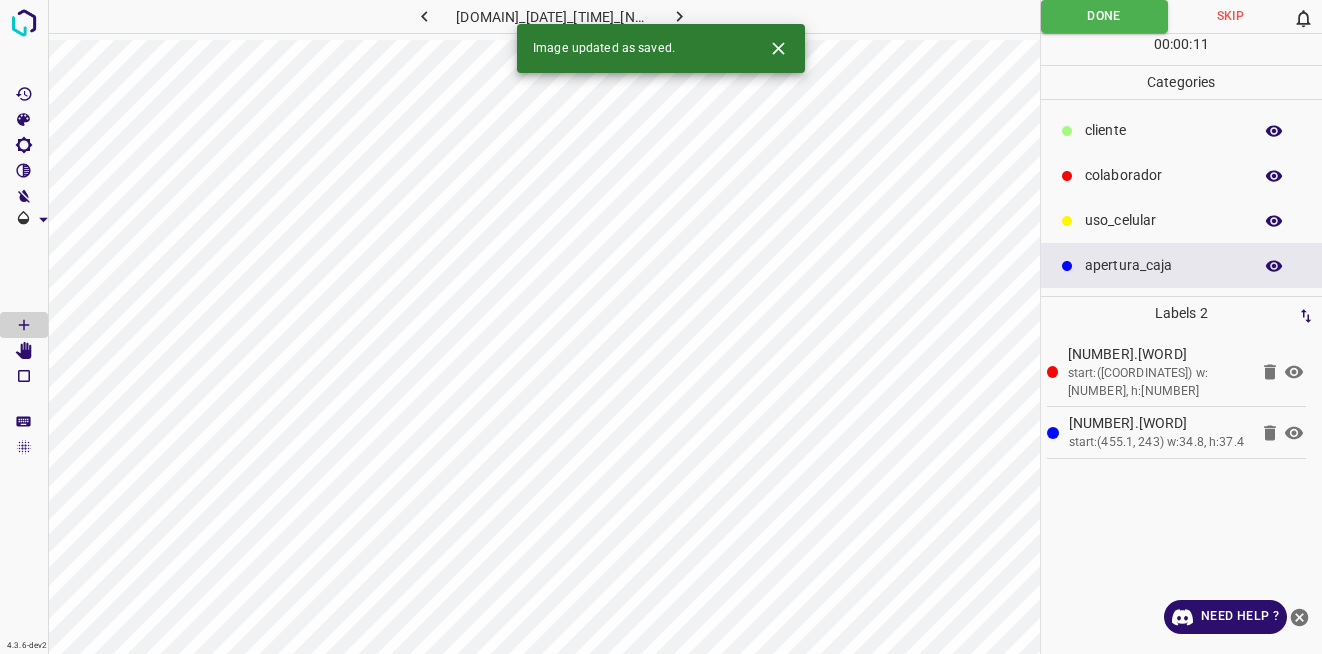 click at bounding box center (679, 16) 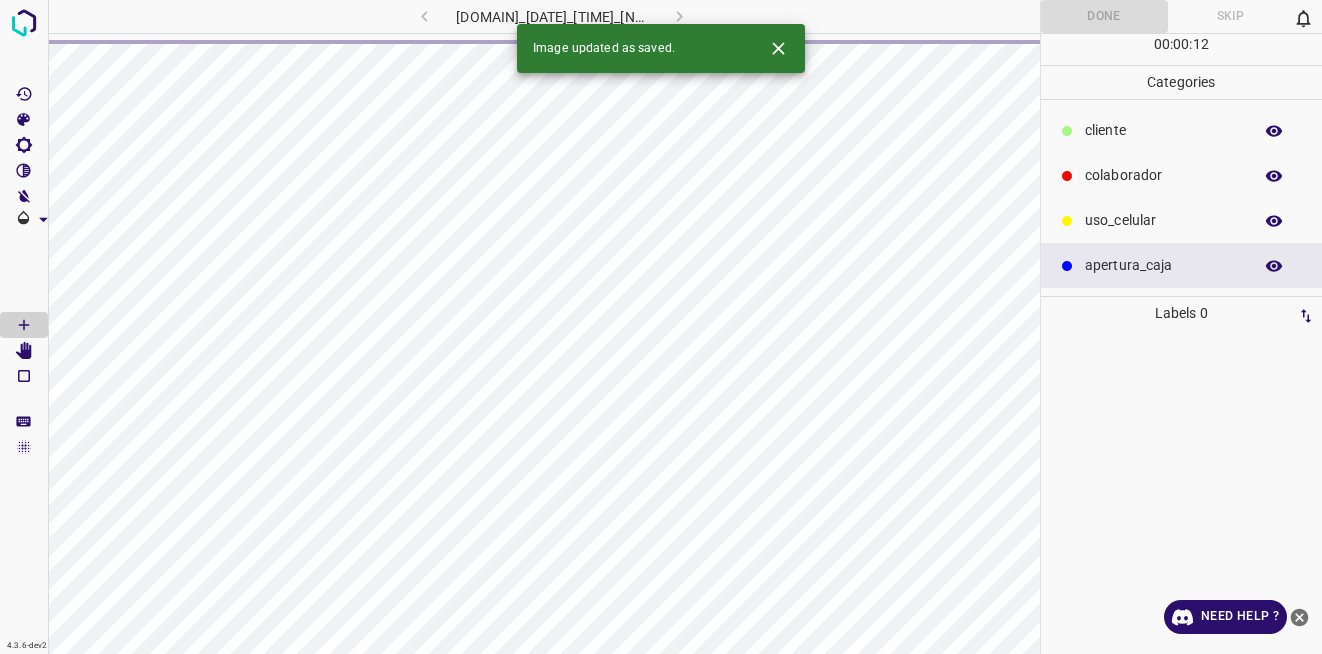 click on "Image updated as saved." at bounding box center [661, 48] 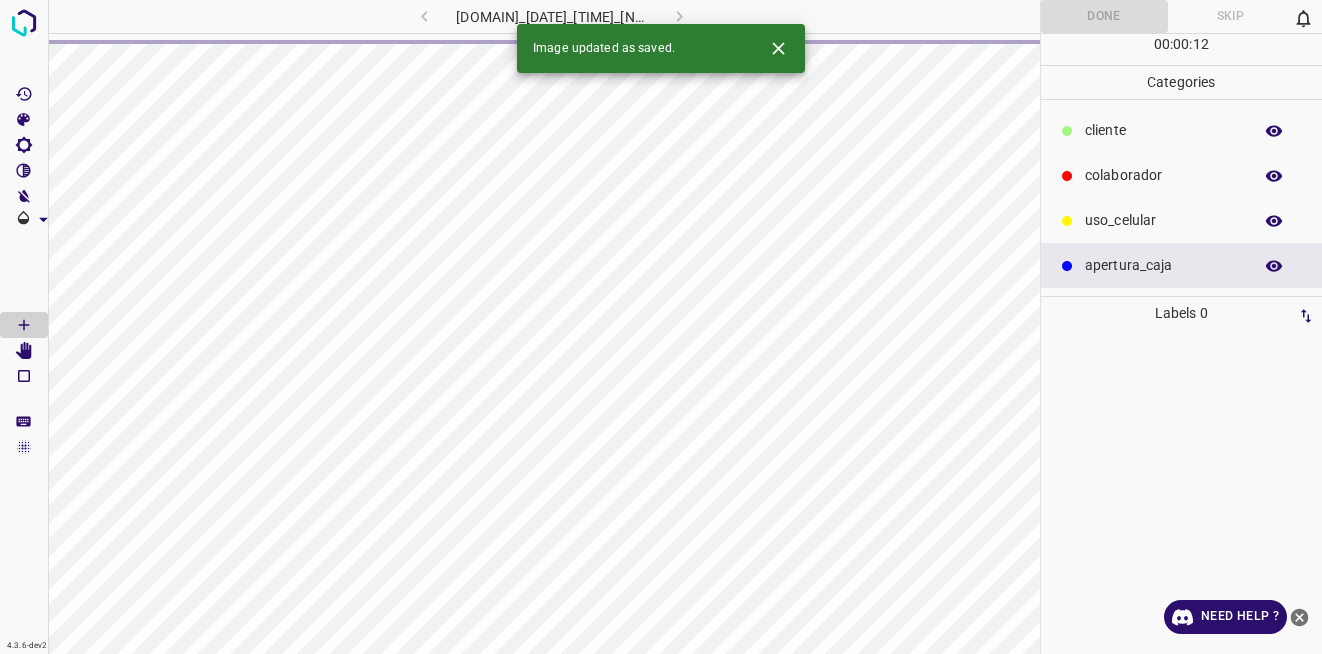 click at bounding box center (778, 48) 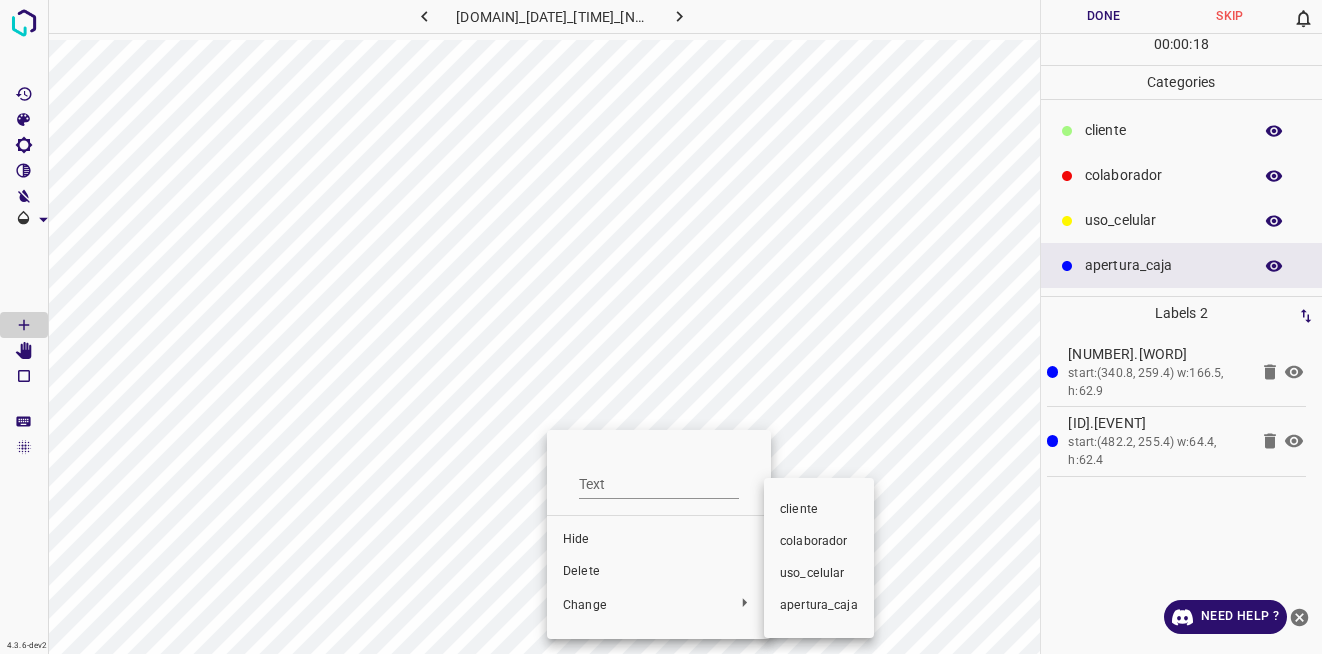 click on "colaborador" at bounding box center [659, 540] 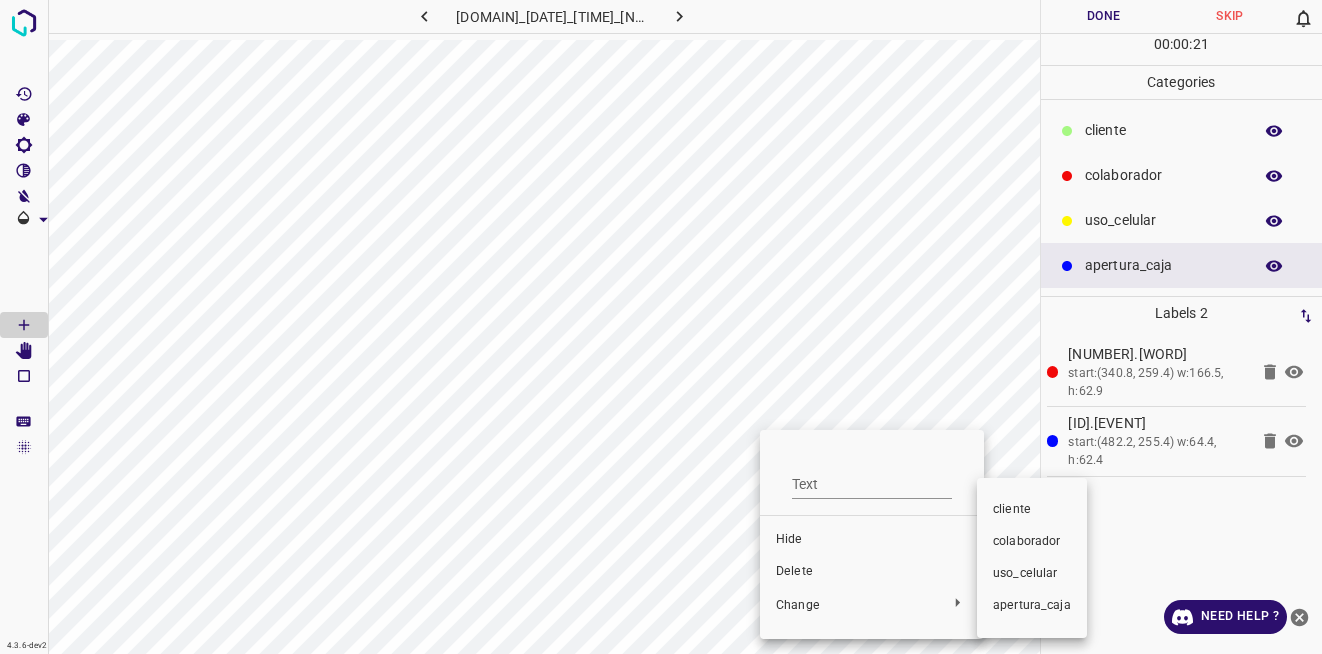 click on "colaborador" at bounding box center (872, 540) 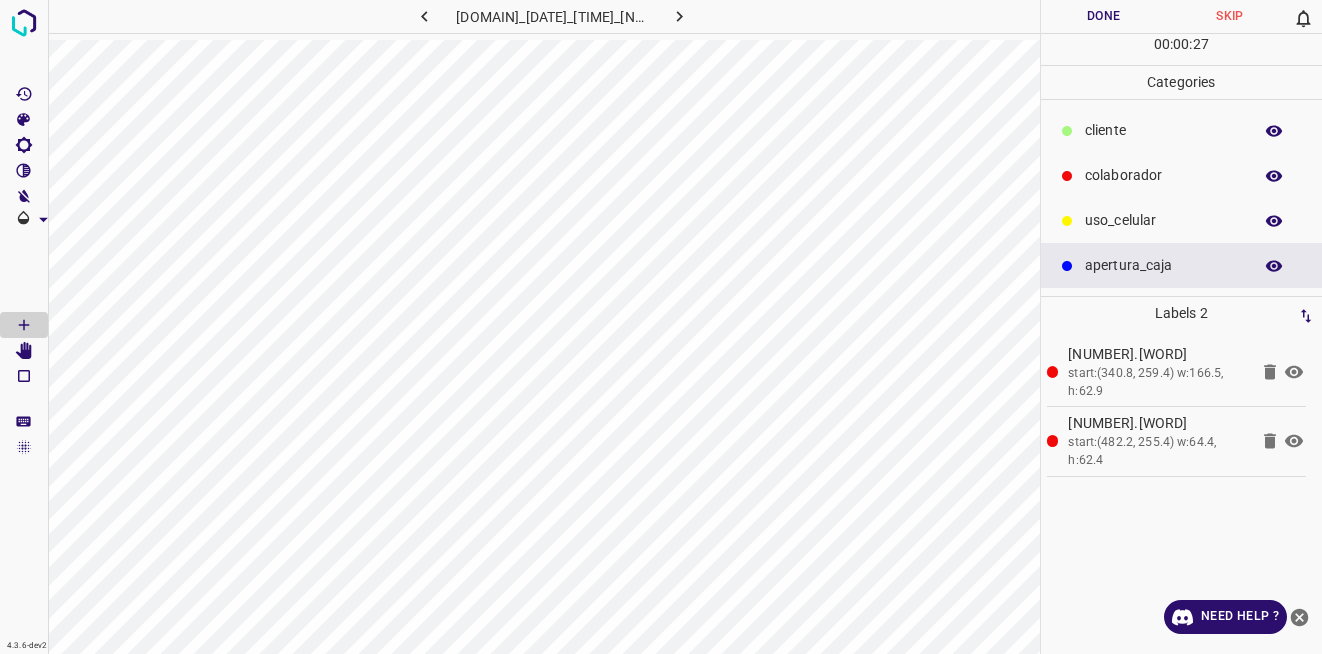 click on "Done" at bounding box center (1104, 16) 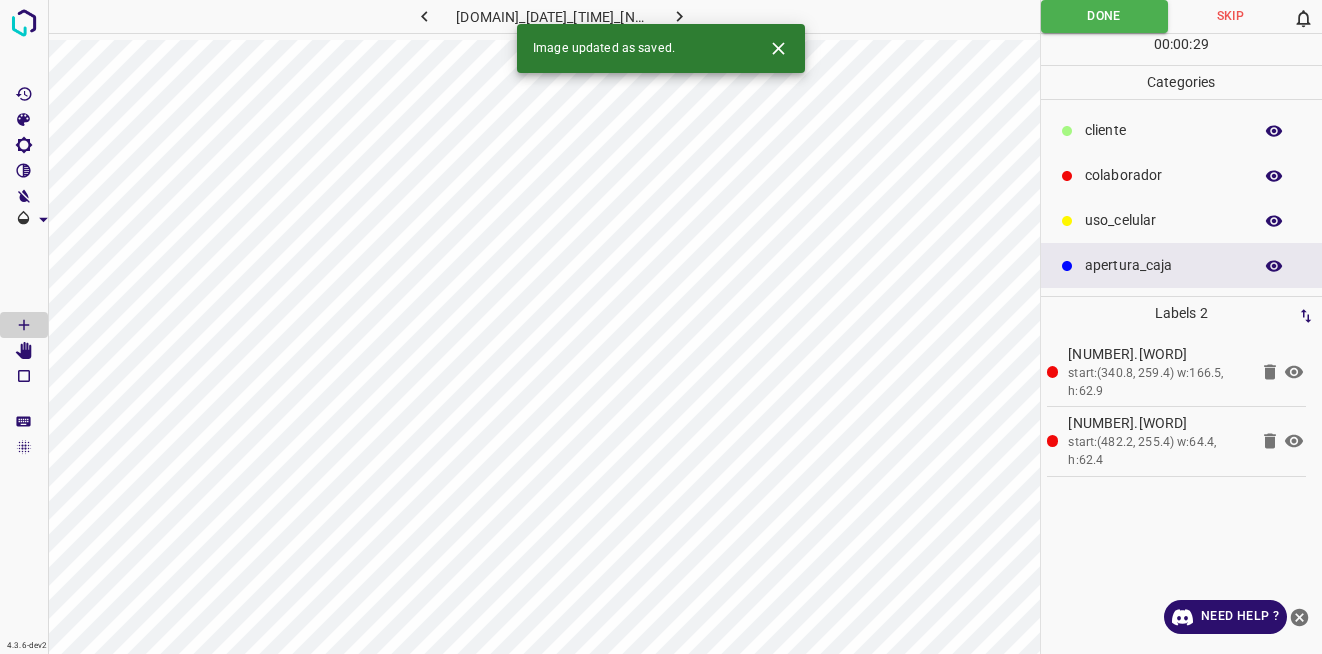 click at bounding box center [679, 16] 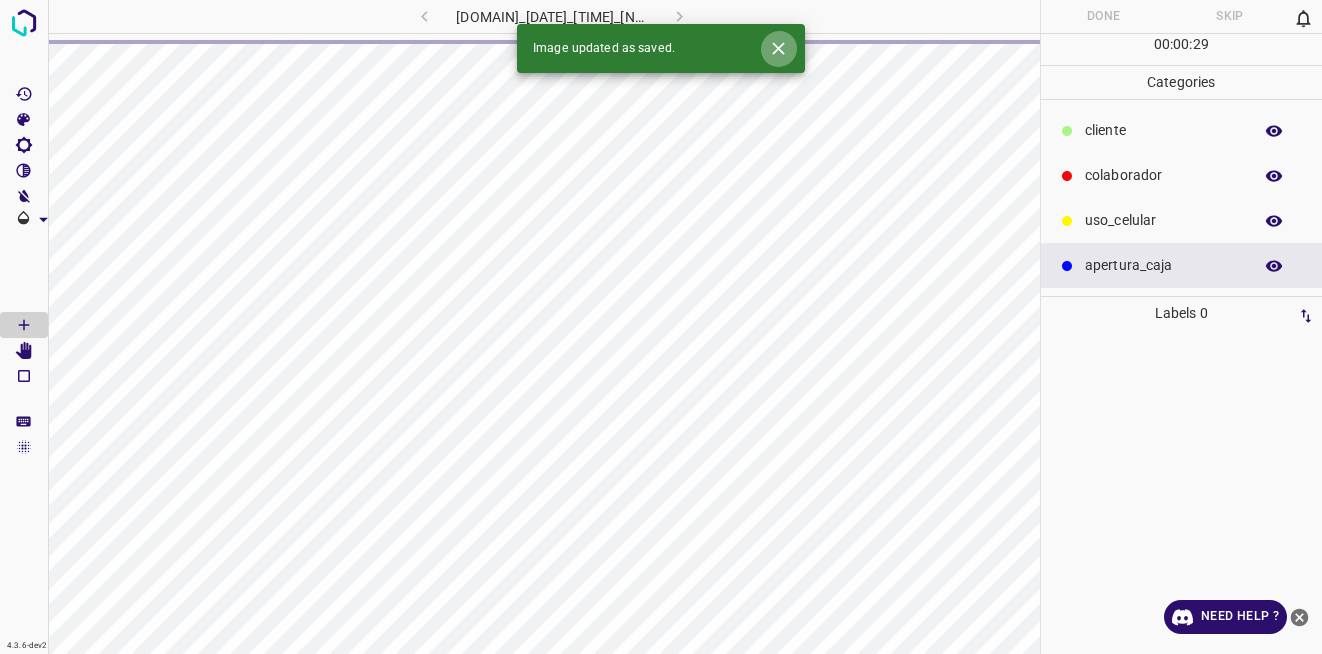 click at bounding box center [778, 48] 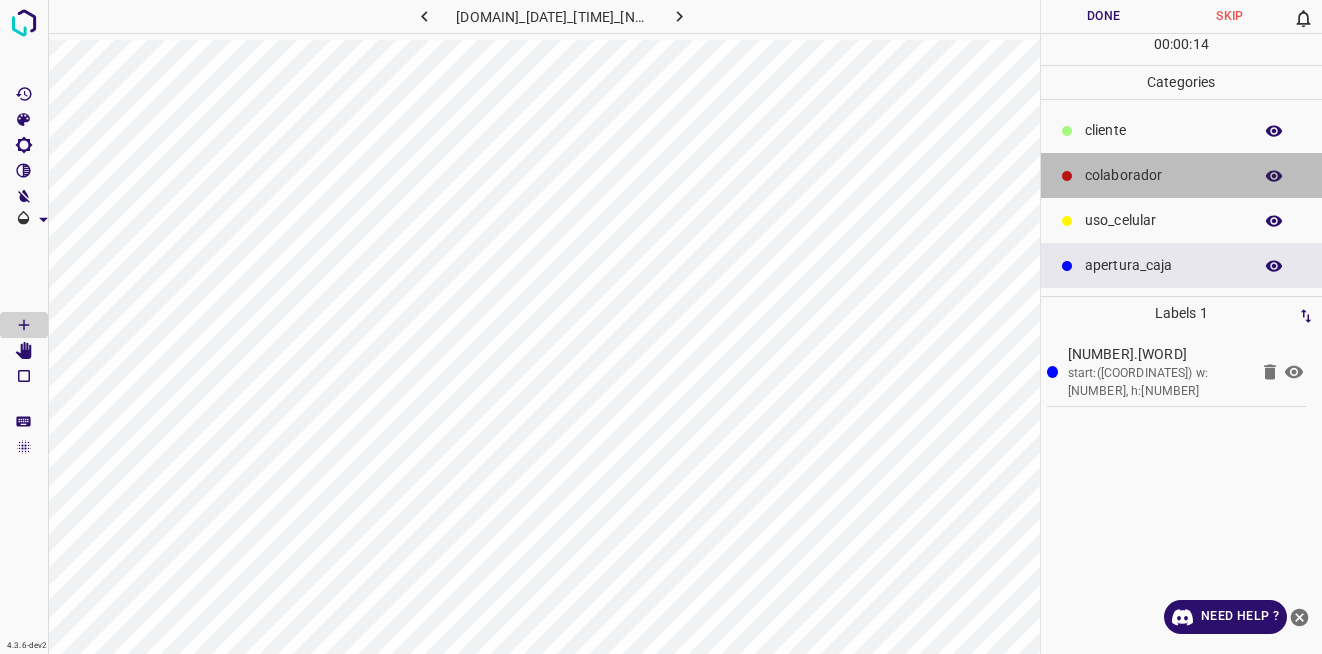 click on "colaborador" at bounding box center (1182, 175) 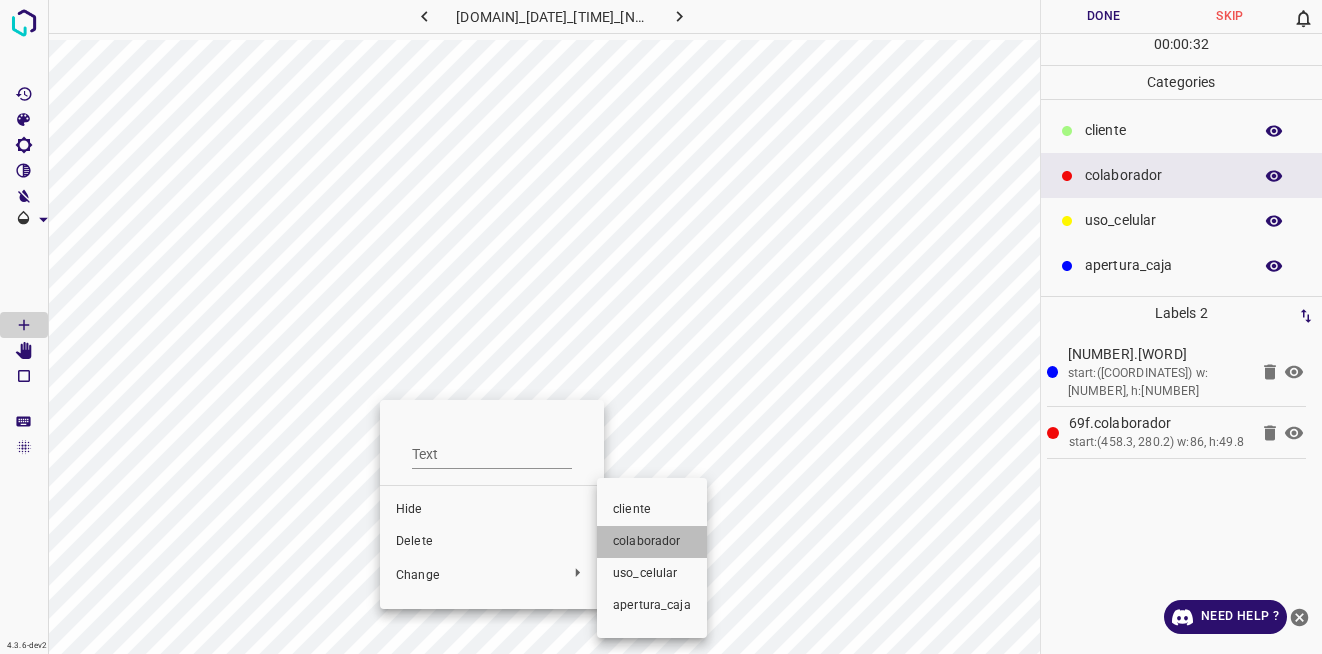 click on "colaborador" at bounding box center (492, 510) 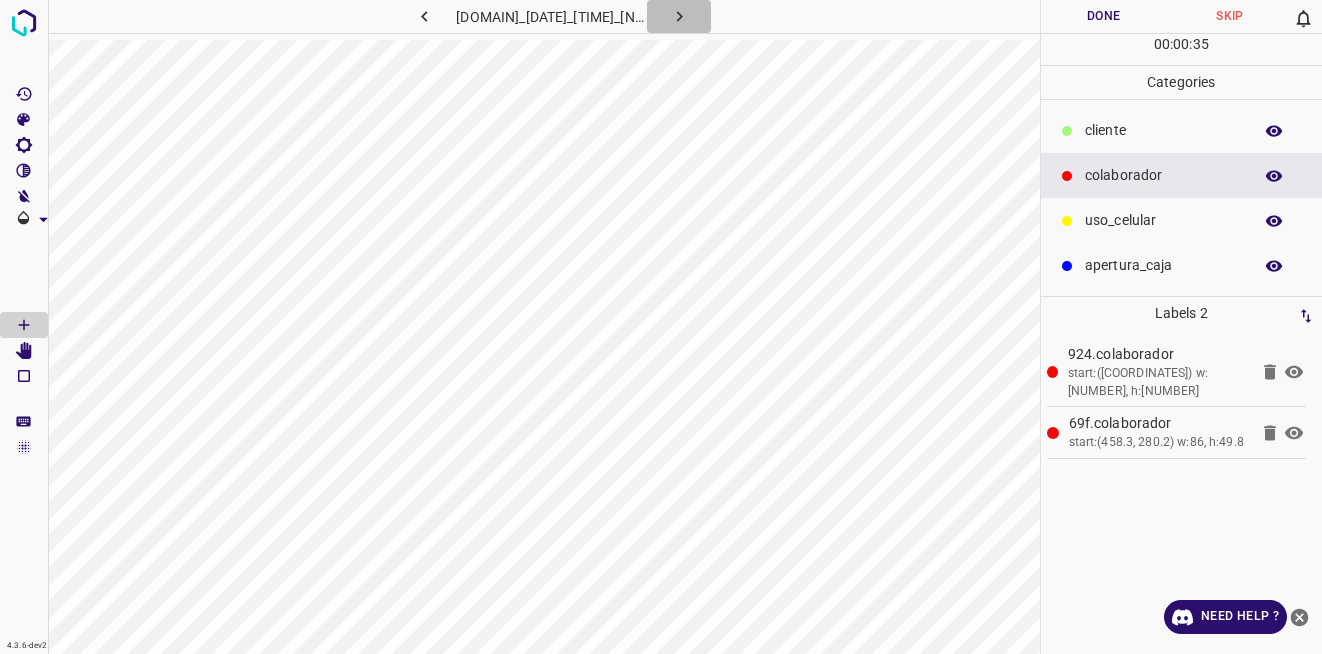 click at bounding box center (679, 16) 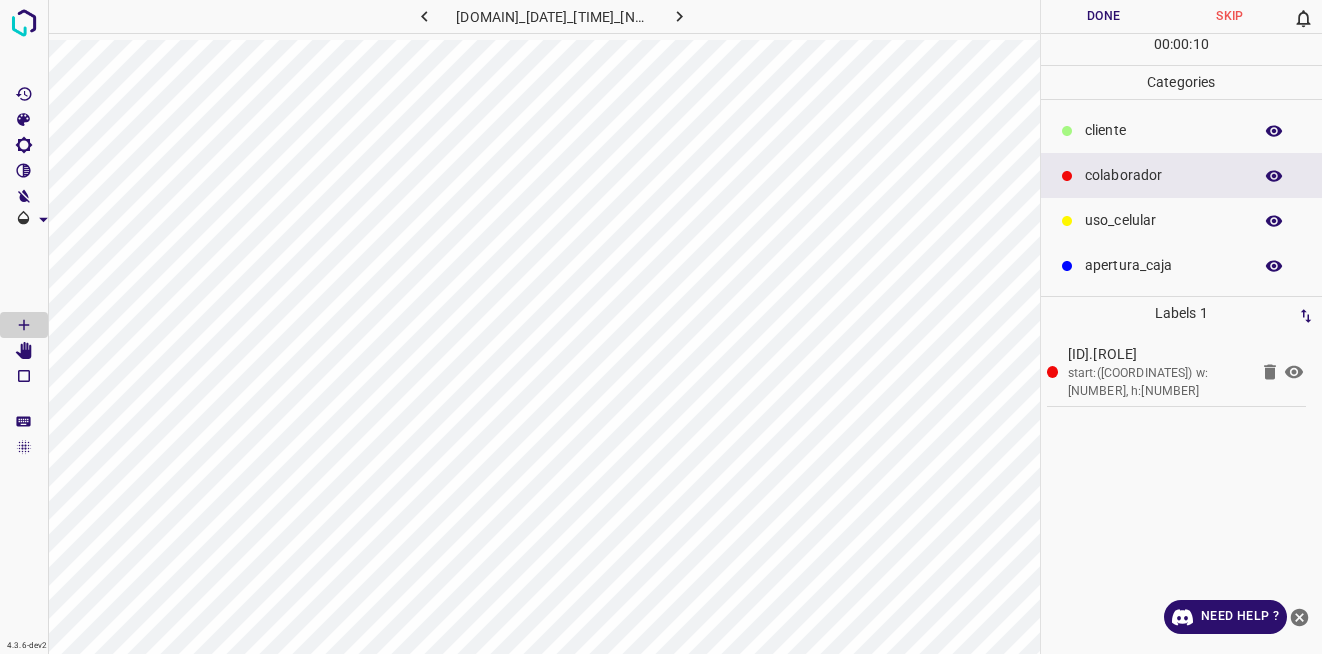 click on "​​cliente" at bounding box center (1163, 130) 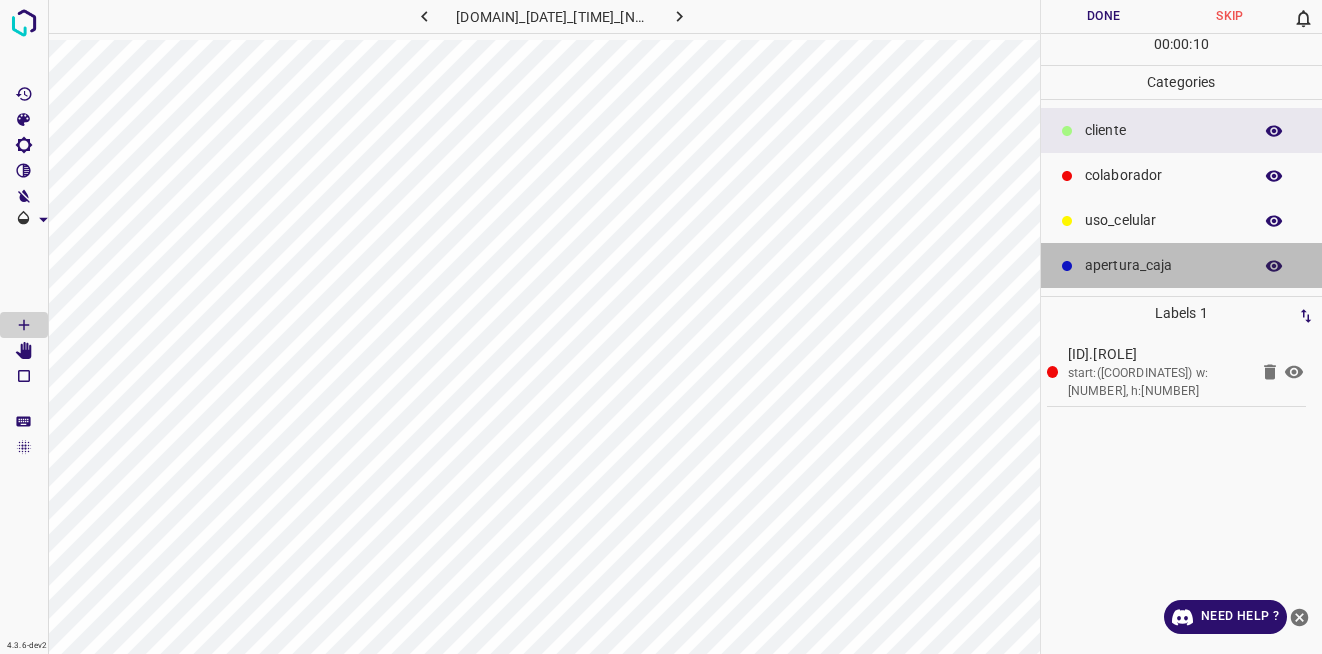 click on "apertura_caja" at bounding box center (1182, 265) 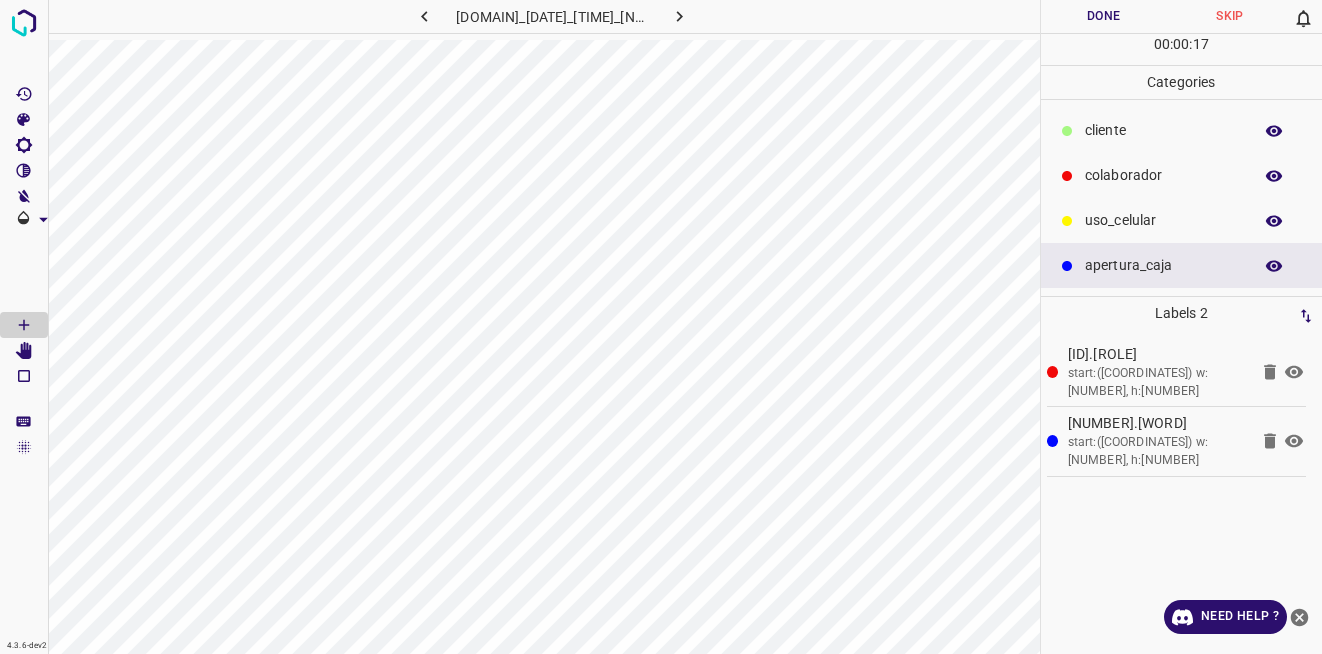 click on "Done" at bounding box center [1104, 16] 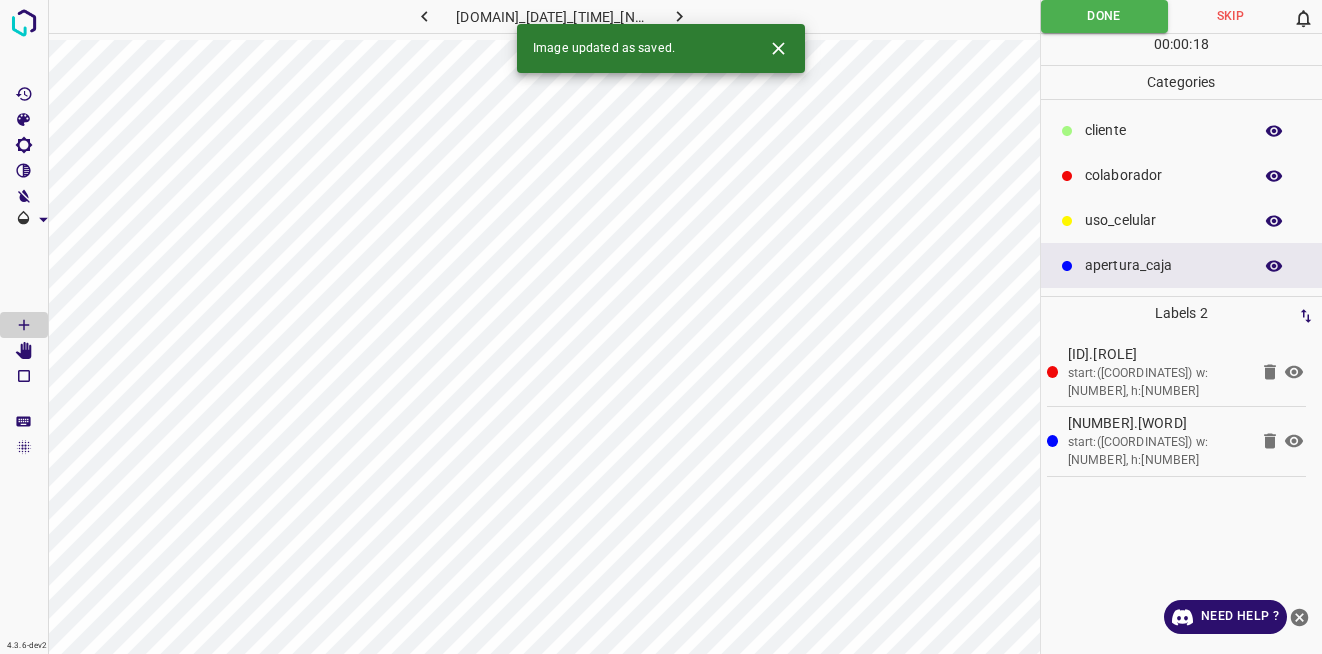 click at bounding box center (679, 16) 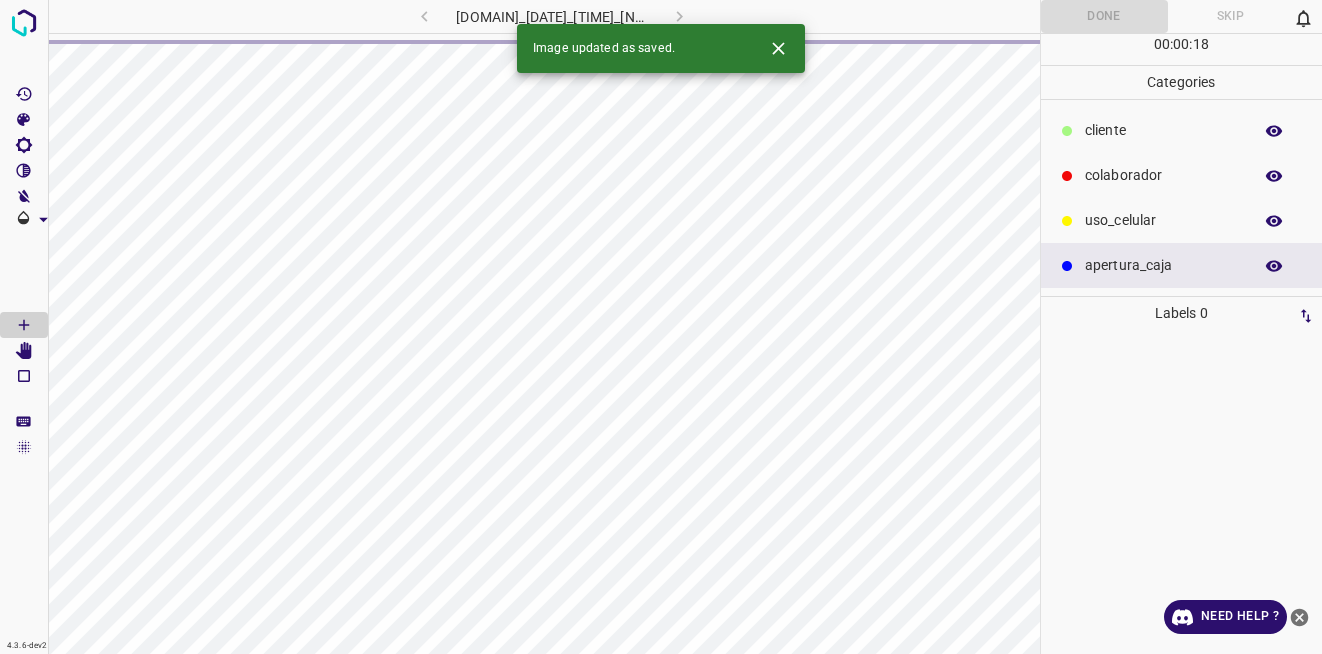 click at bounding box center (770, 48) 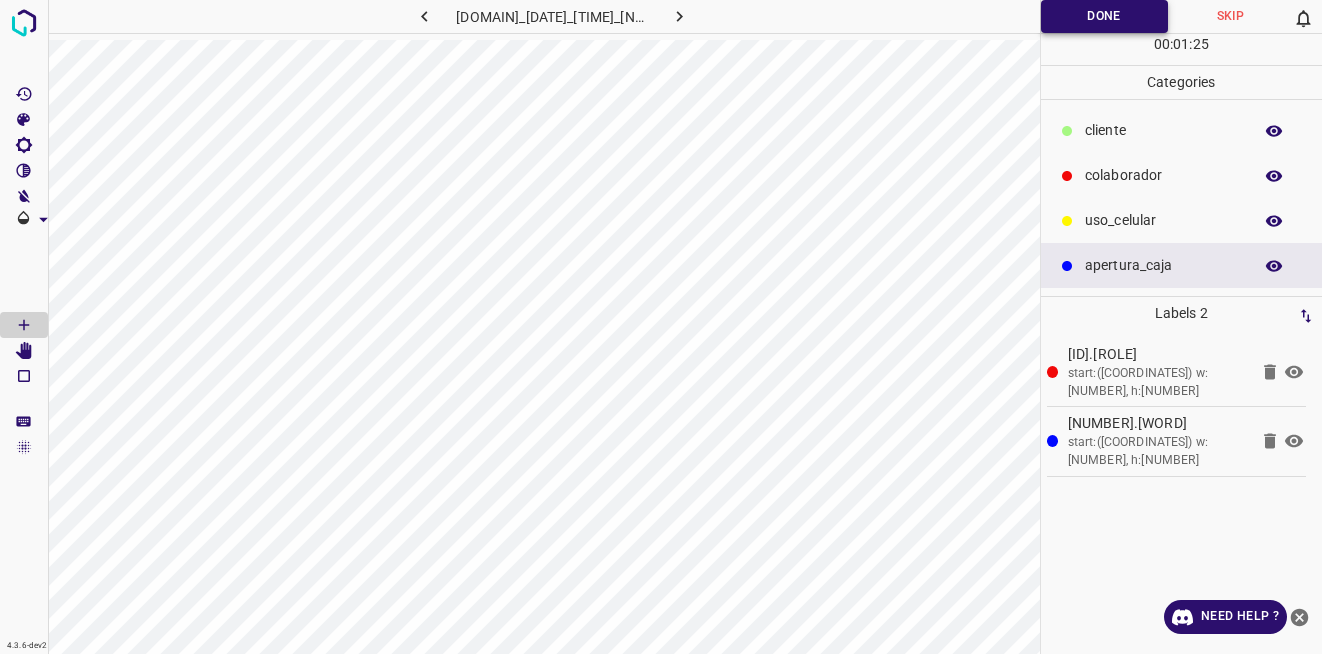 click on "Done" at bounding box center [1104, 16] 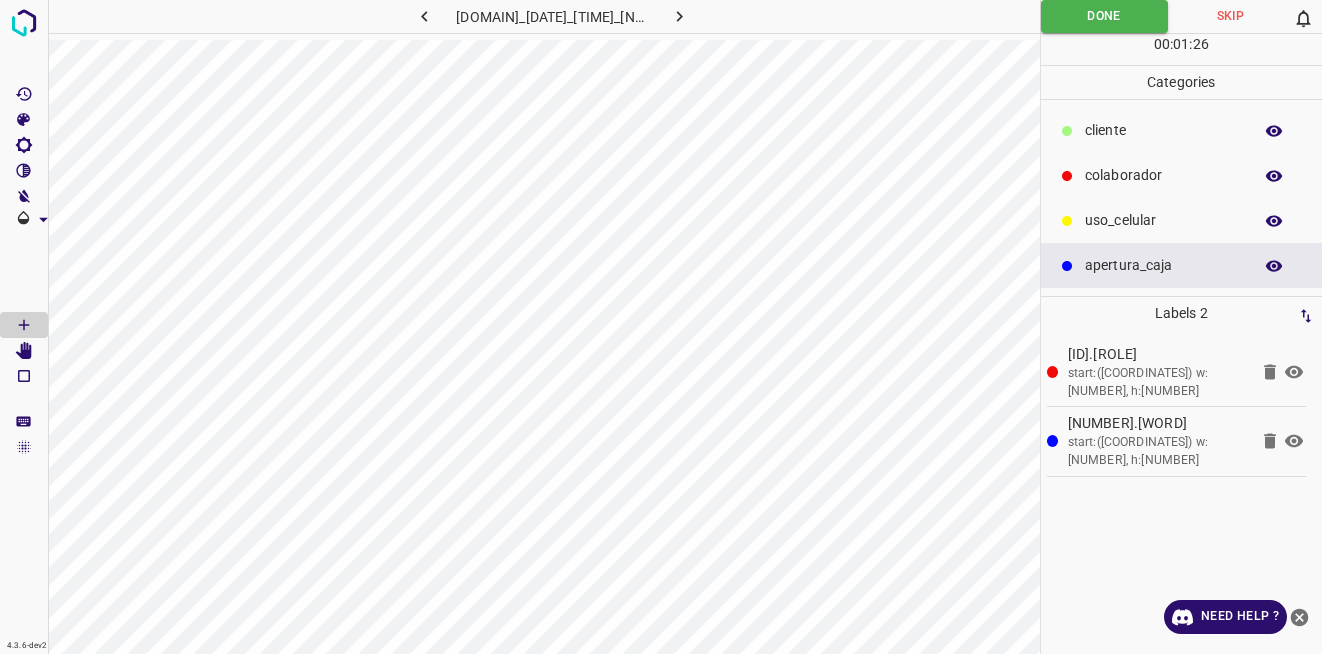 click at bounding box center (679, 16) 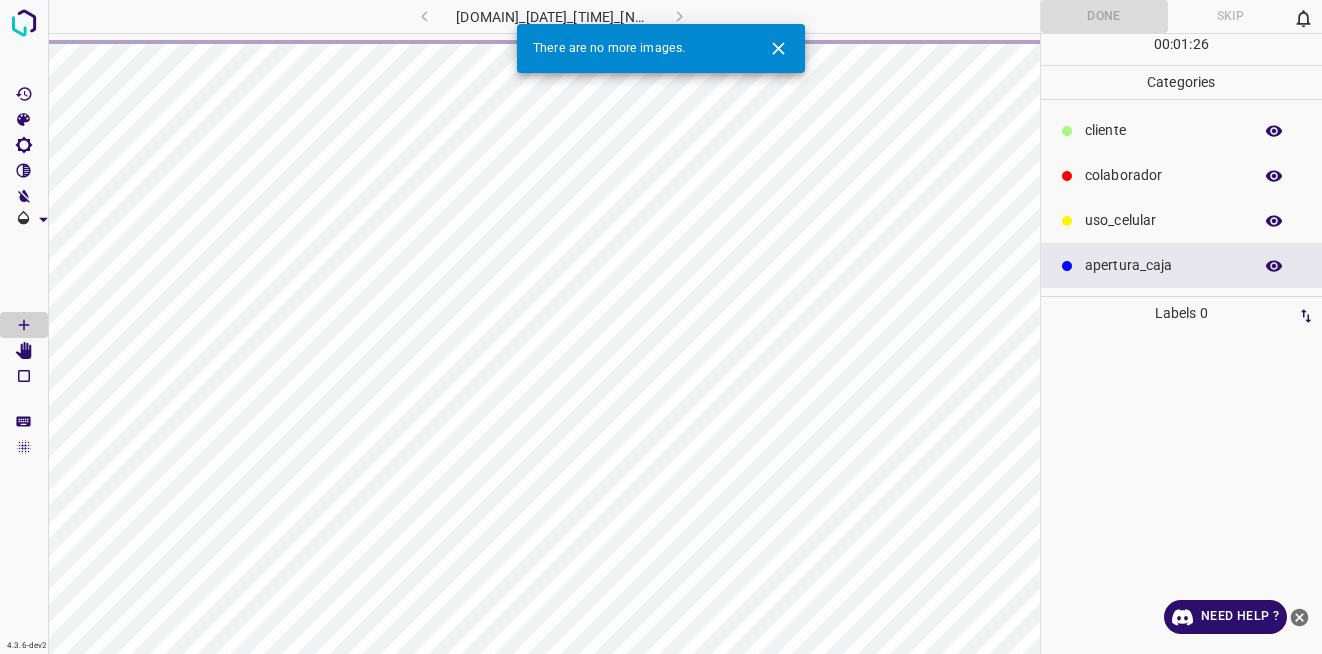 click at bounding box center (778, 48) 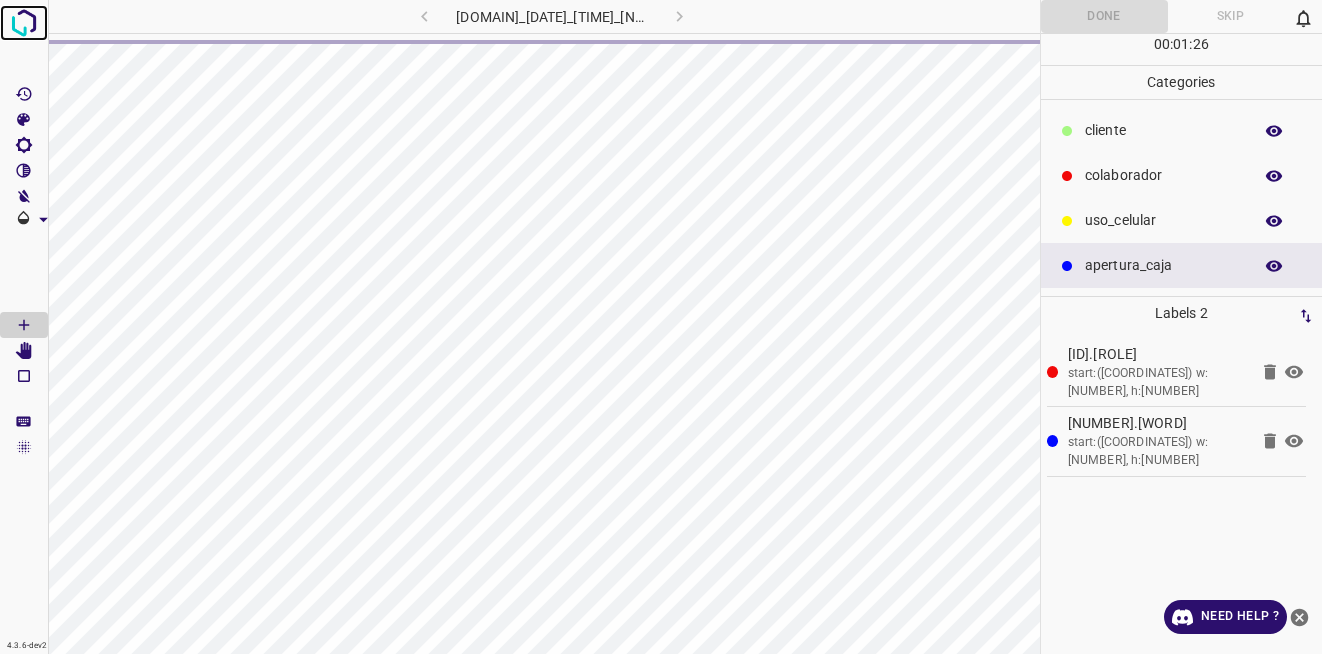 click at bounding box center (24, 23) 